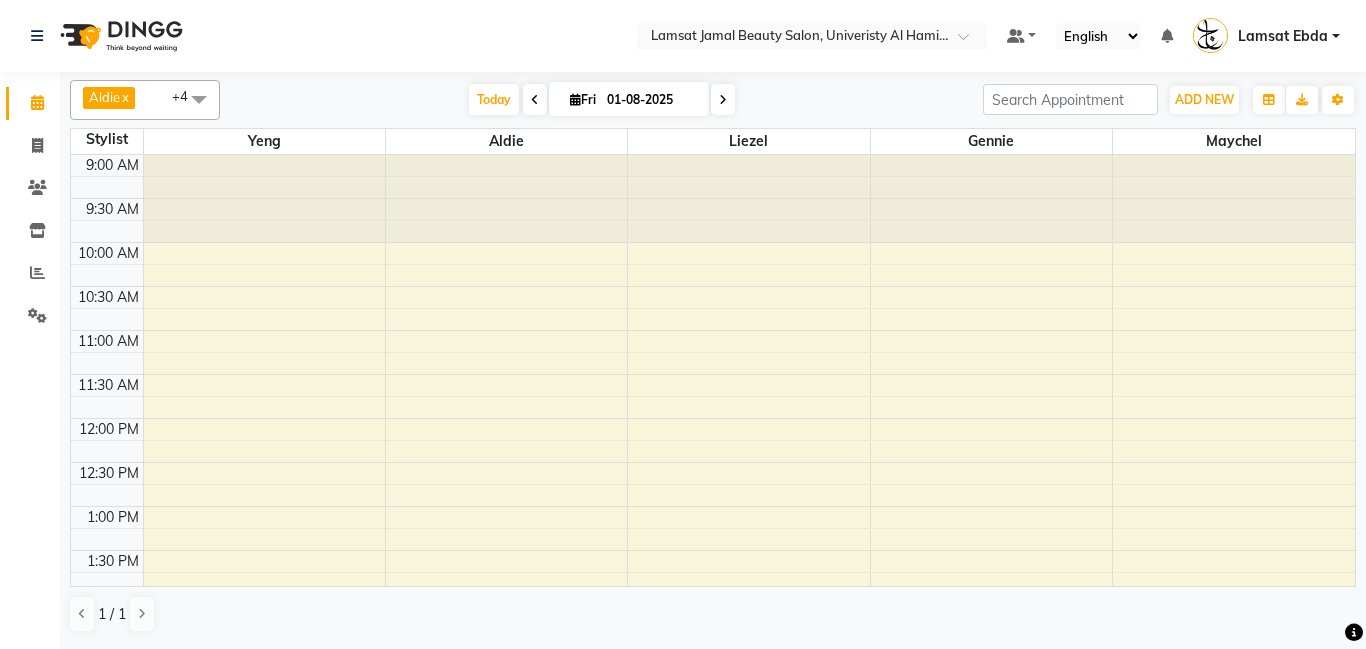 scroll, scrollTop: 0, scrollLeft: 0, axis: both 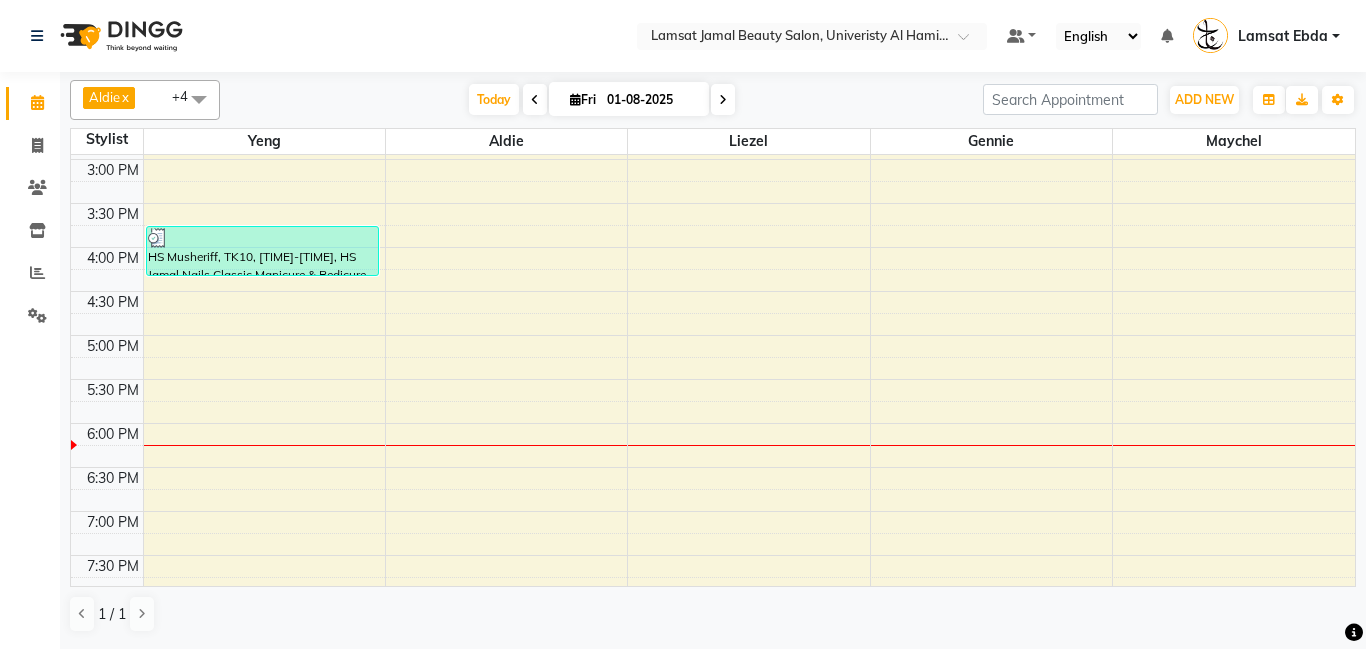 click on "9:00 AM 9:30 AM 10:00 AM 10:30 AM 11:00 AM 11:30 AM 12:00 PM 12:30 PM 1:00 PM 1:30 PM 2:00 PM 2:30 PM 3:00 PM 3:30 PM 4:00 PM 4:30 PM 5:00 PM 5:30 PM 6:00 PM 6:30 PM 7:00 PM 7:30 PM 8:00 PM 8:30 PM 9:00 PM 9:30 PM 10:00 PM 10:30 PM 11:00 PM 11:30 PM HS Musheriff, TK10, [TIME]-[TIME], HS Jamal Nails Classic Manicure & Pedicure" at bounding box center [713, 291] 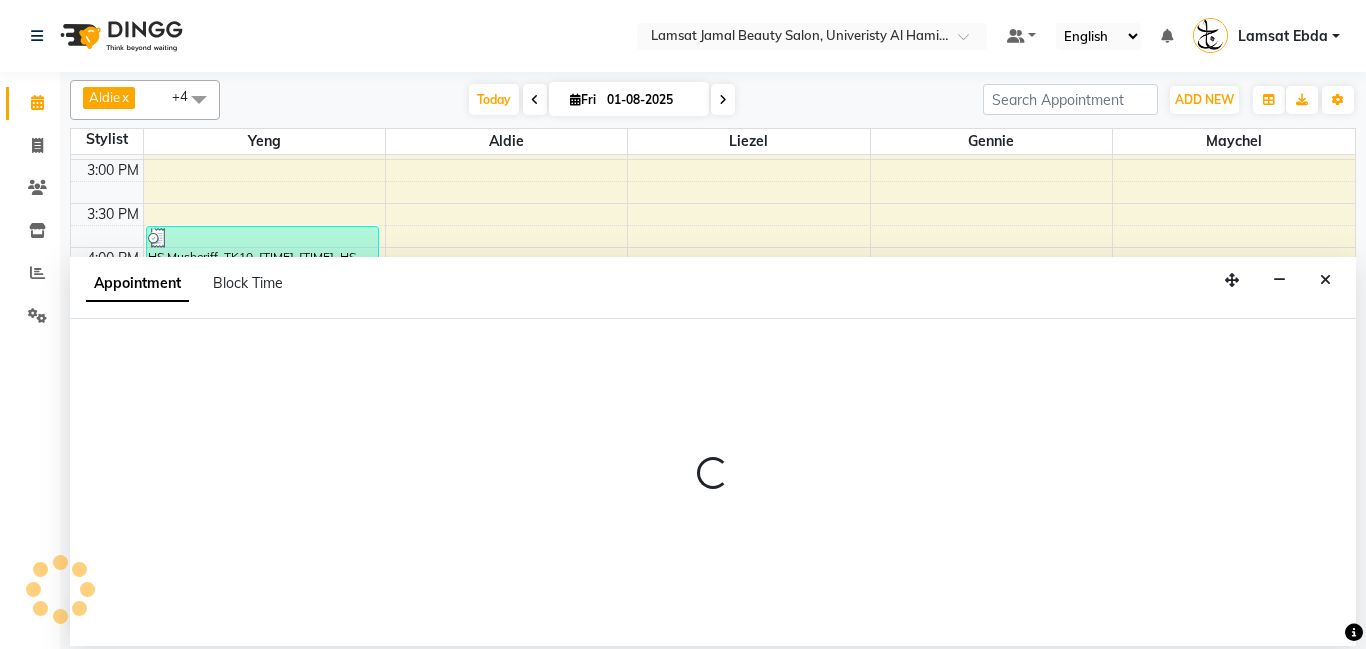 select on "79903" 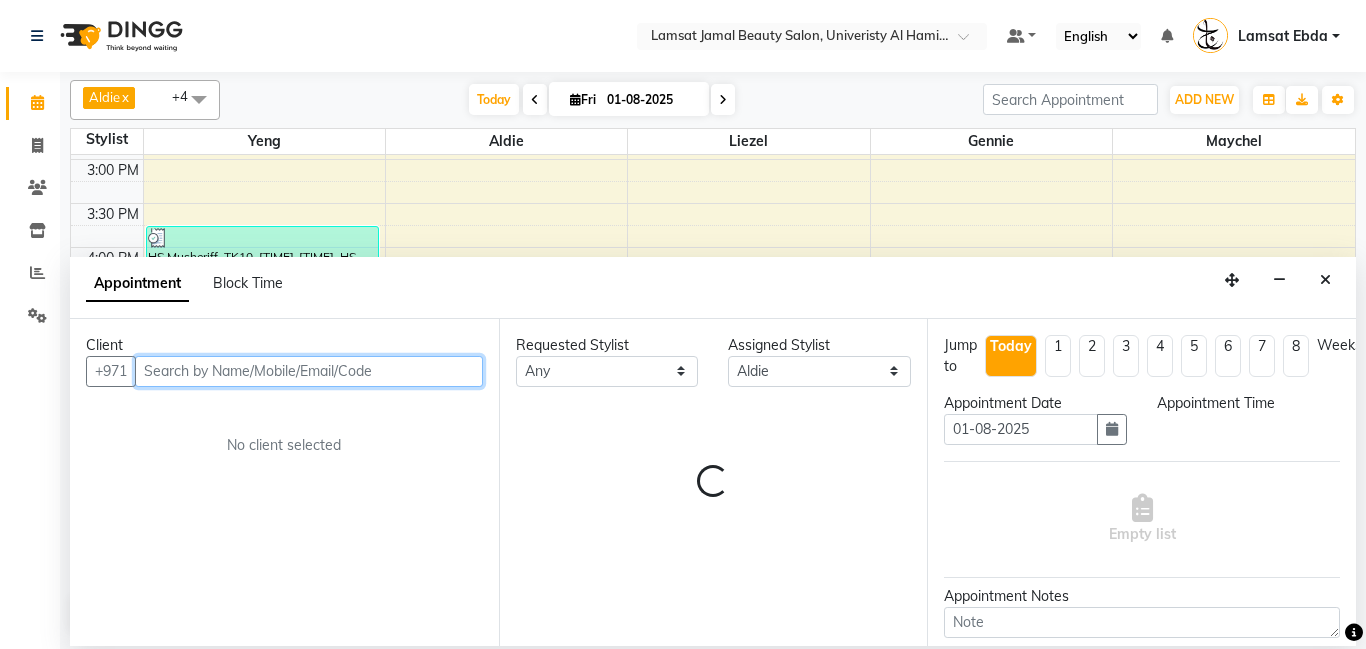 select on "1080" 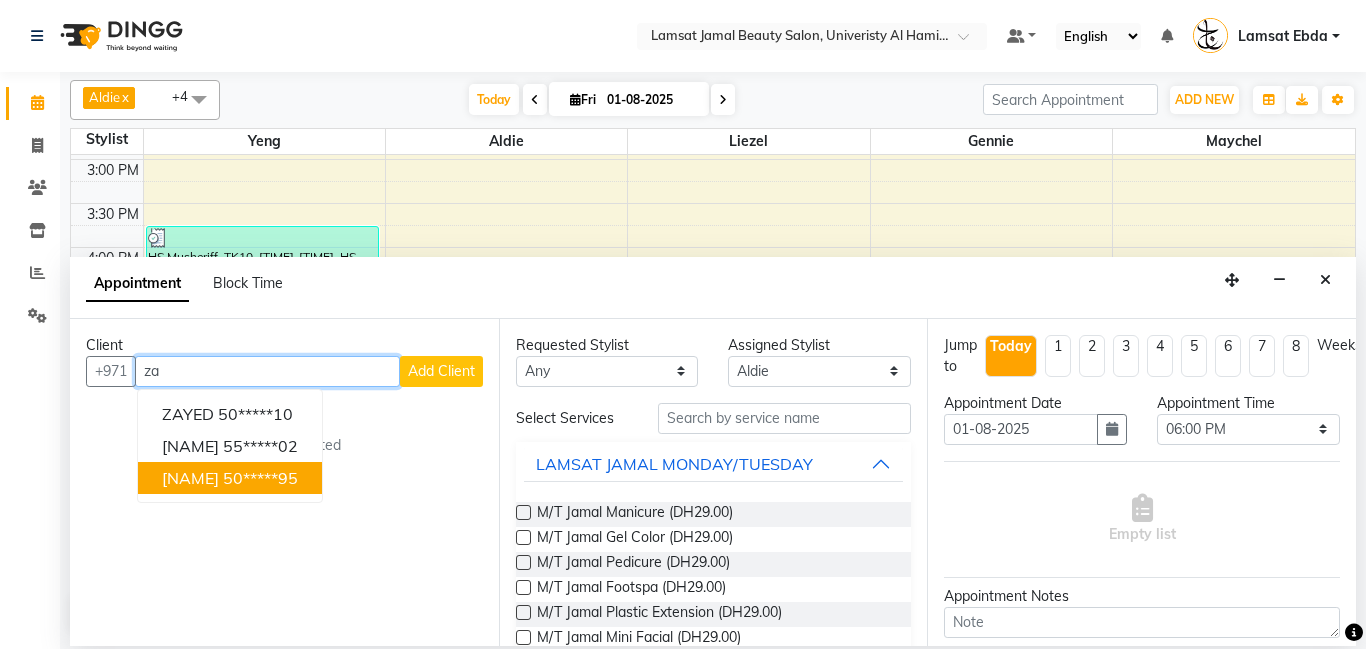 type on "z" 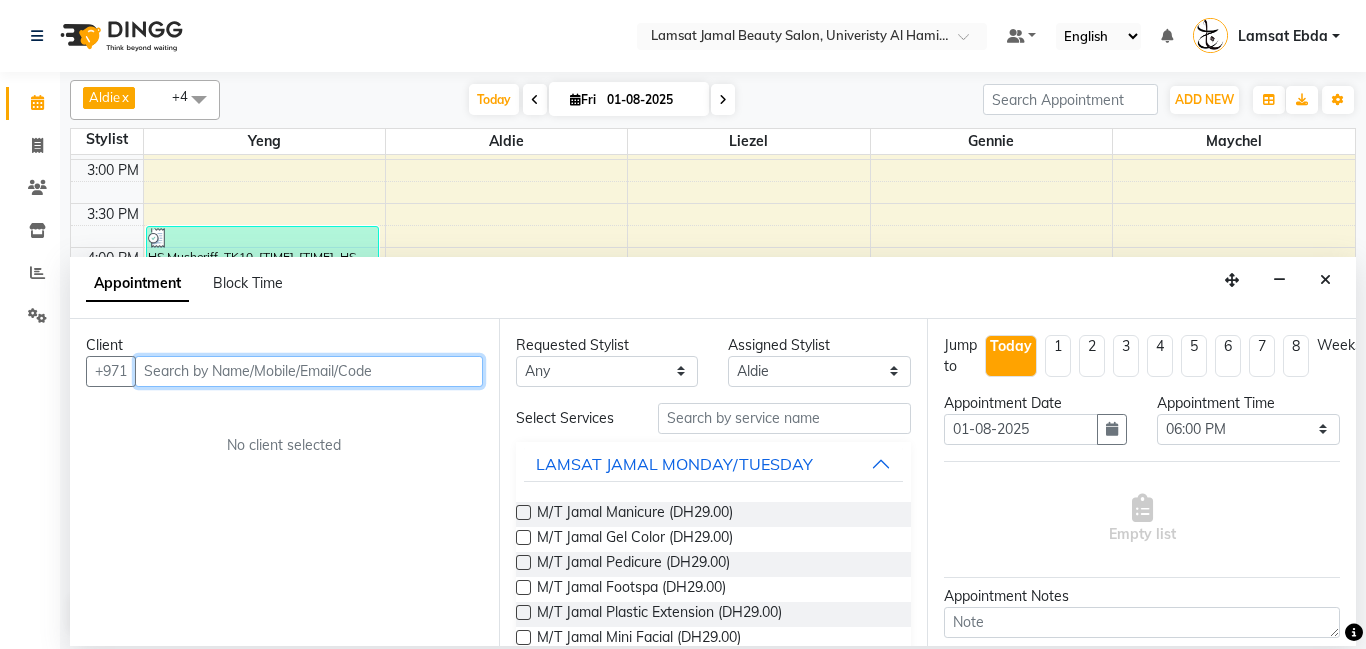 type on "0" 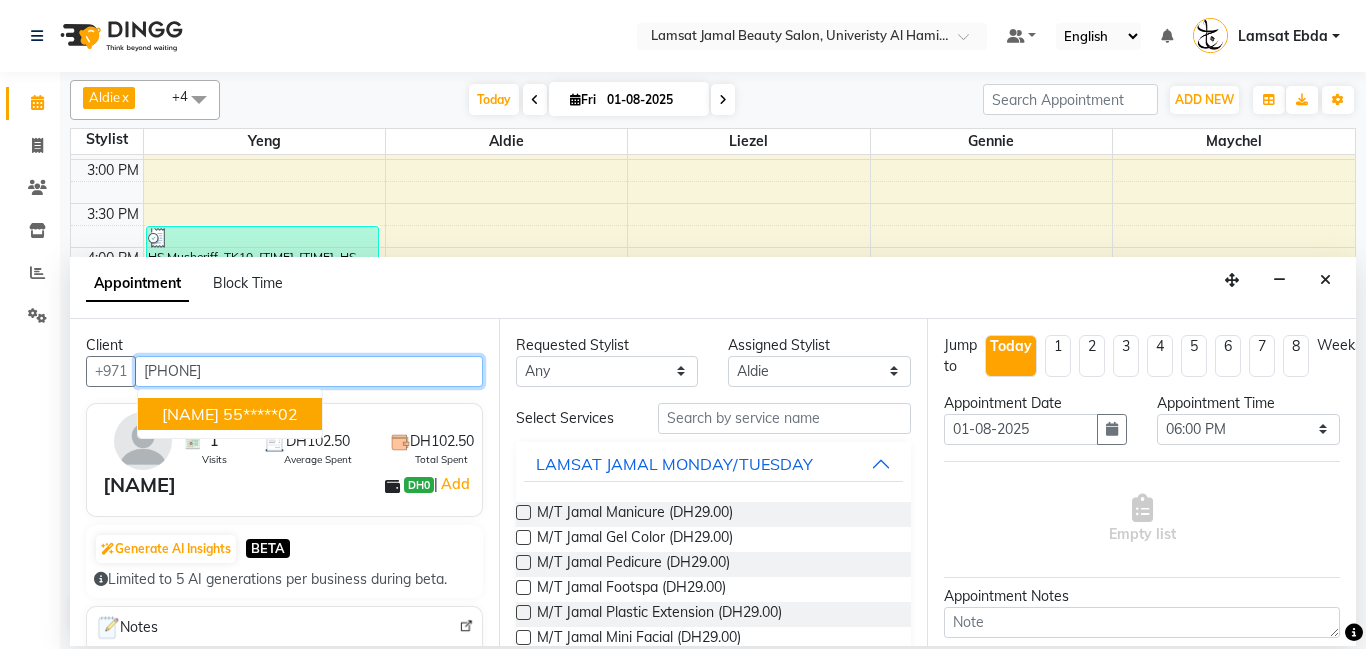 click on "[NAME]" at bounding box center (190, 414) 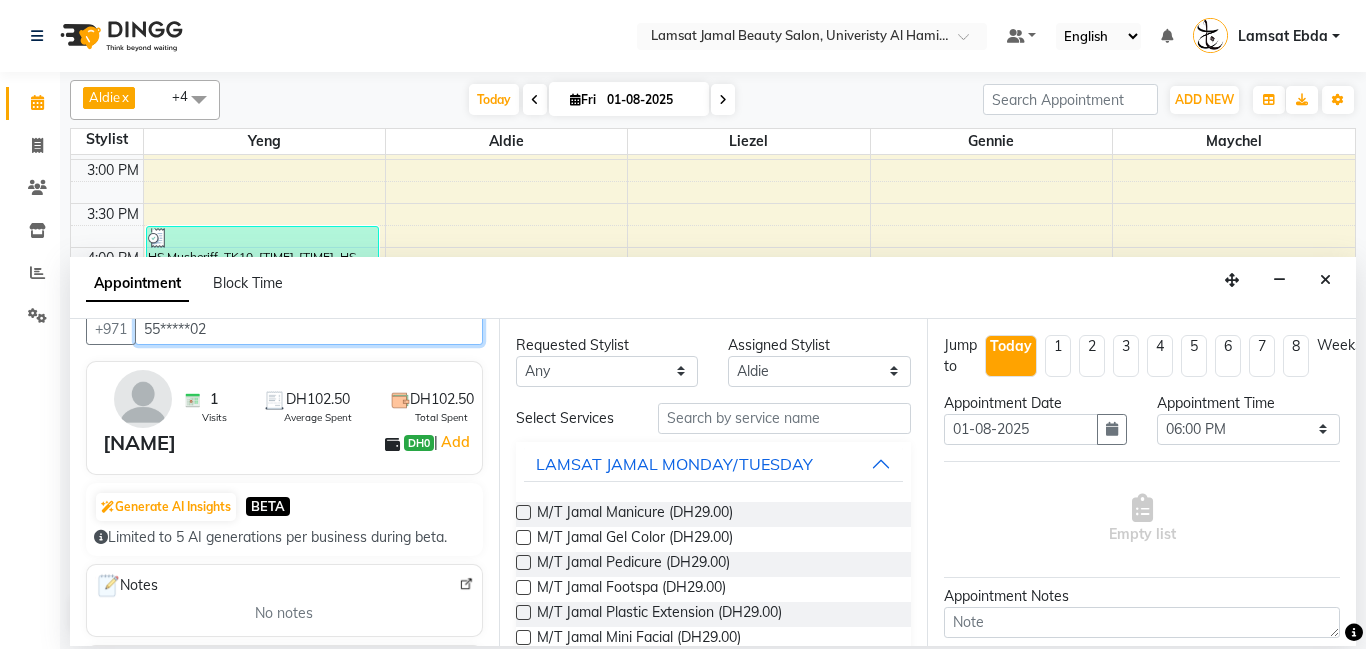 scroll, scrollTop: 0, scrollLeft: 0, axis: both 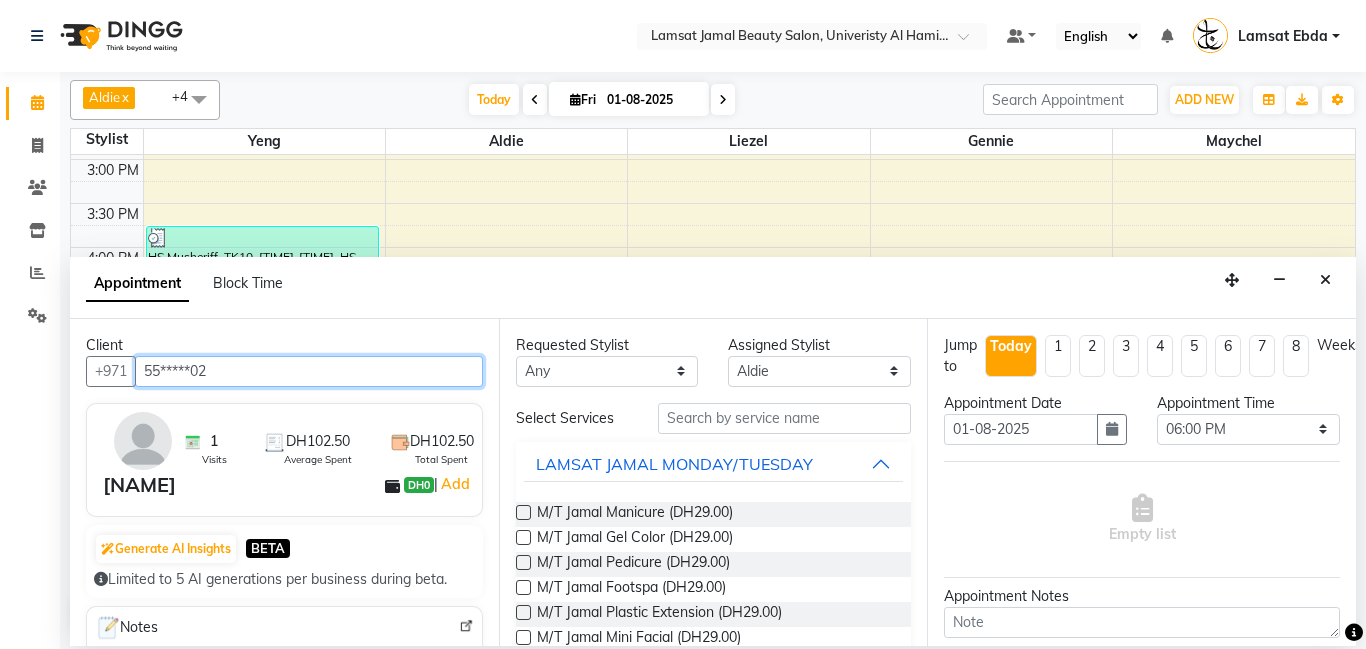 type on "55*****02" 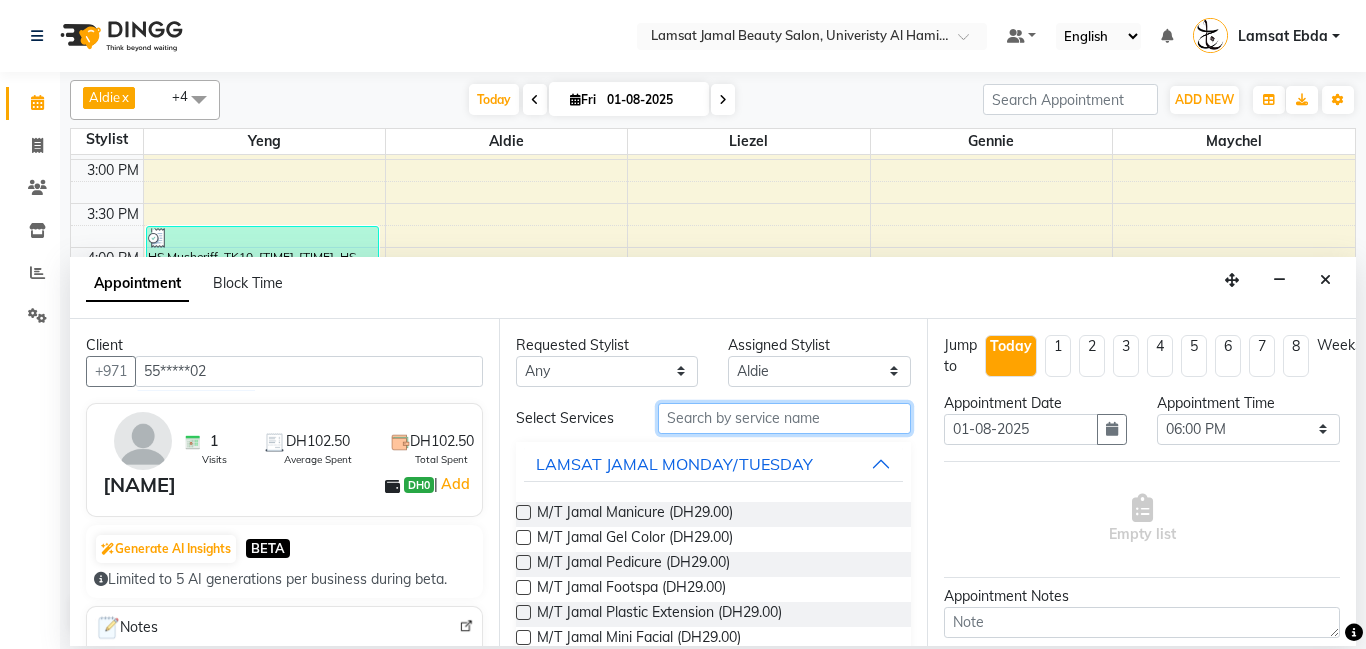 click at bounding box center (785, 418) 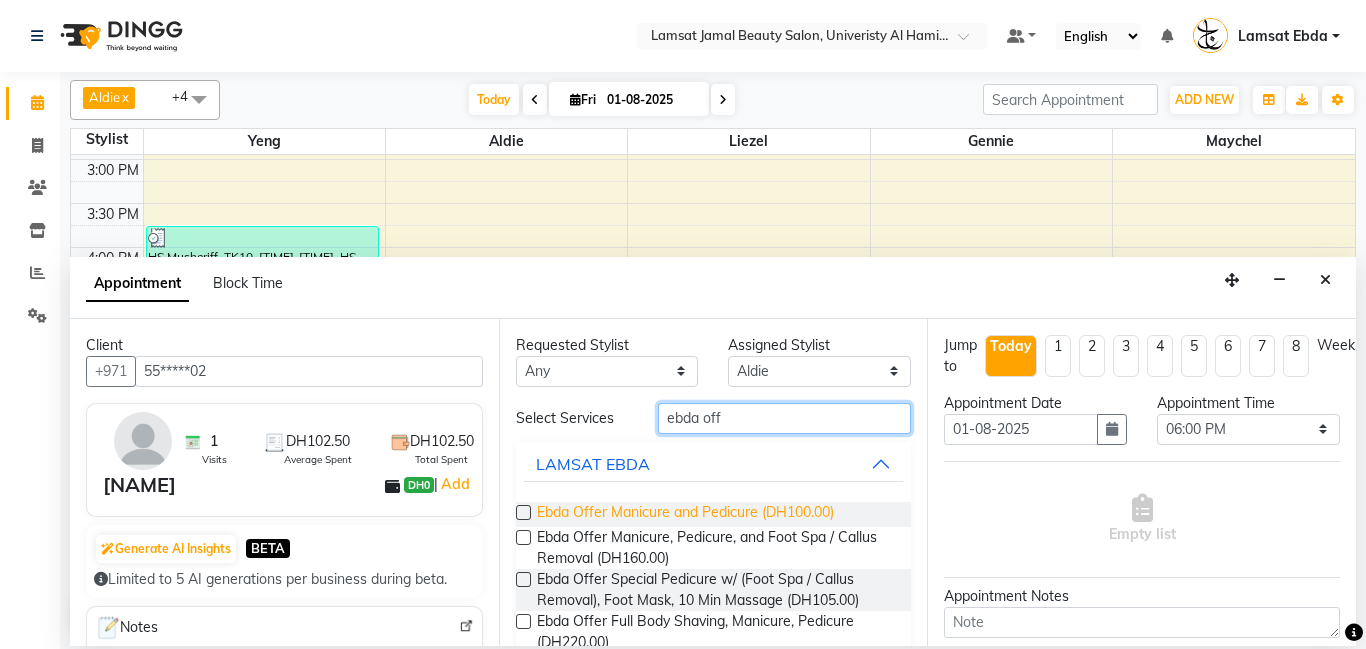 type on "ebda off" 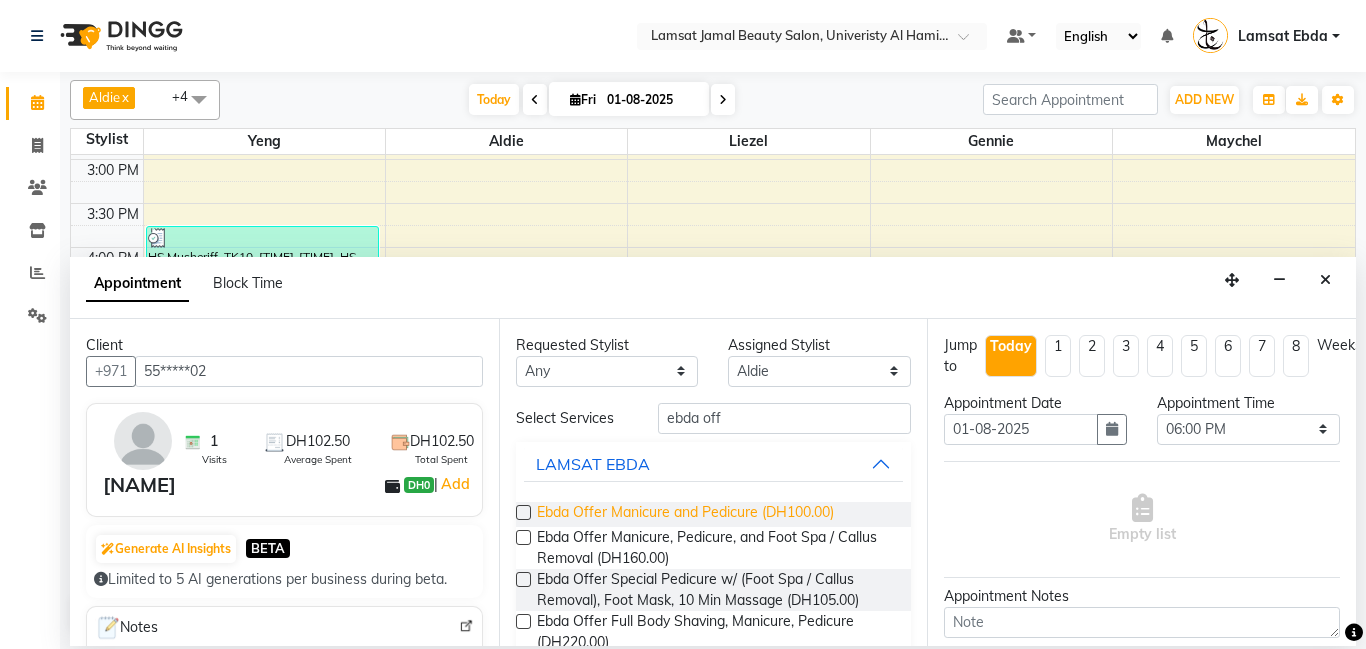 click on "Ebda Offer Manicure and Pedicure (DH100.00)" at bounding box center (685, 514) 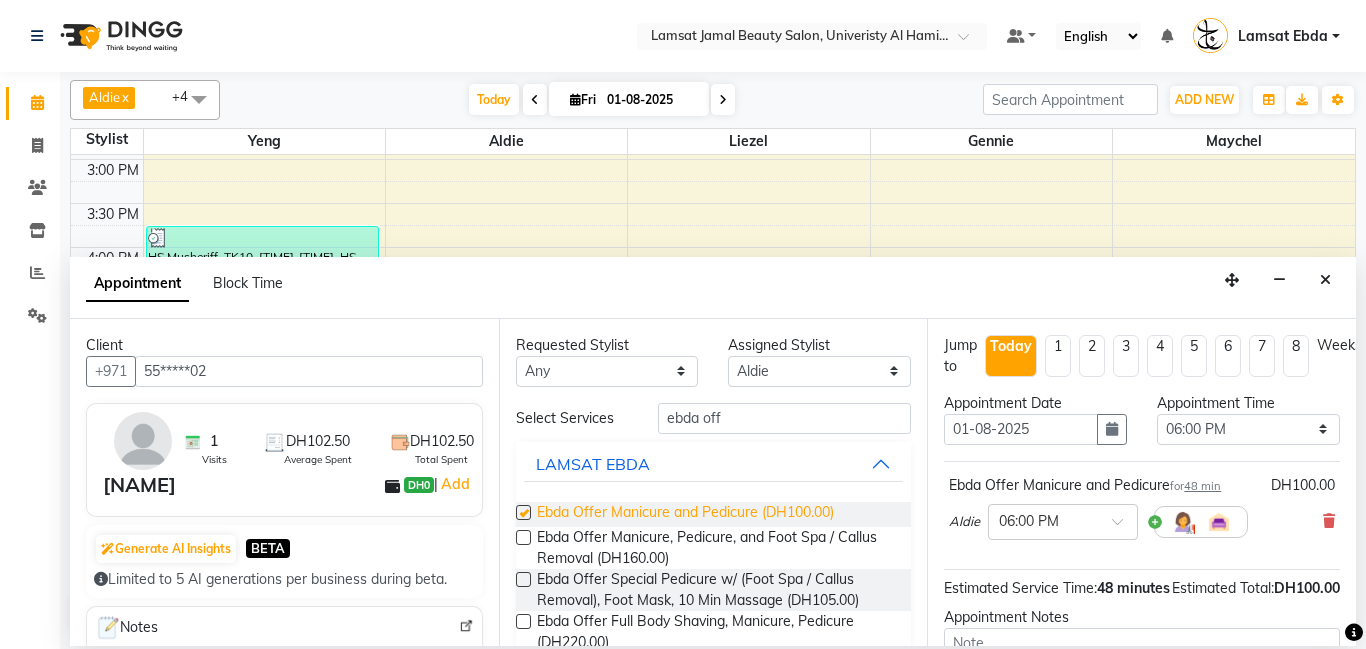 checkbox on "false" 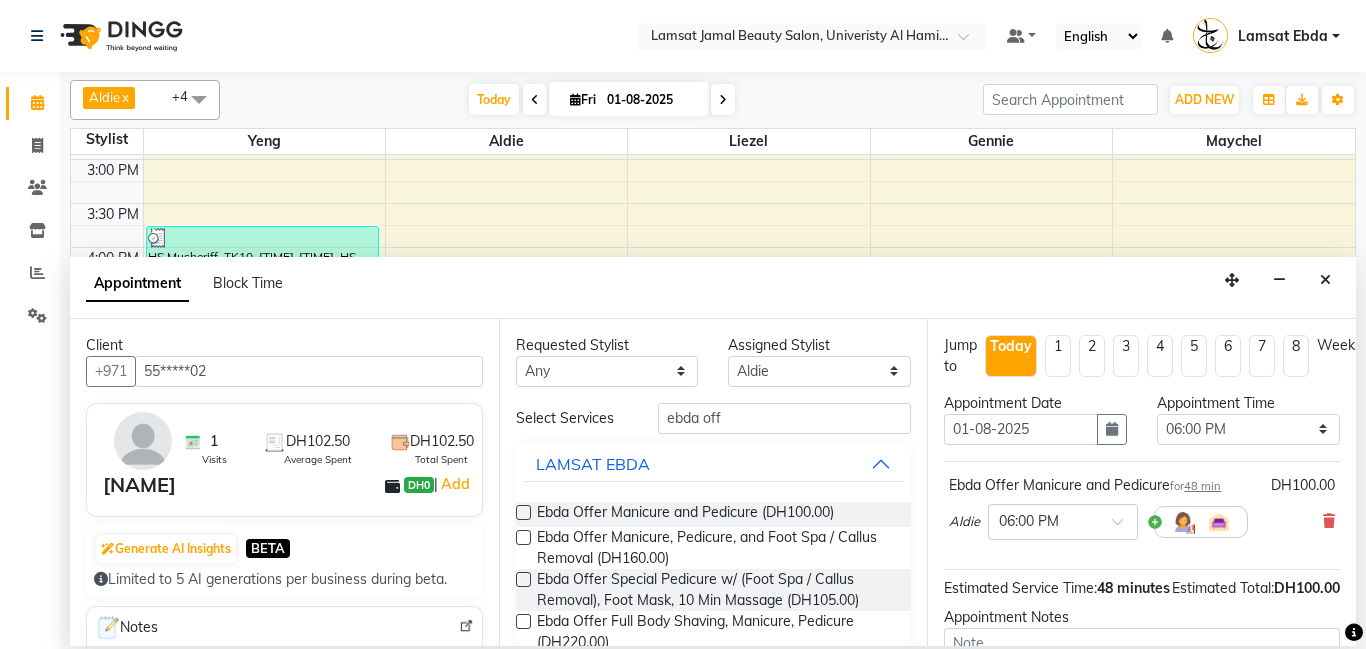 scroll, scrollTop: 220, scrollLeft: 0, axis: vertical 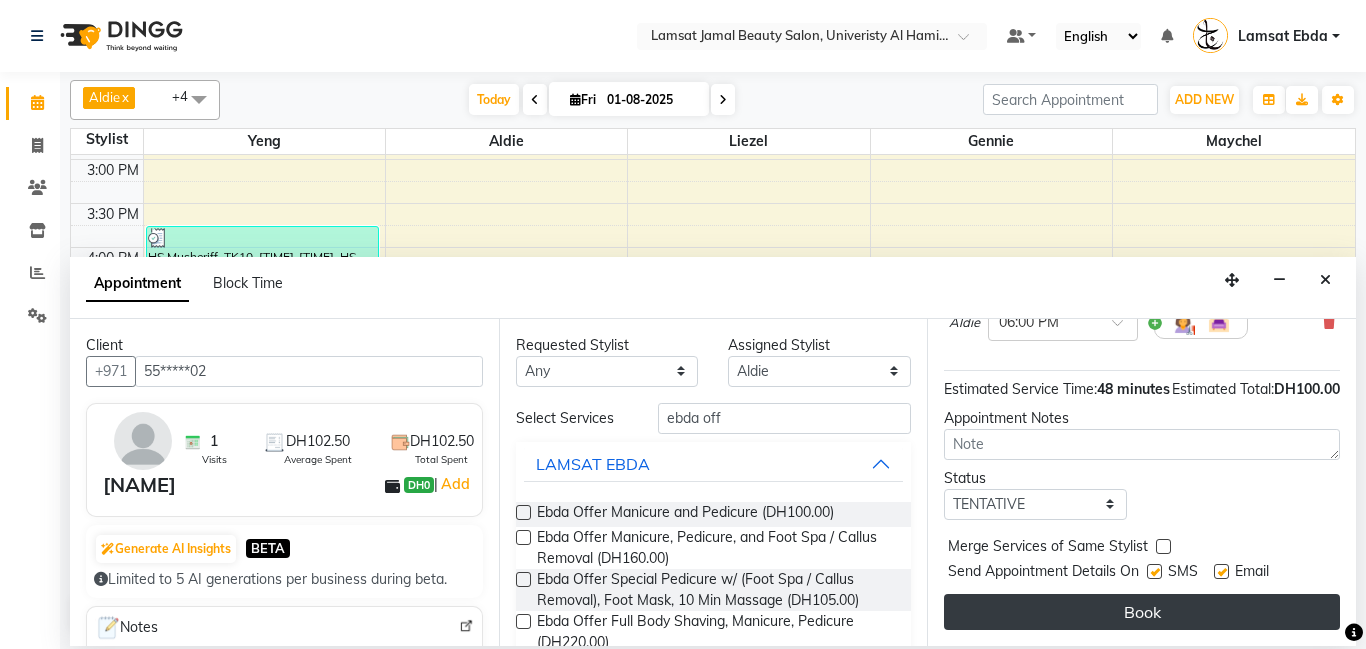 click on "Book" at bounding box center [1142, 612] 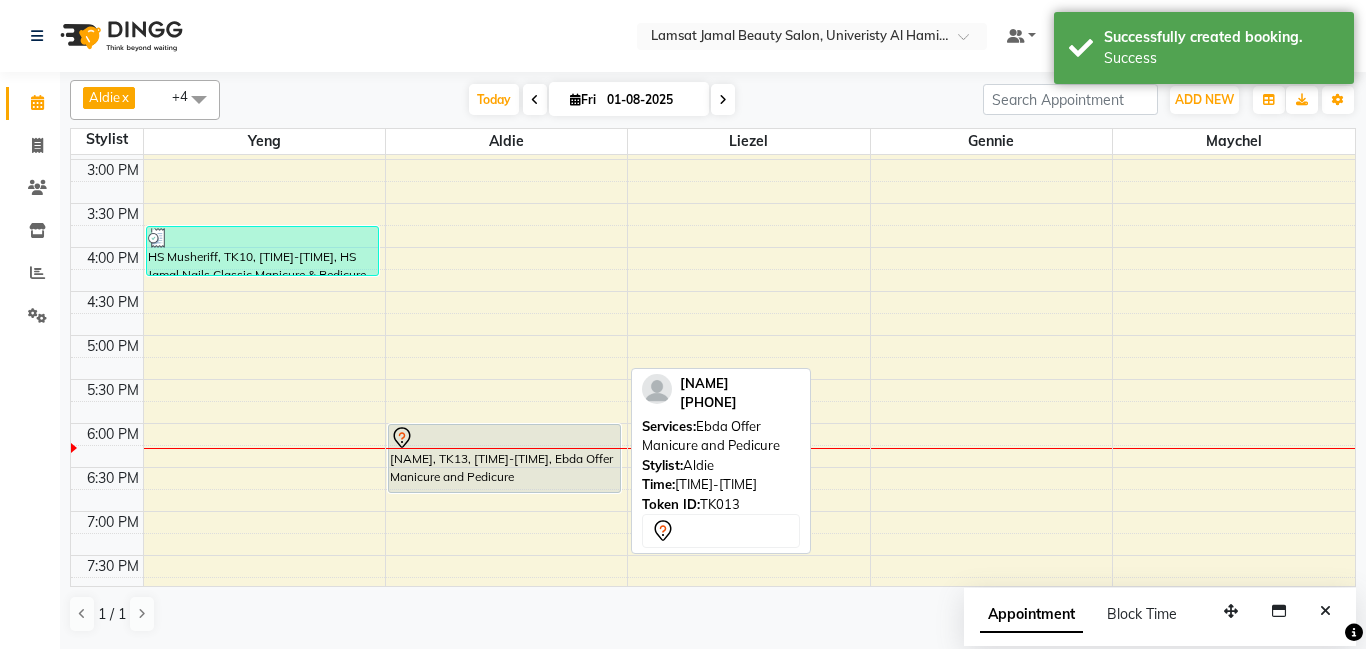 click on "[NAME], TK13, [TIME]-[TIME], Ebda Offer Manicure and Pedicure" at bounding box center (504, 458) 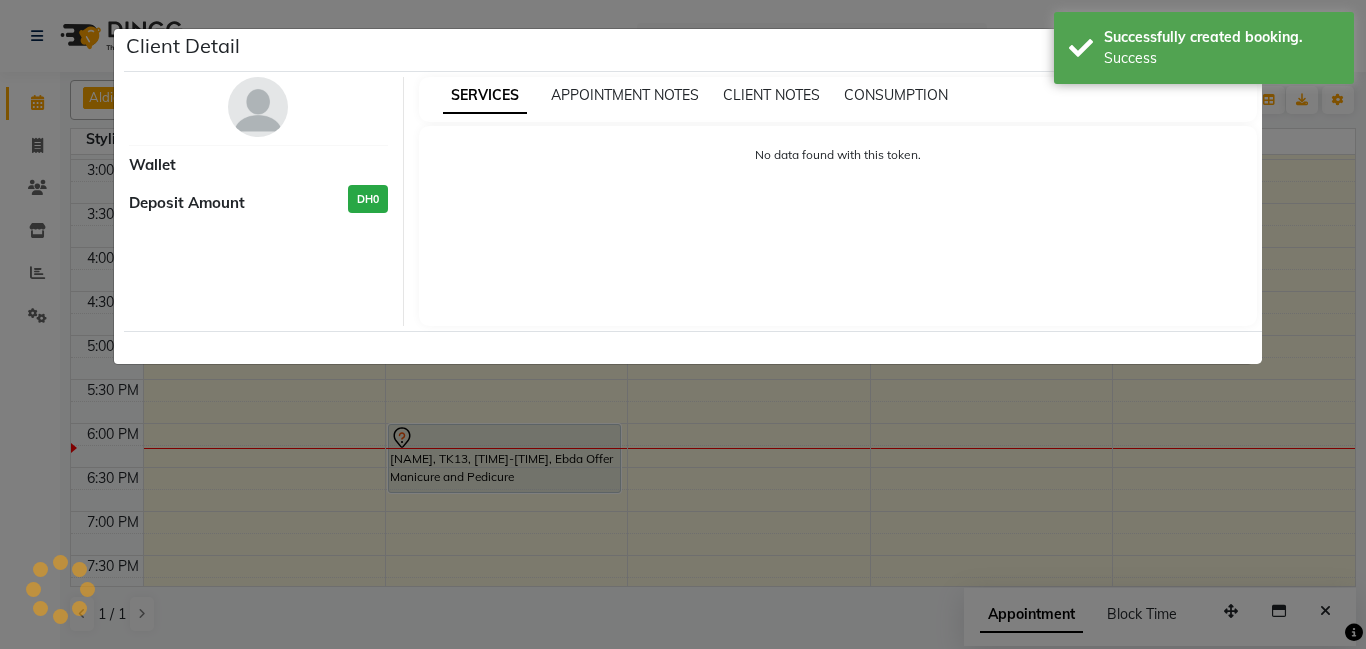 select on "7" 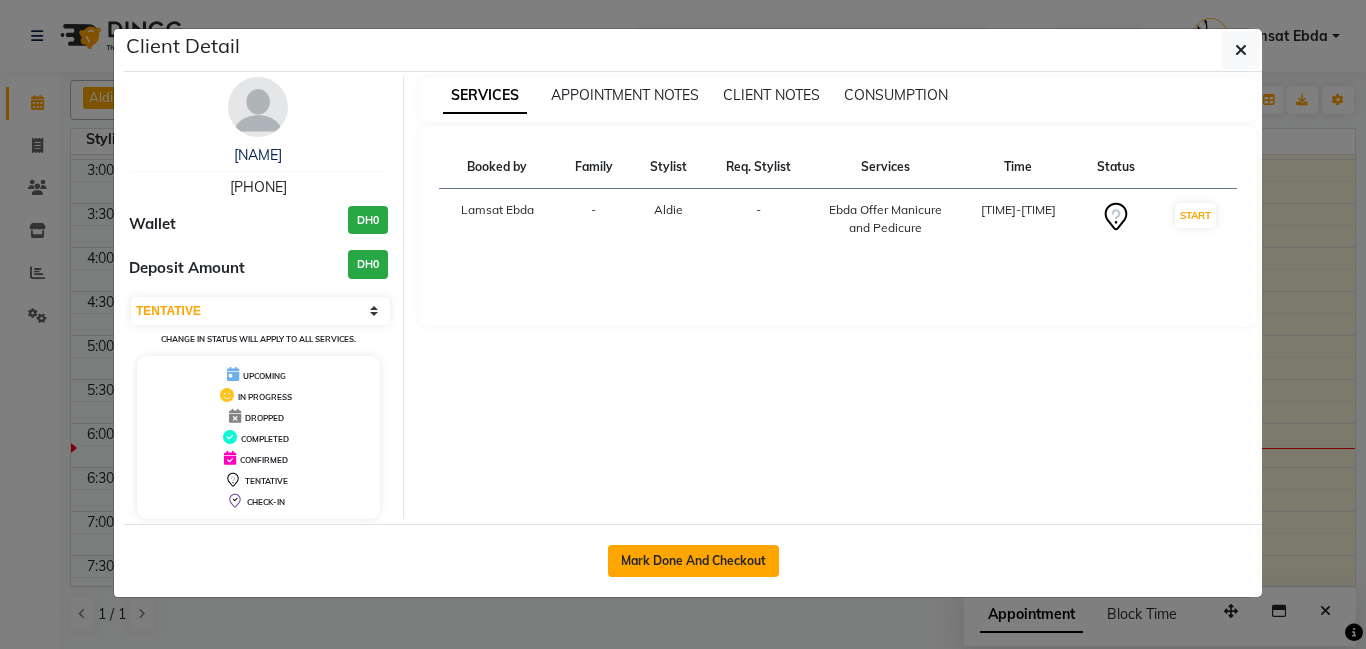 click on "Mark Done And Checkout" 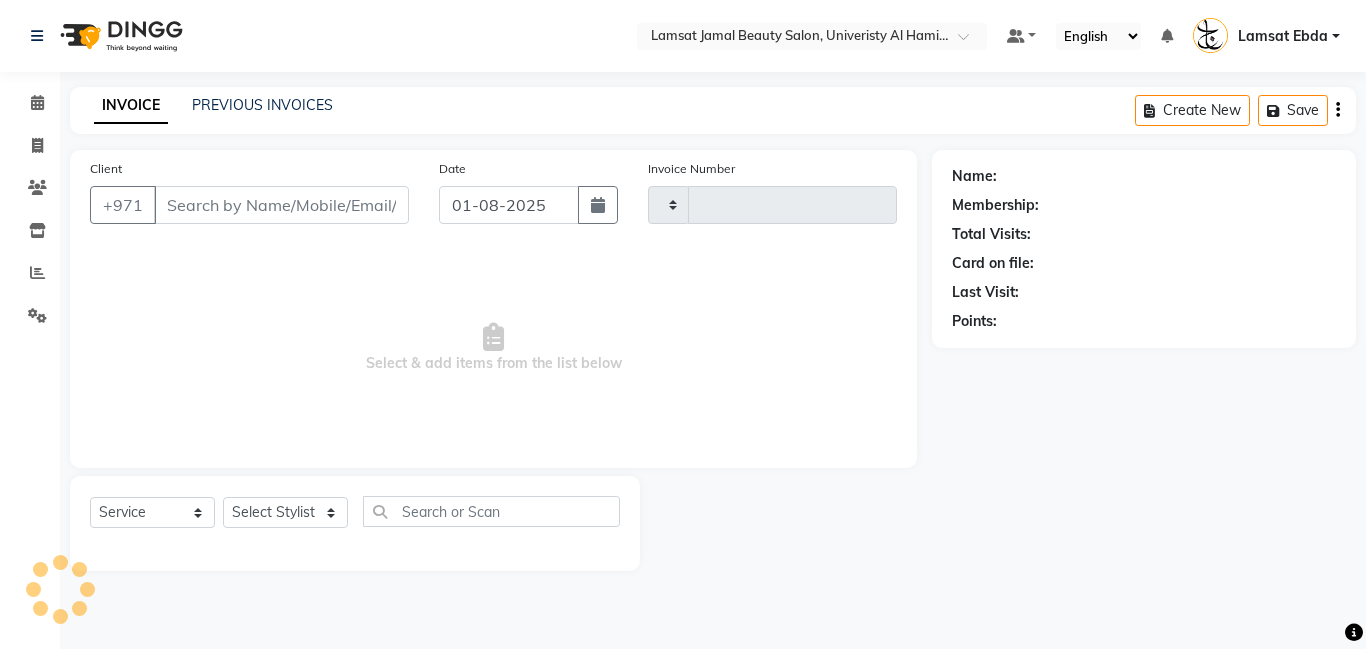 type on "2223" 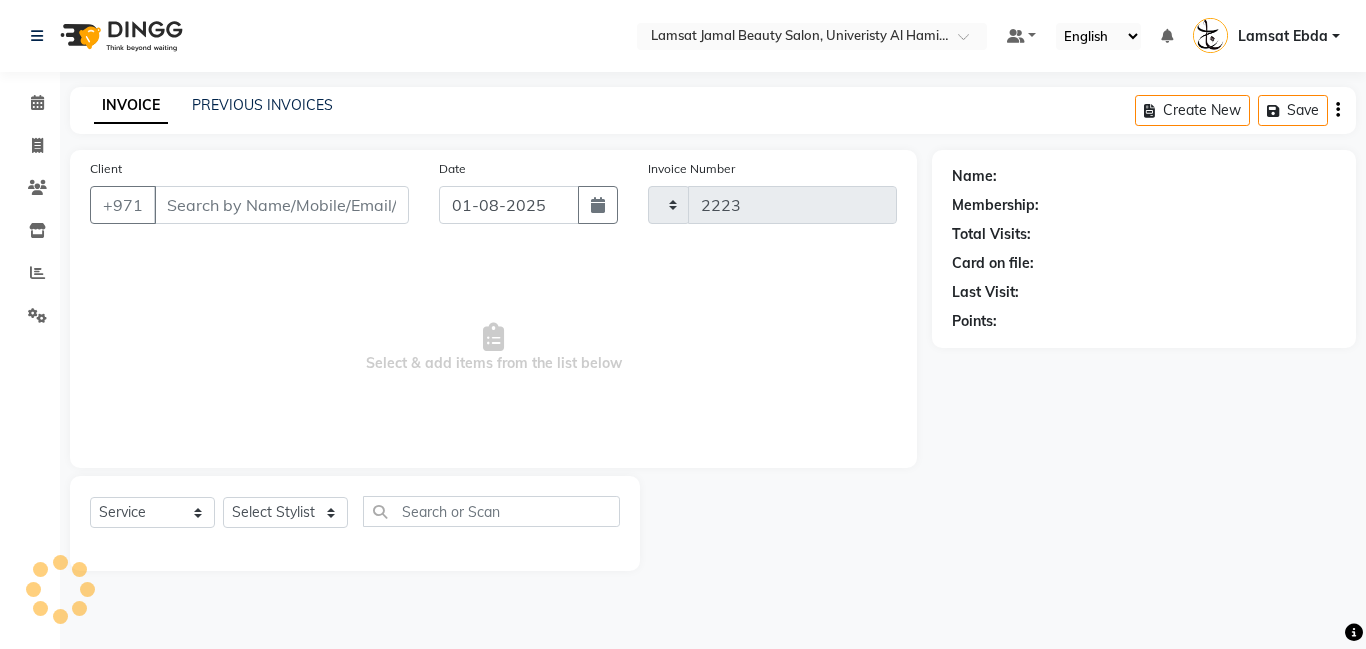 select on "8294" 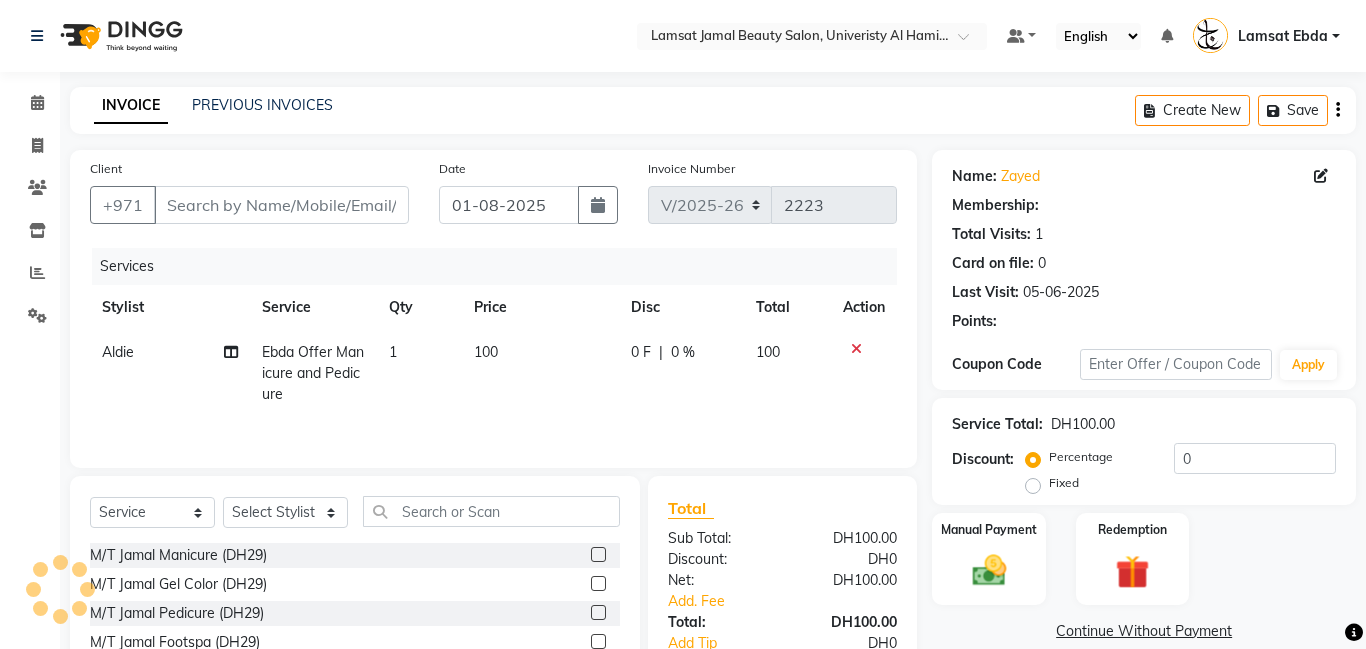 type on "55*****02" 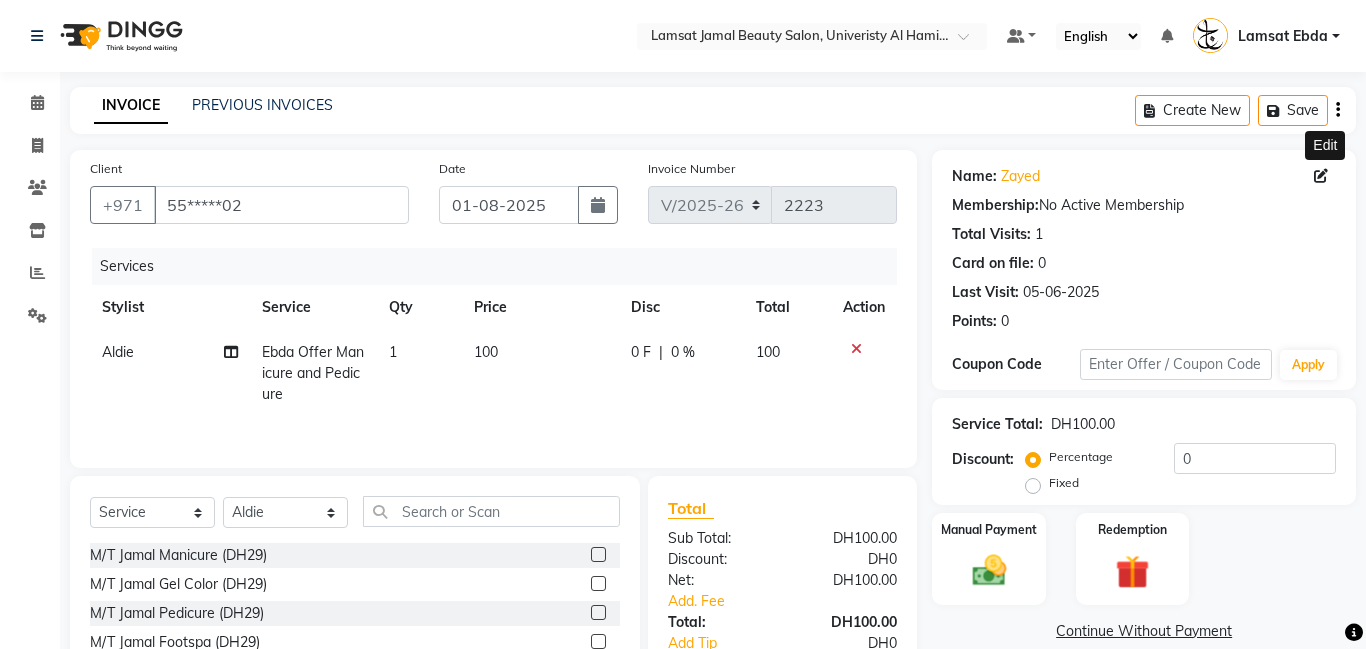 click 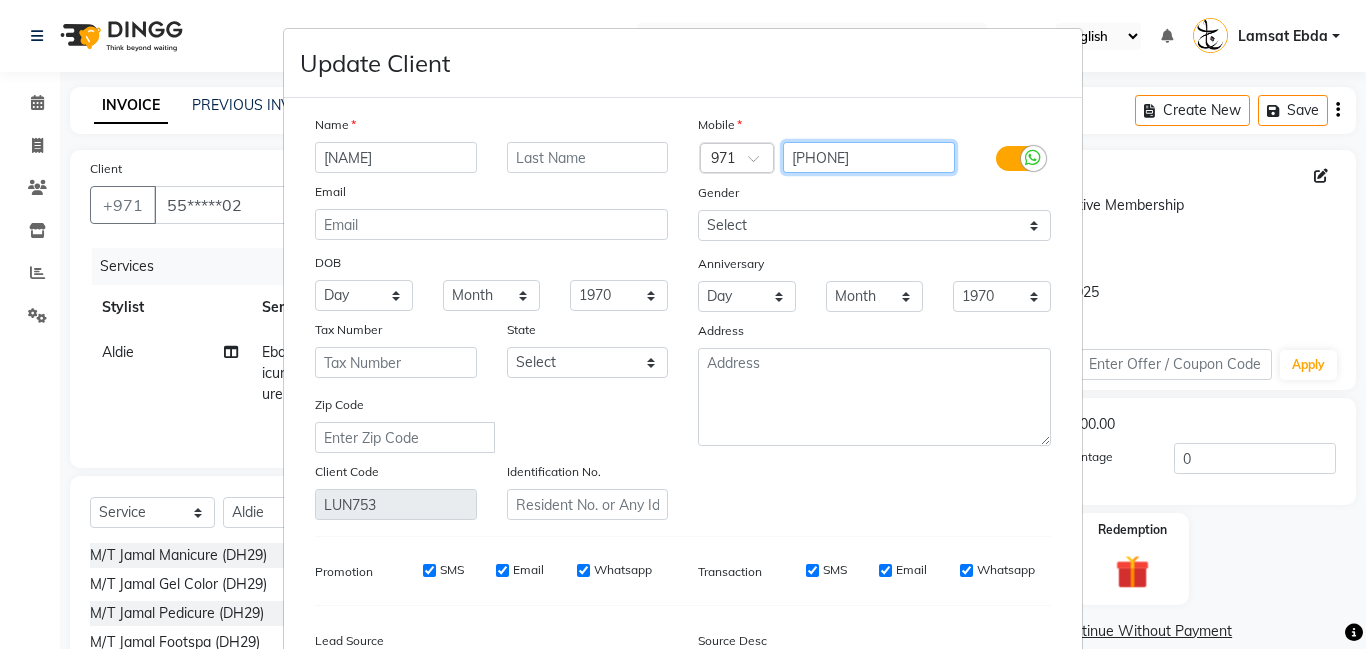 click on "[PHONE]" at bounding box center [869, 157] 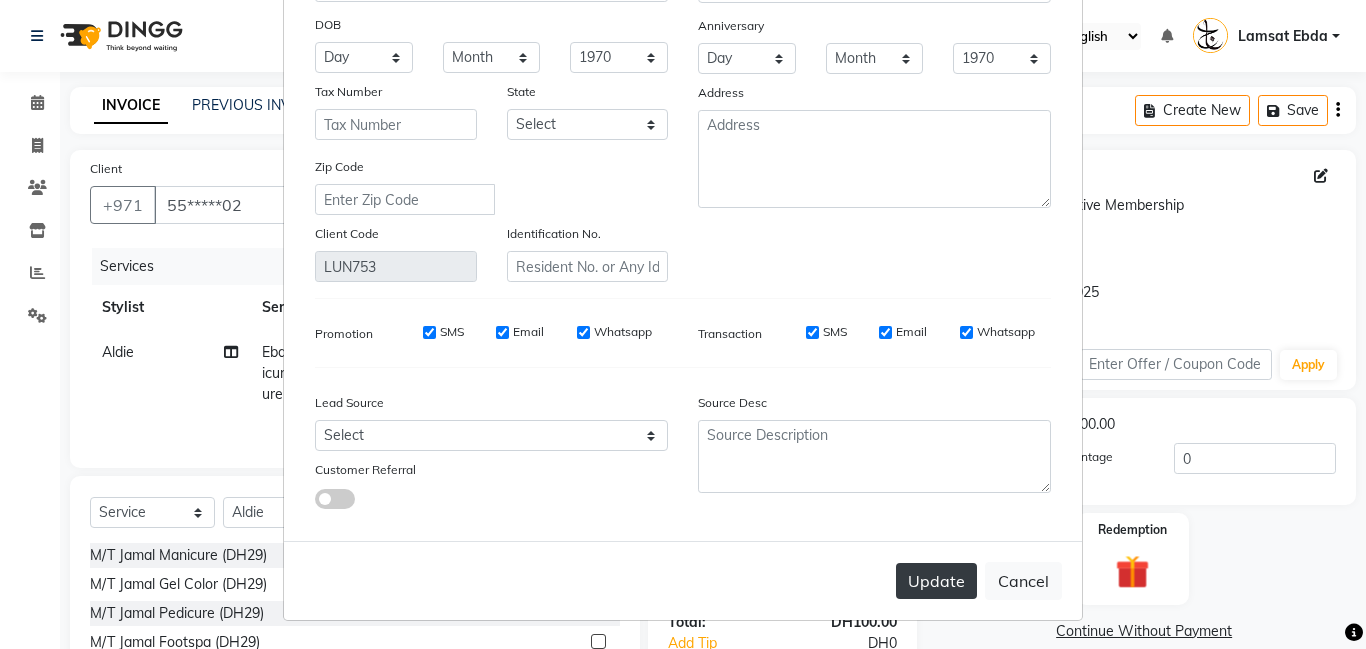 type on "[PHONE]" 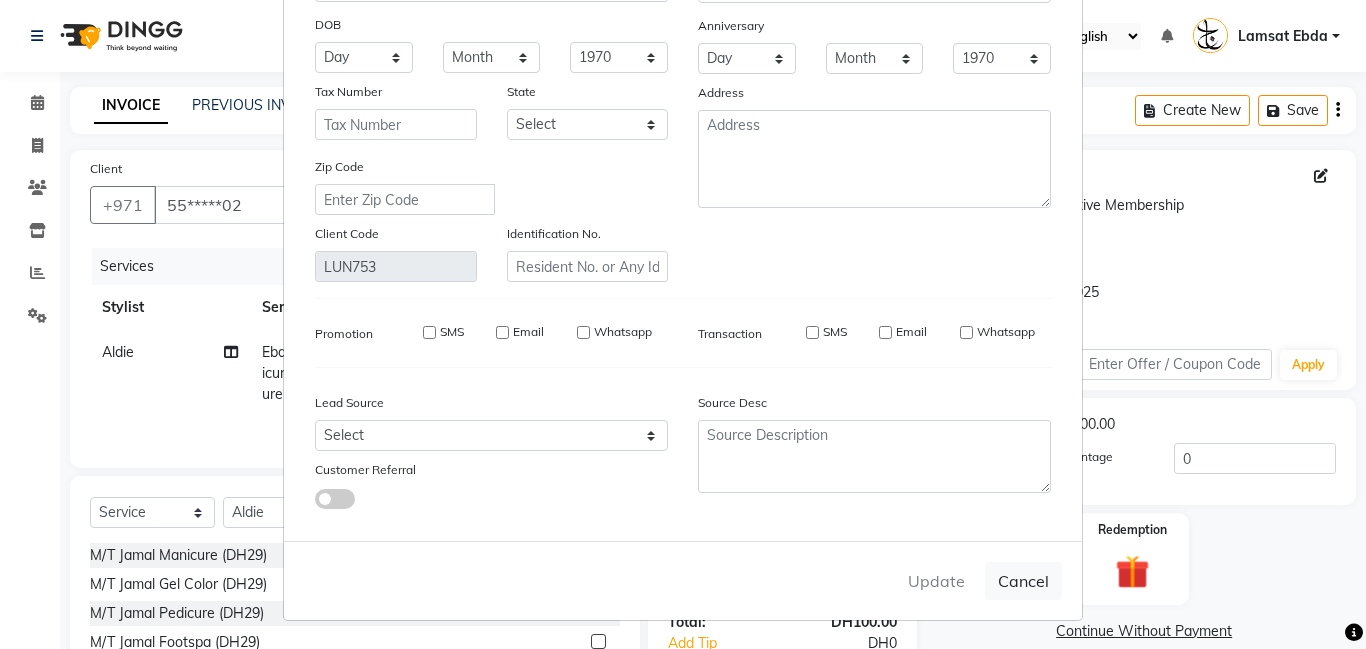 type on "55*****03" 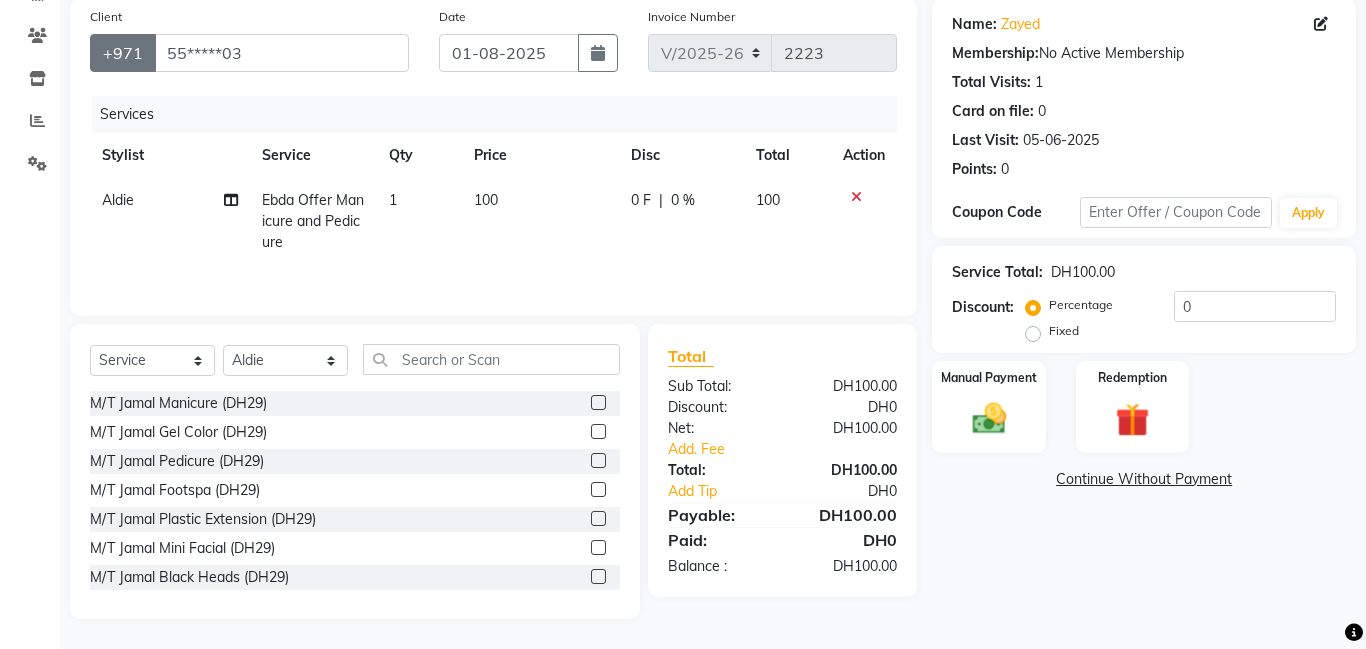 scroll, scrollTop: 0, scrollLeft: 0, axis: both 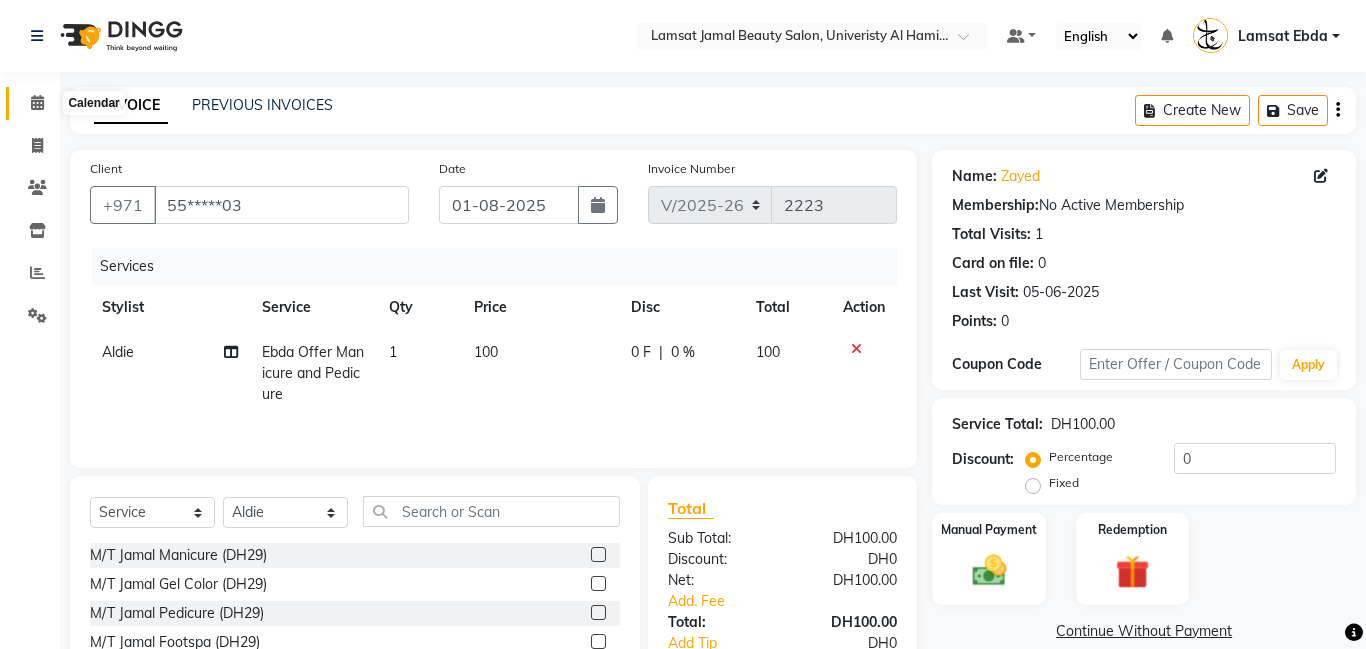 click 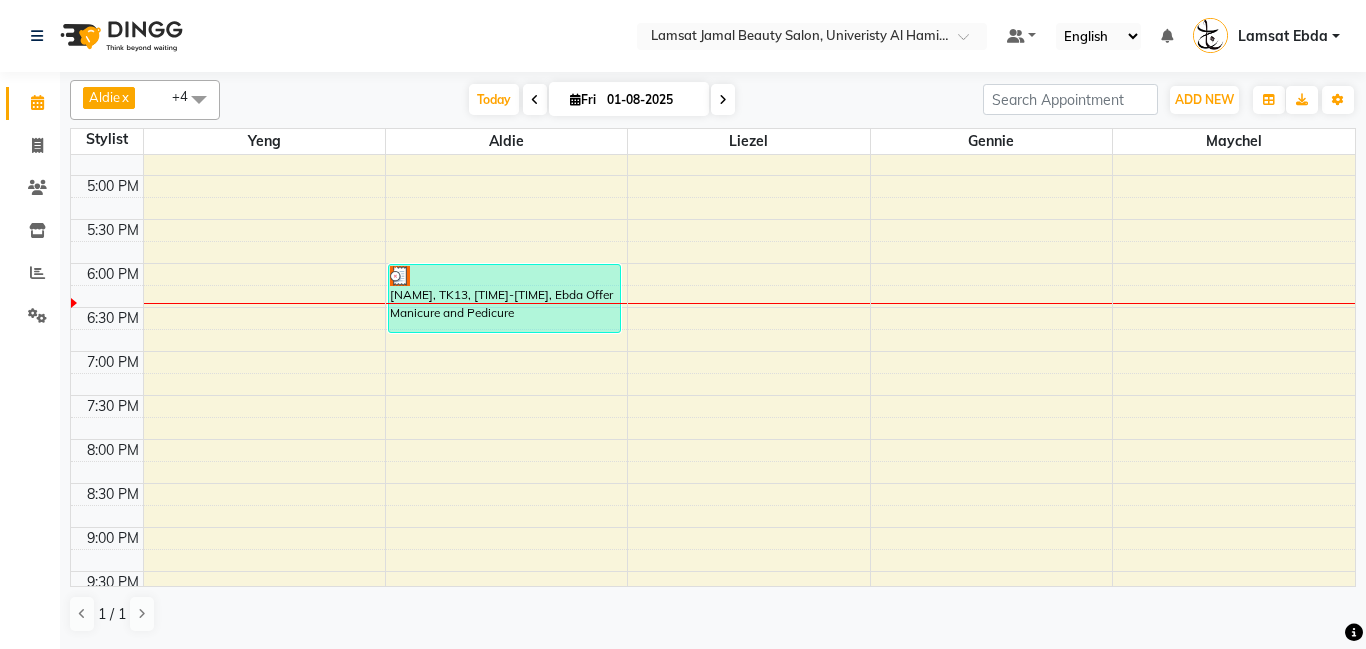 scroll, scrollTop: 686, scrollLeft: 0, axis: vertical 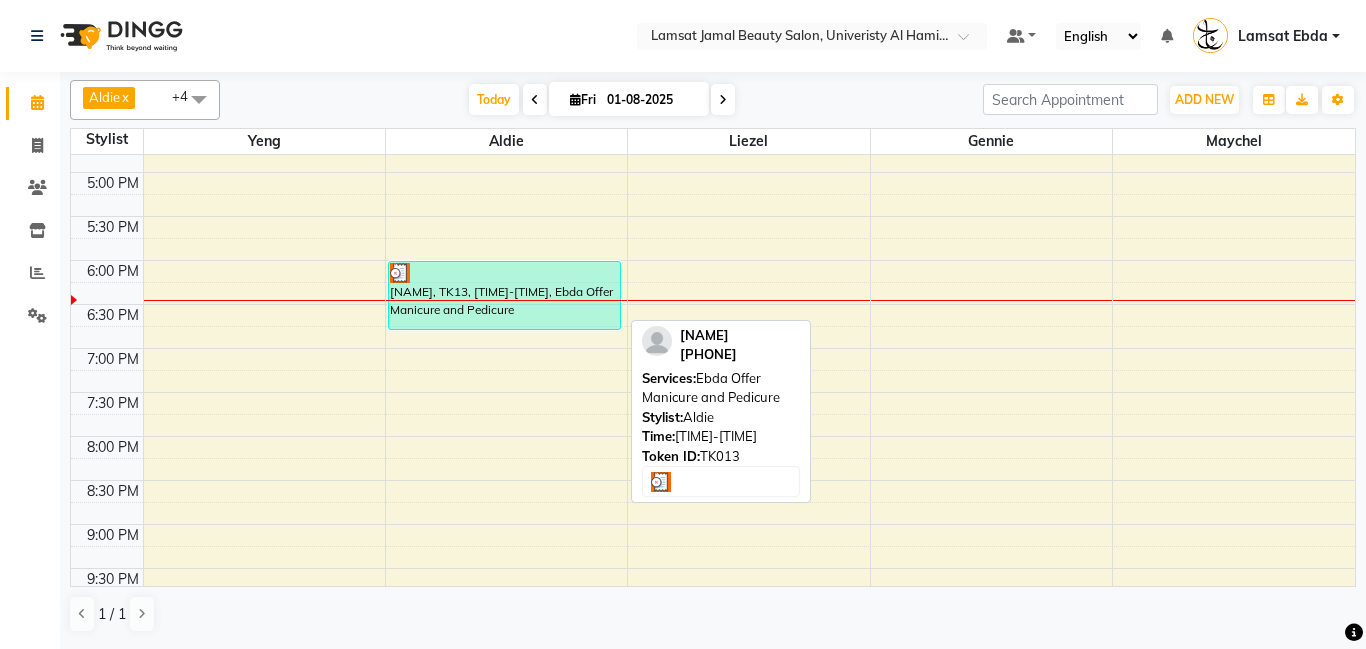 click on "[NAME], TK13, [TIME]-[TIME], Ebda Offer Manicure and Pedicure" at bounding box center [504, 295] 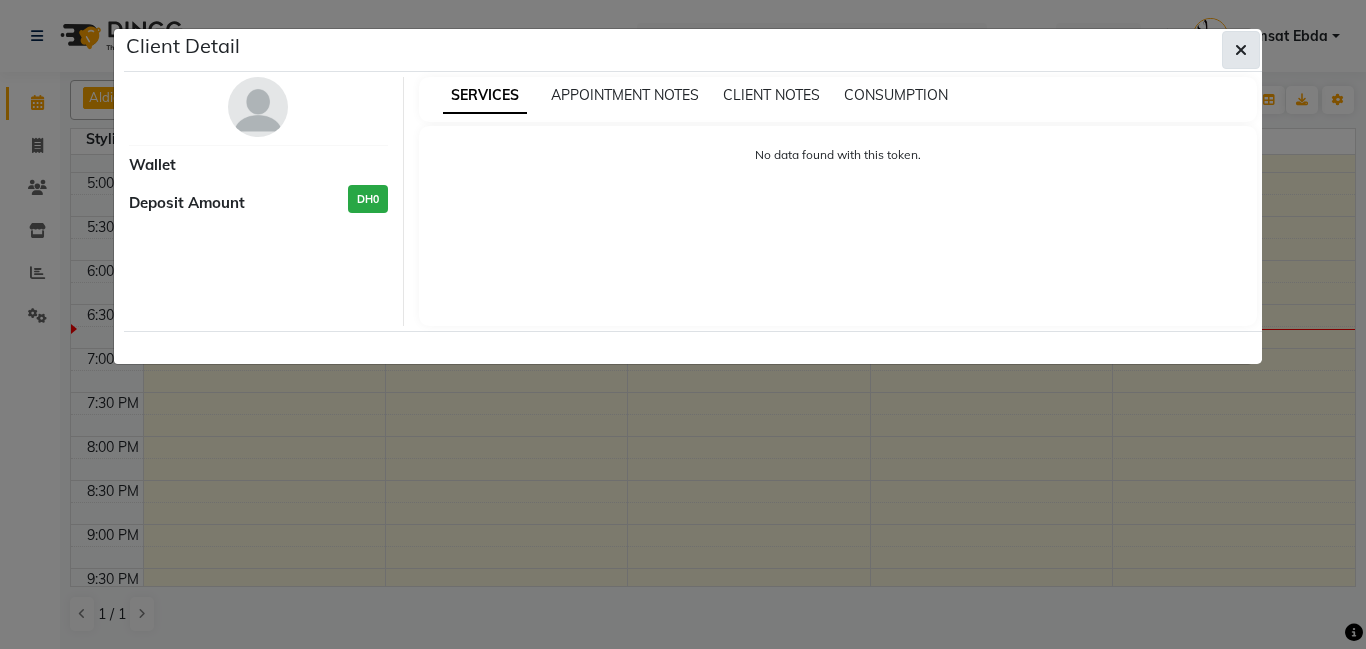 click 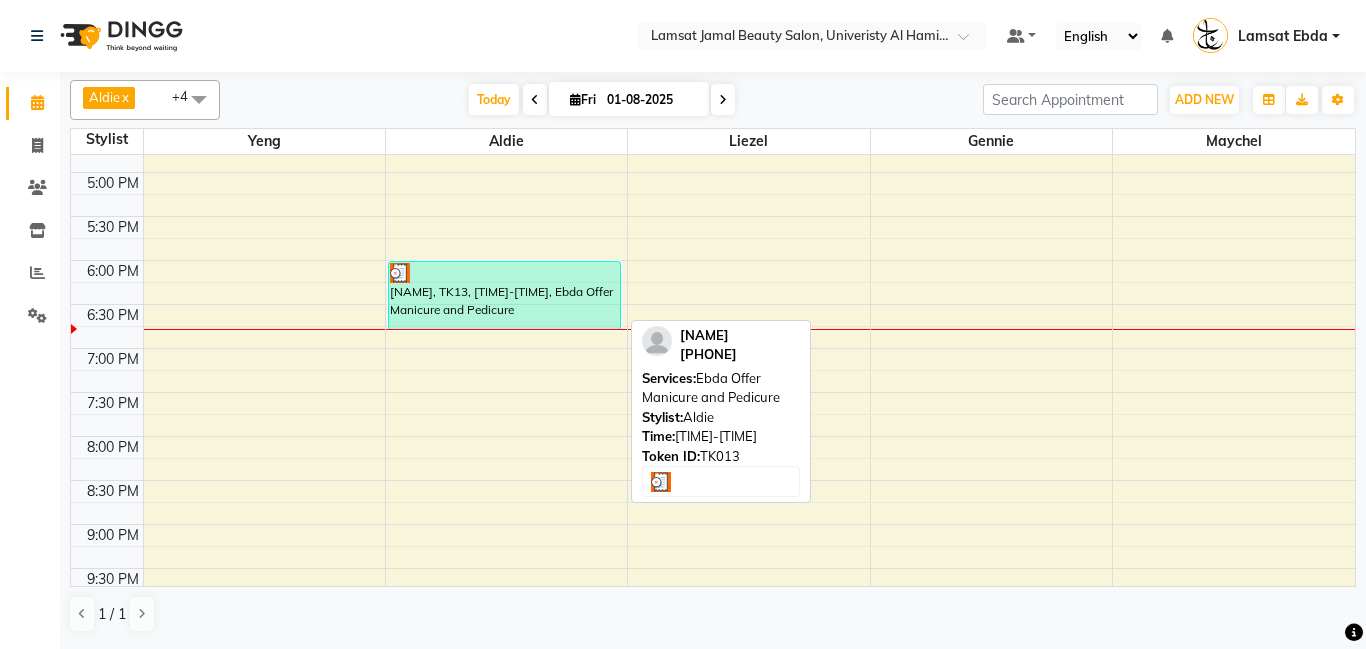 click at bounding box center [504, 273] 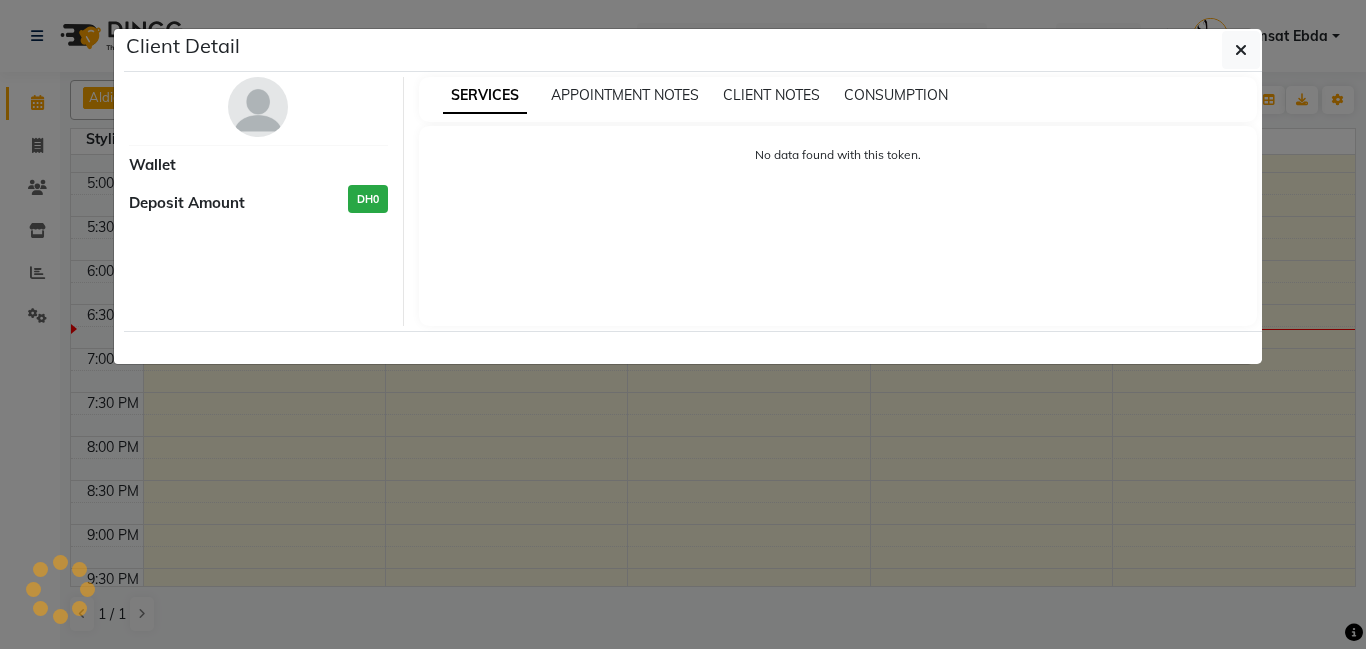 select on "3" 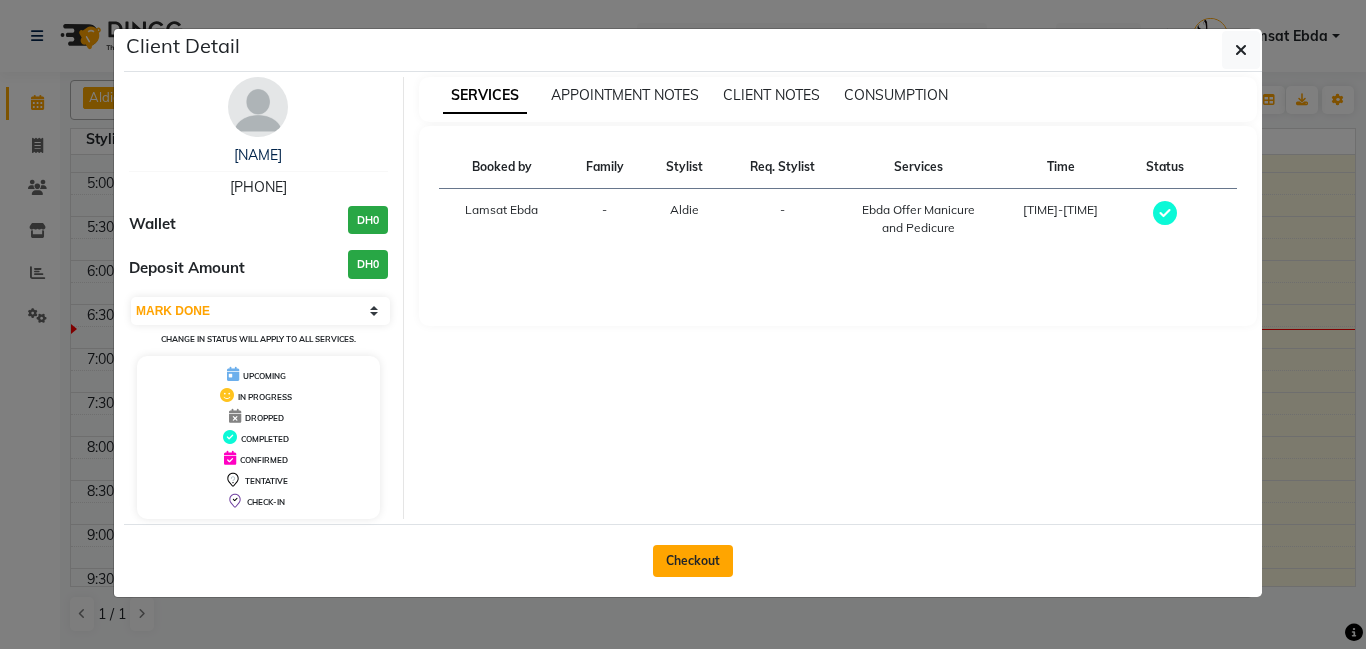 click on "Checkout" 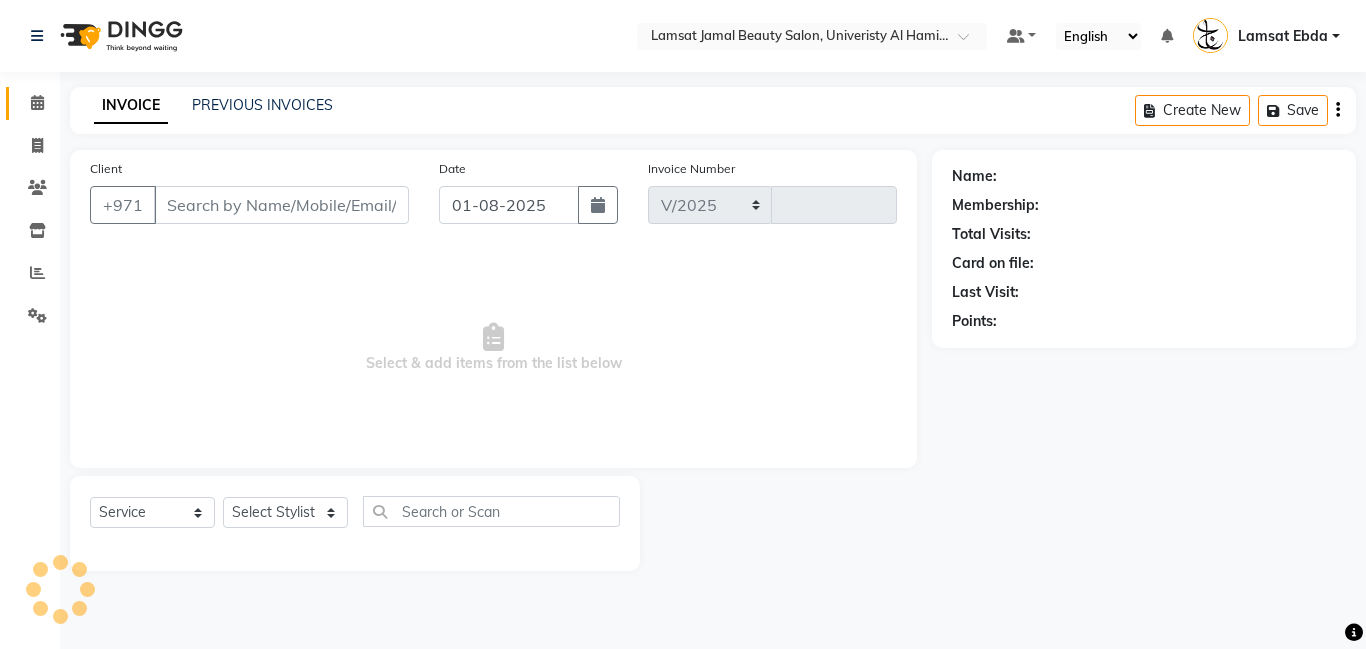 select on "8294" 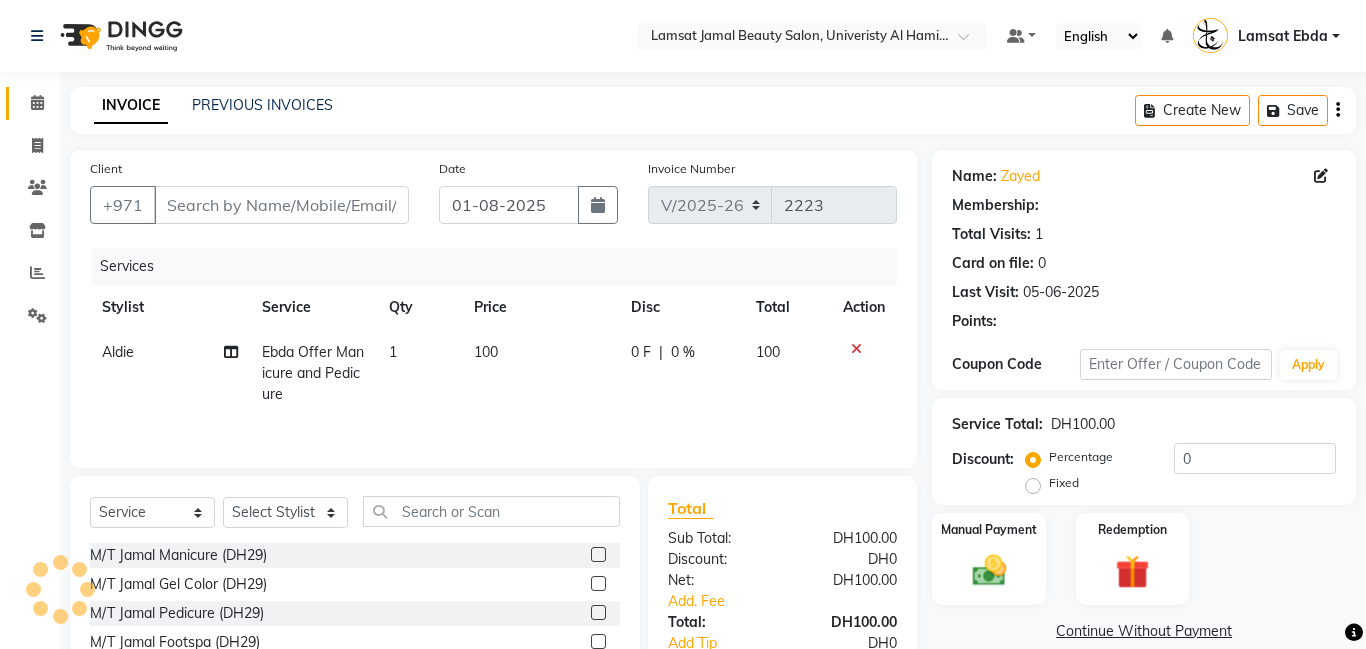 type on "55*****03" 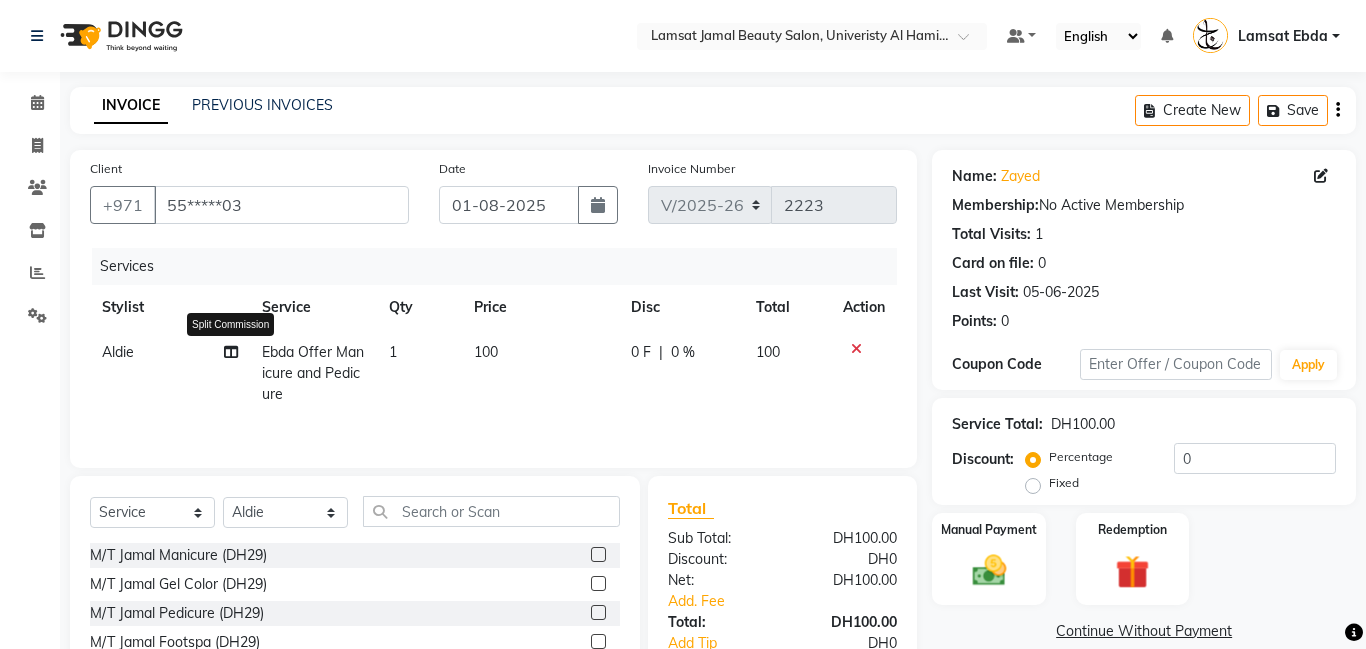 click 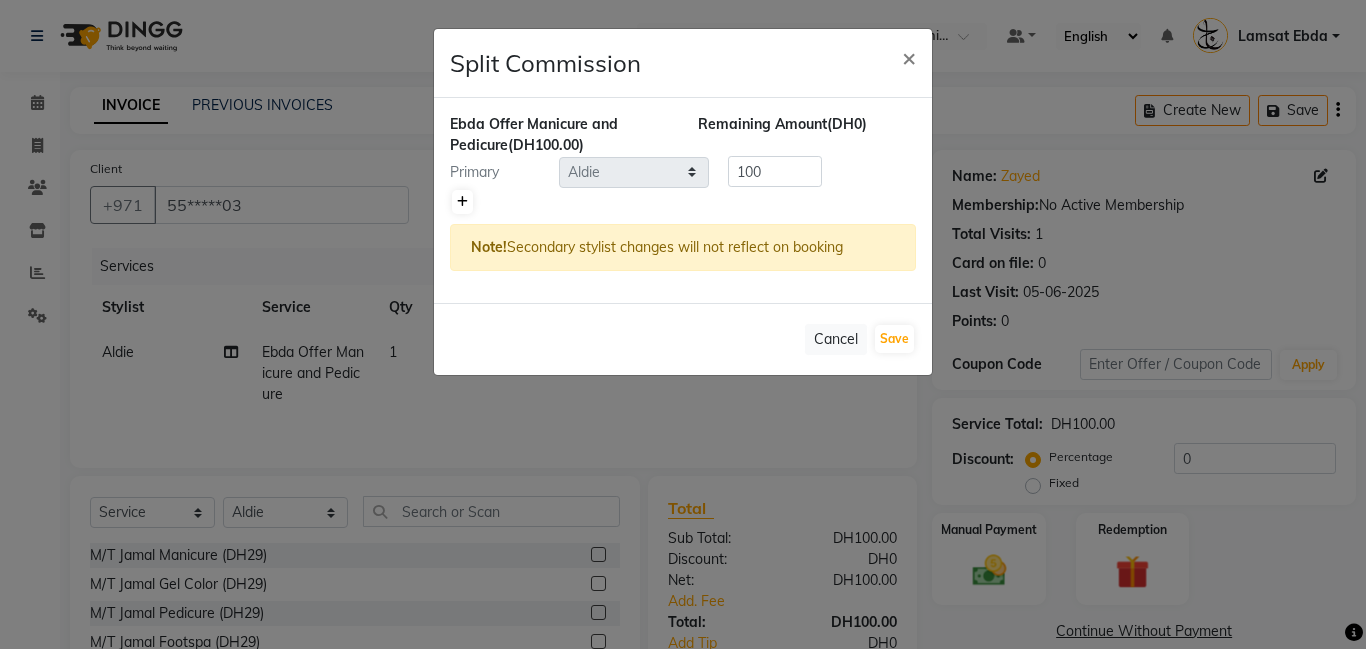 click 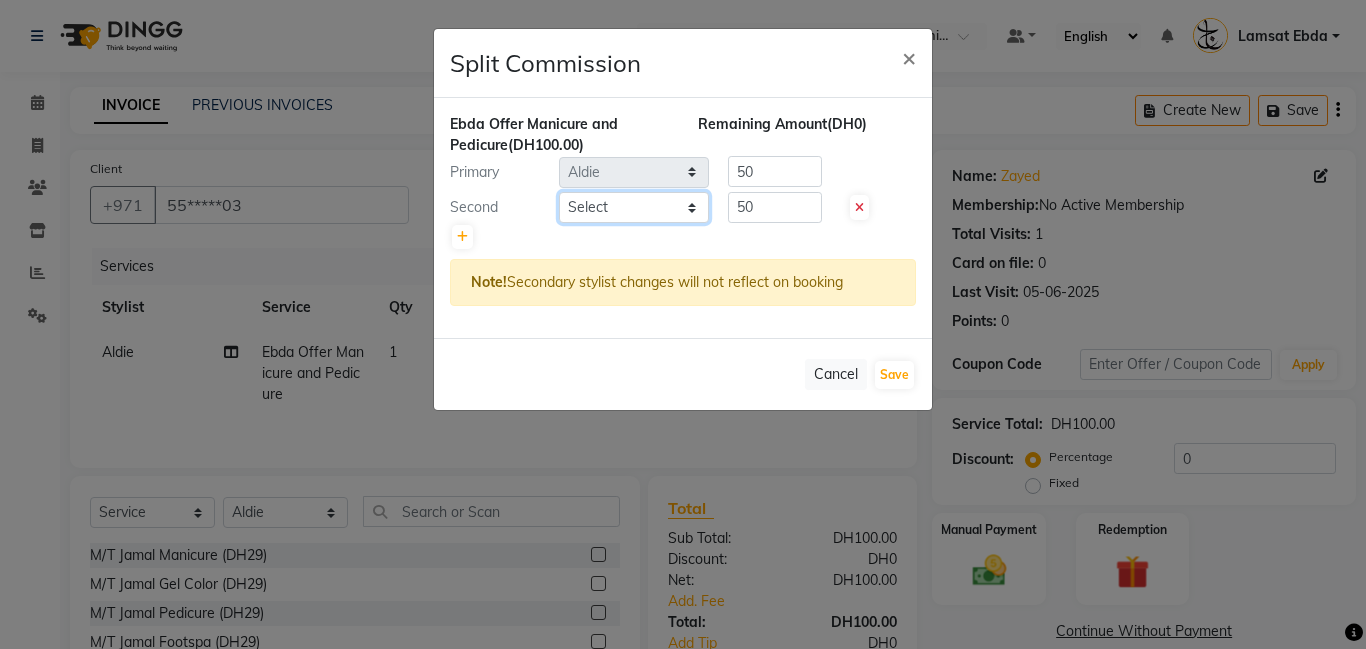 click on "Select Aldie Aliya Amna Gennie Joytie Jude Lamsat Ebda Lamsat Jamal Liezel Maricar Maychel Michelle Nads Neha Nhor Owner Aliya Priya Rods Sana Sehr Alya Yeng" 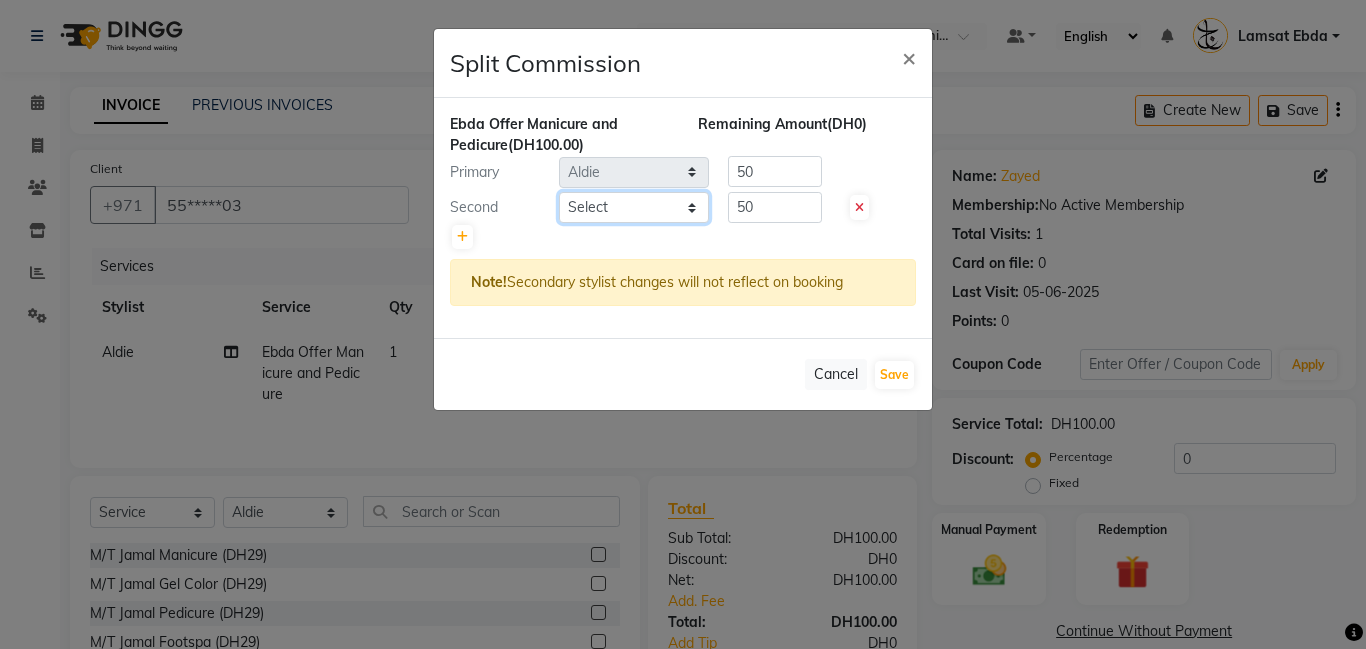select on "[PHONE]" 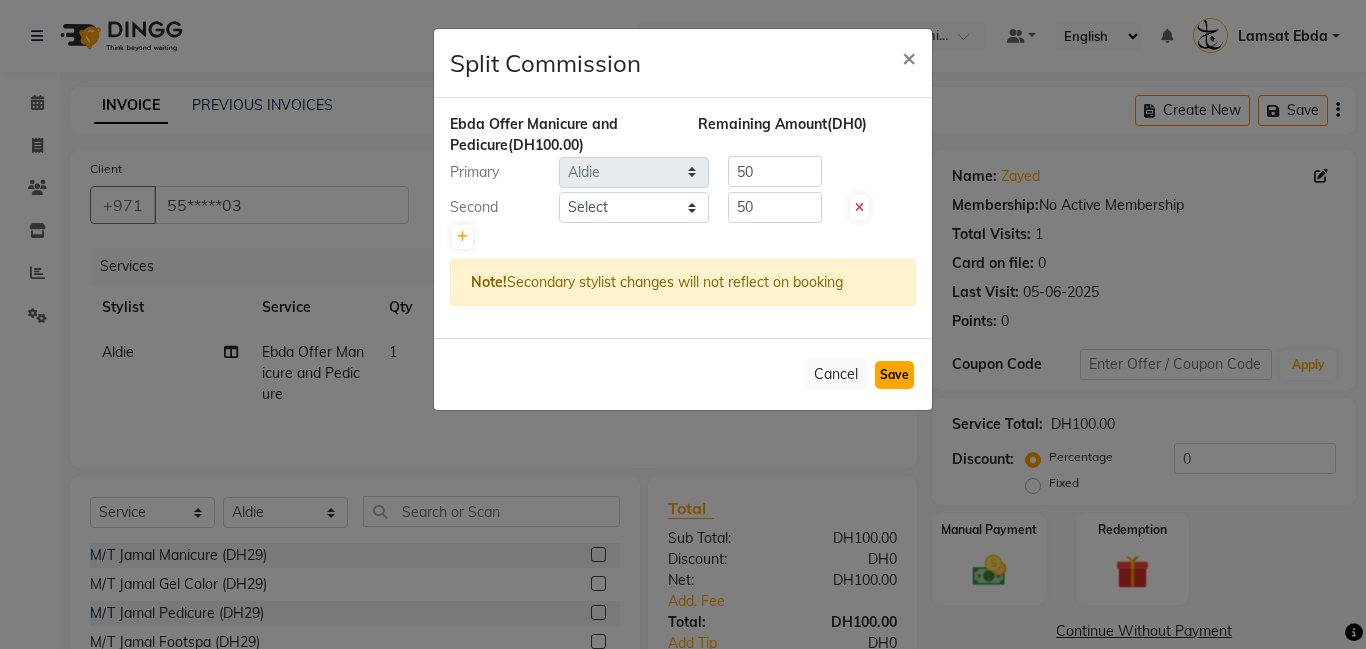 click on "Save" 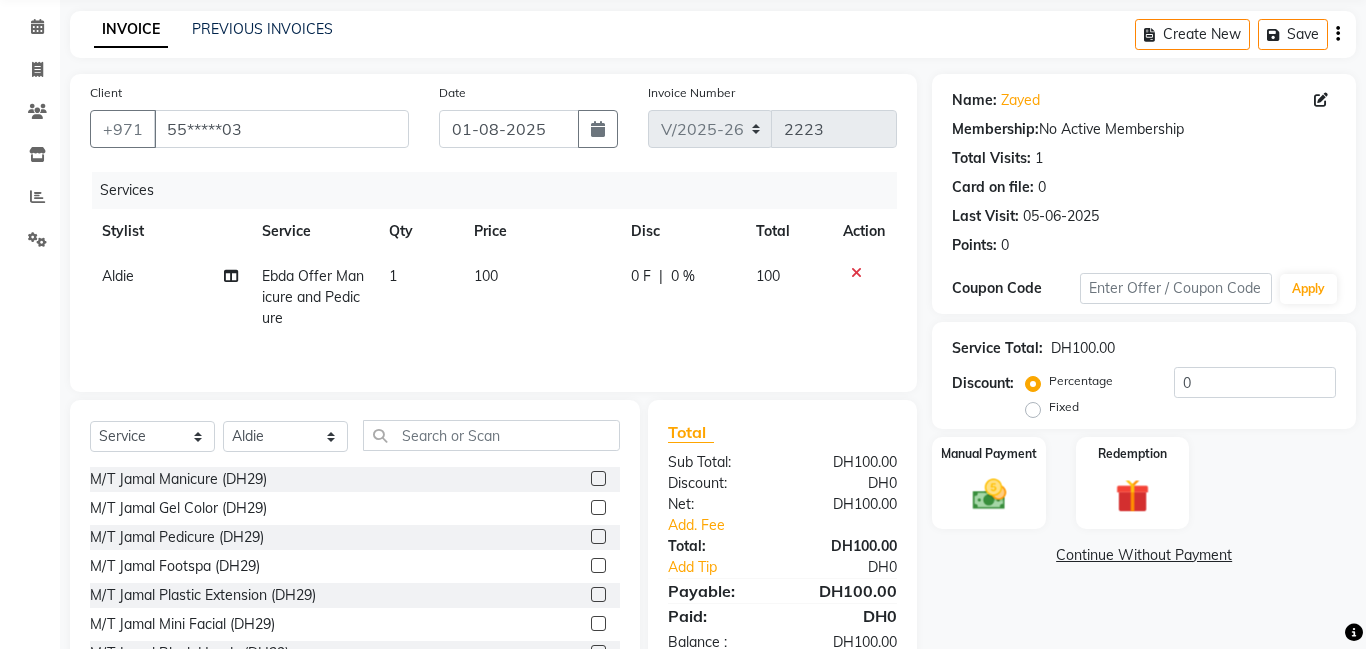 scroll, scrollTop: 152, scrollLeft: 0, axis: vertical 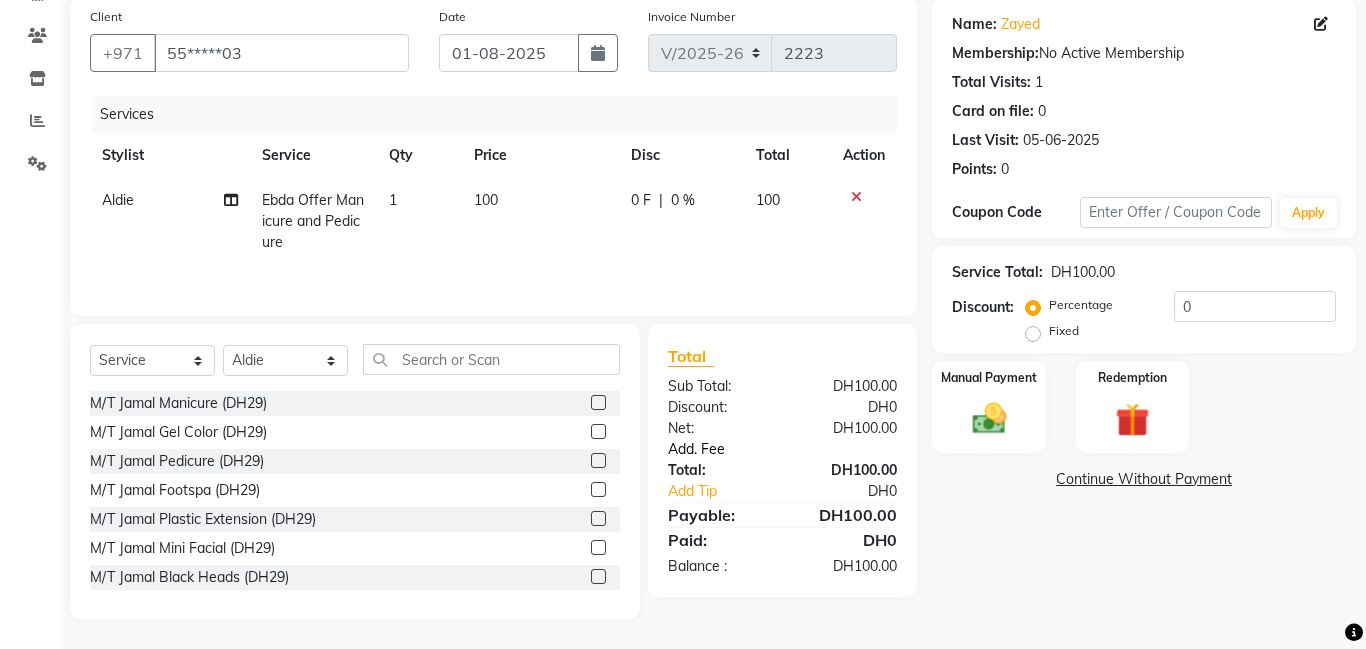 click on "Add. Fee" 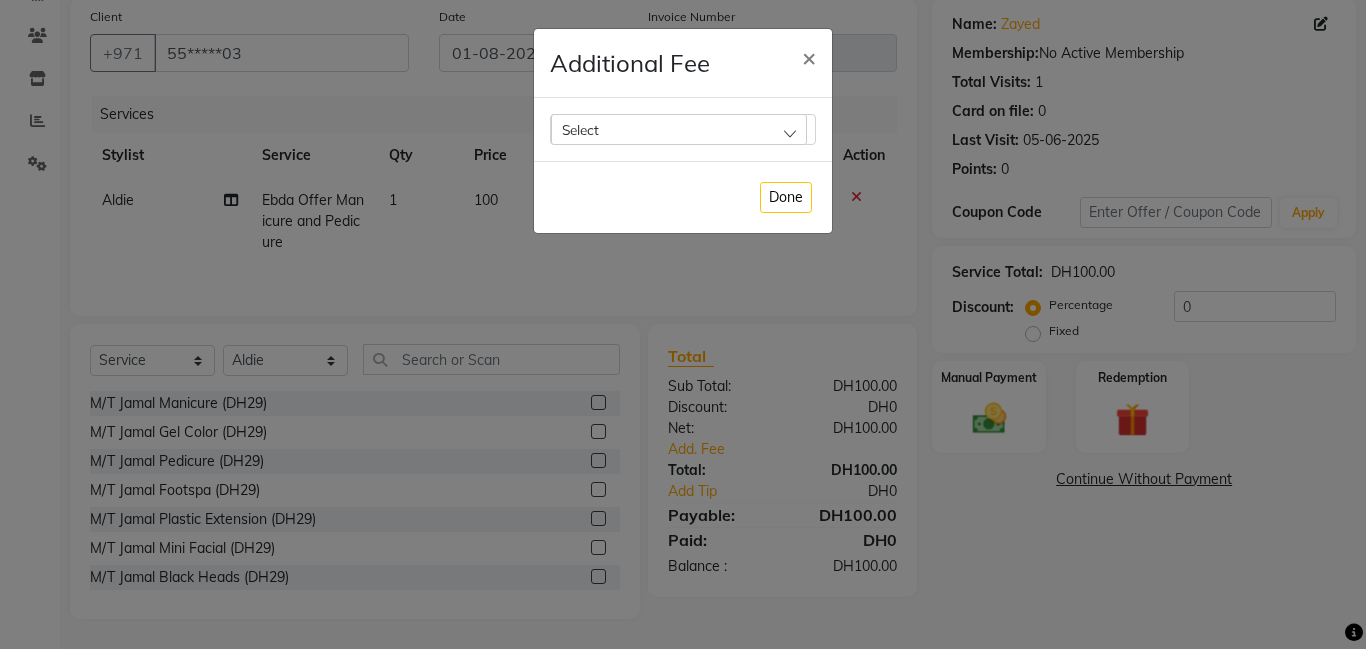 click on "Select" 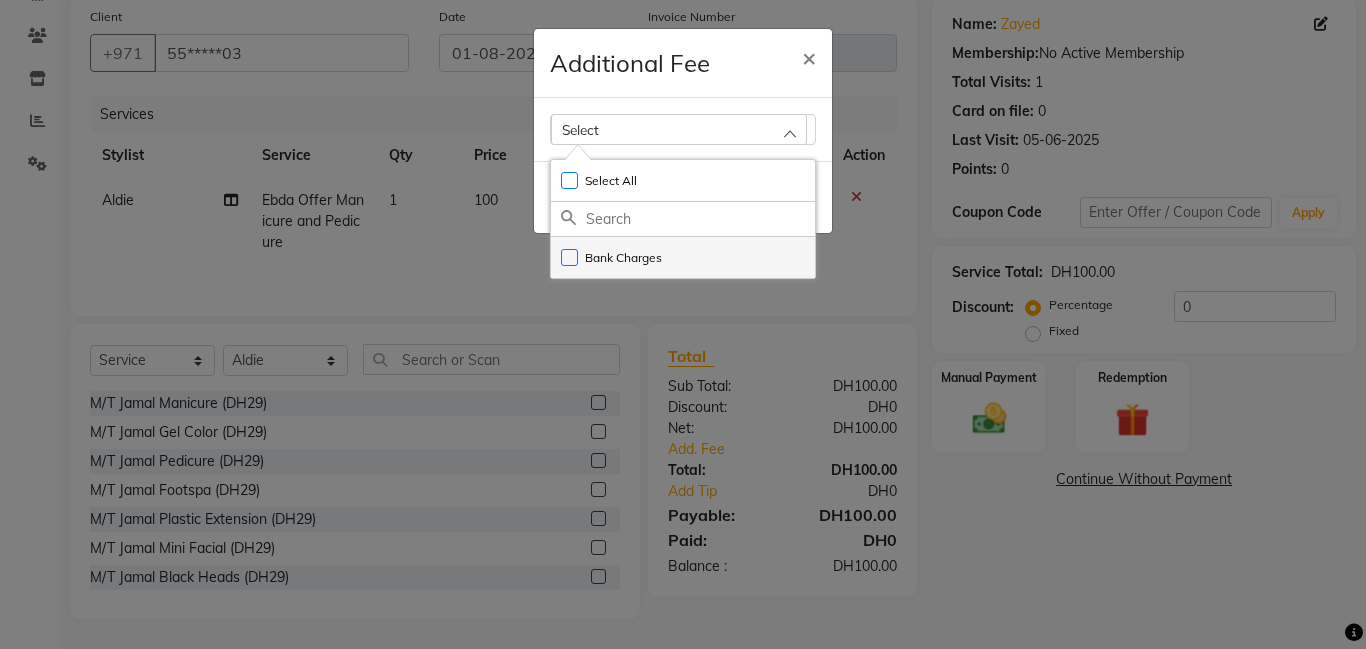 click on "Bank Charges" 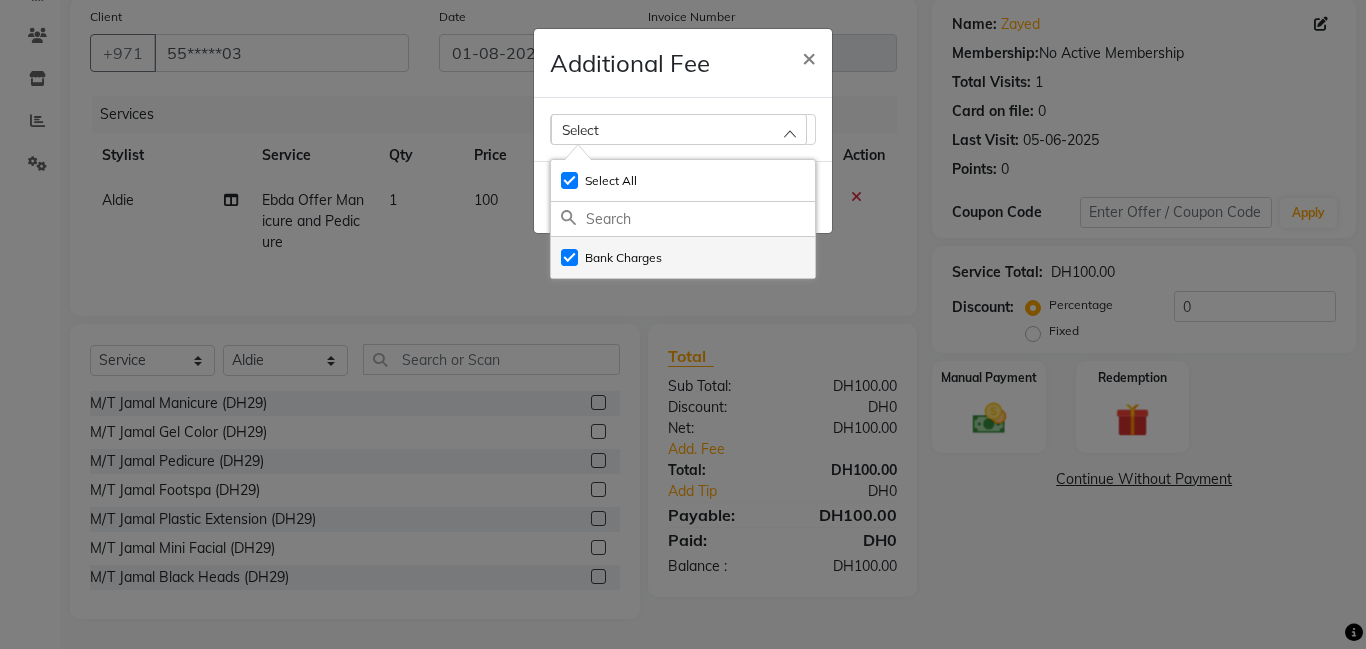 checkbox on "true" 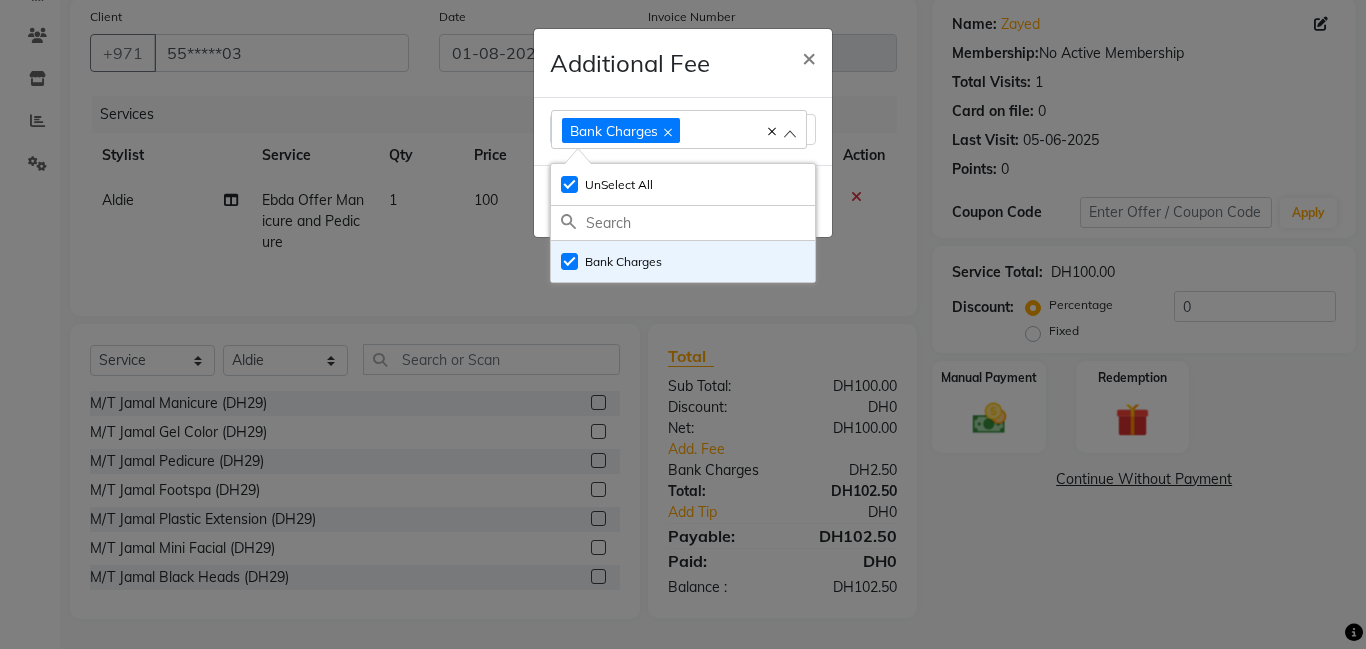 click on "Additional Fee × Bank Charges Select All UnSelect All Bank Charges  Done" 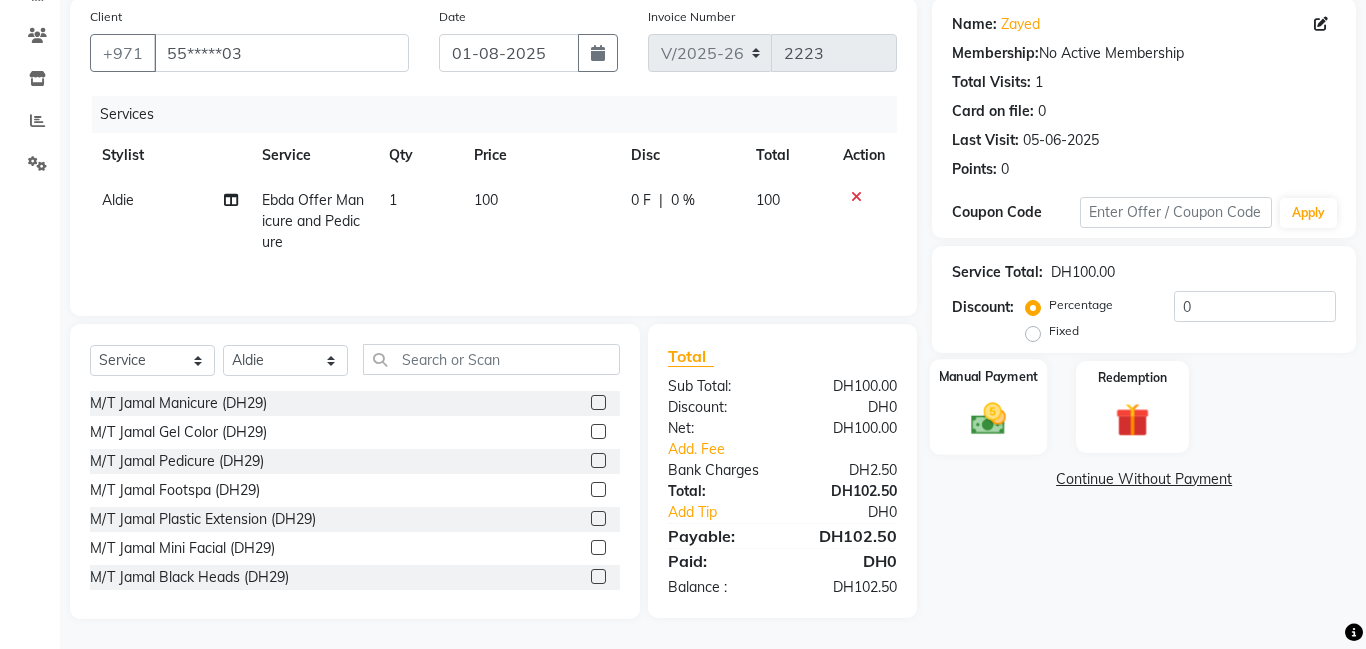 click on "Manual Payment" 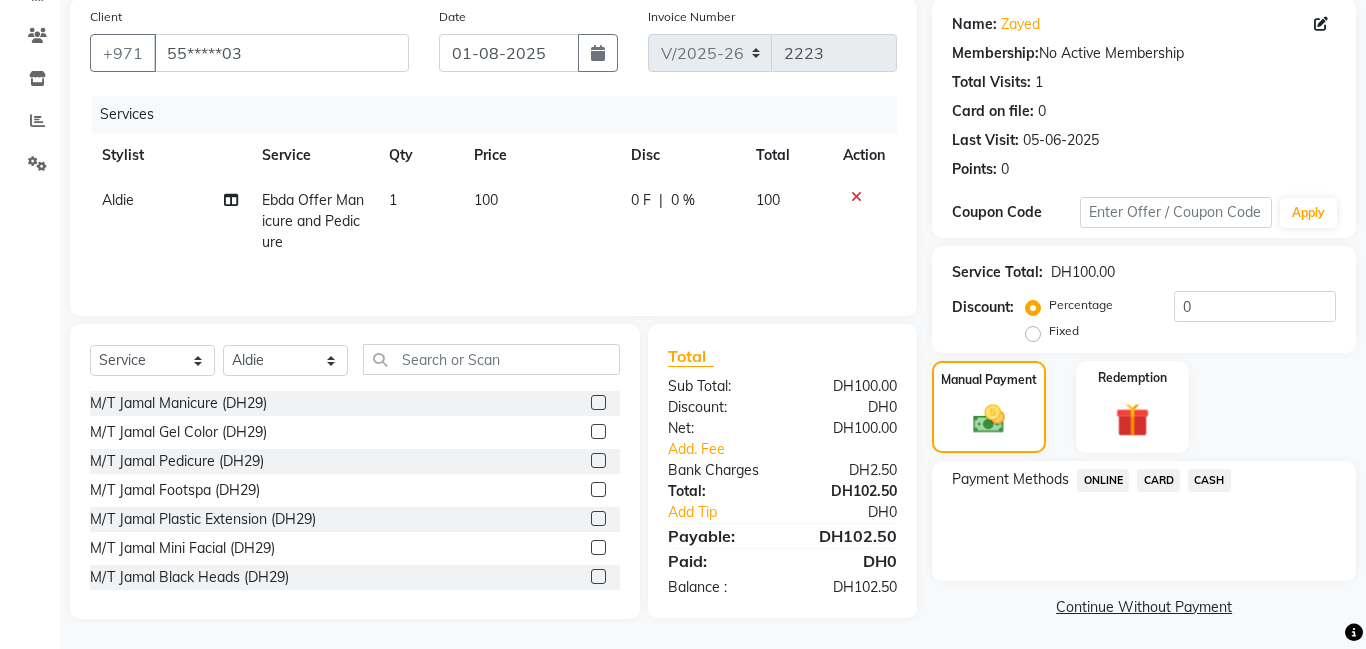 click on "CARD" 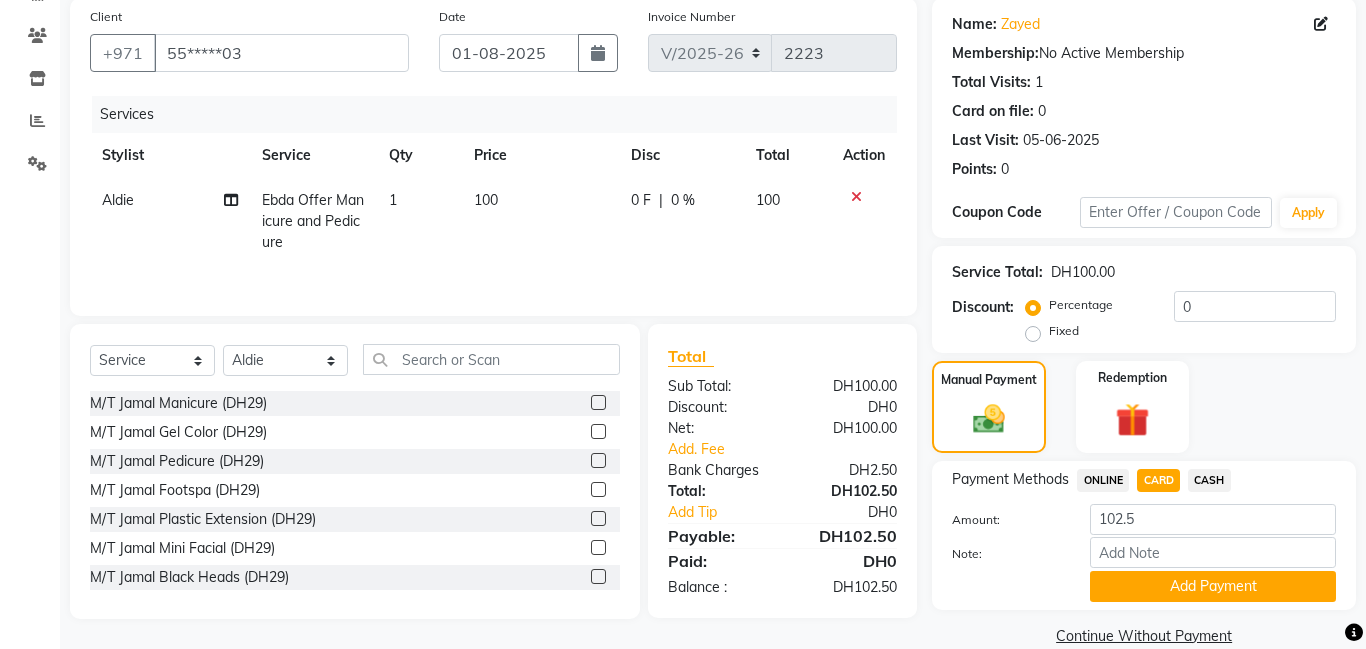 scroll, scrollTop: 184, scrollLeft: 0, axis: vertical 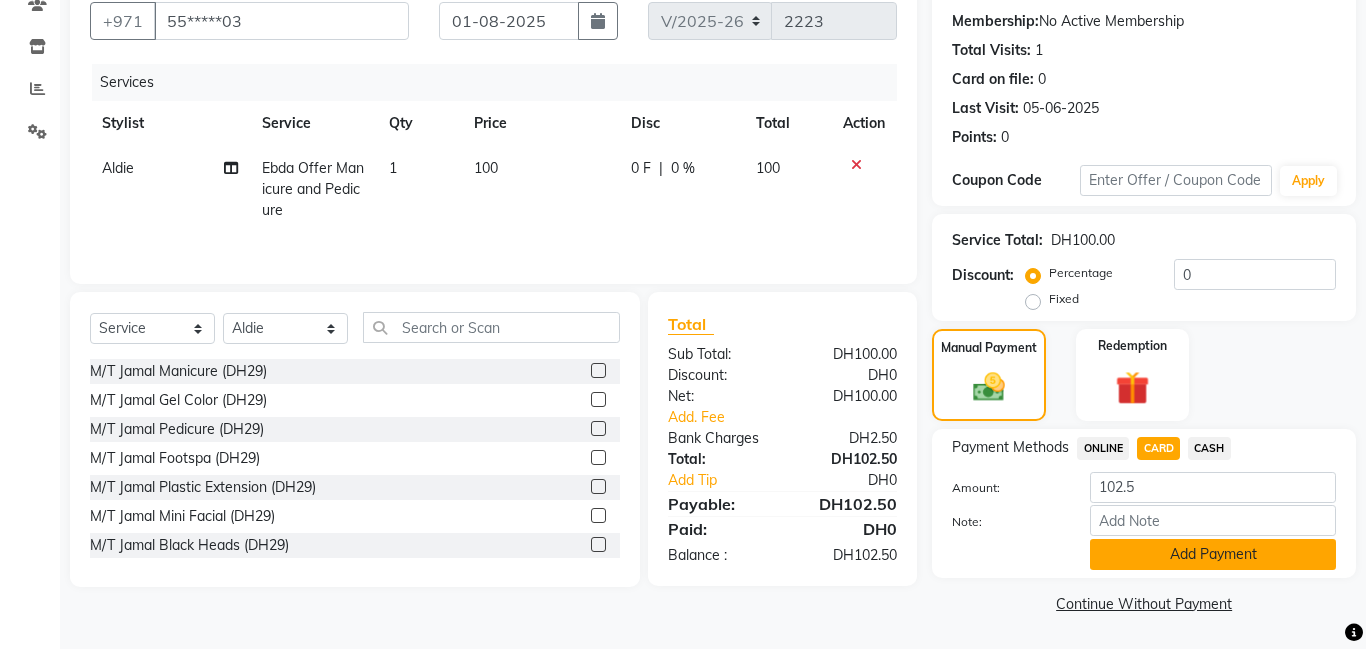 click on "Add Payment" 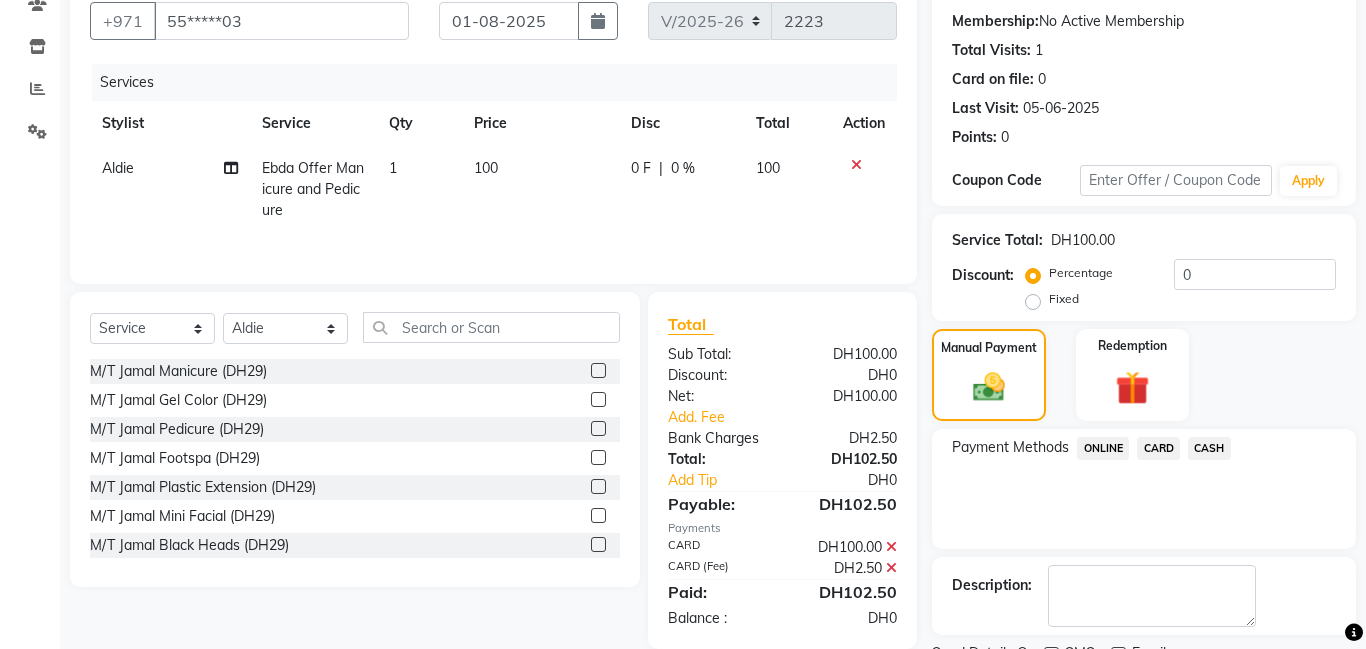 scroll, scrollTop: 268, scrollLeft: 0, axis: vertical 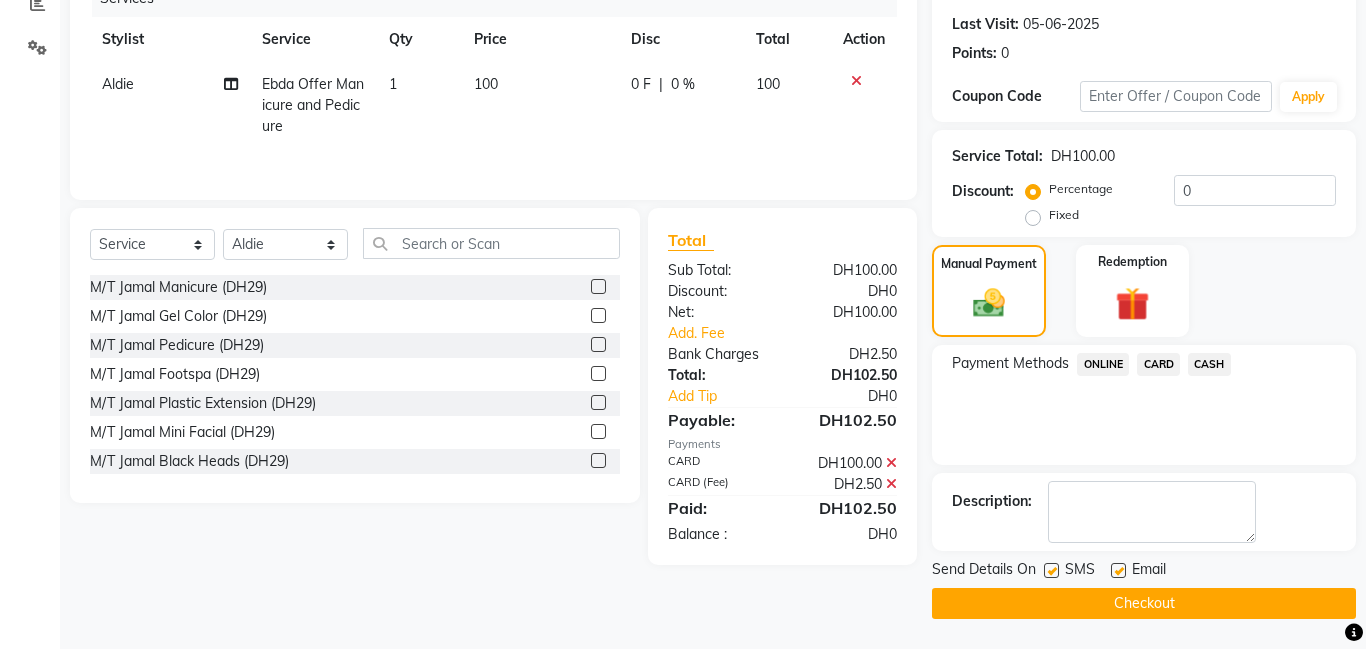 click on "Checkout" 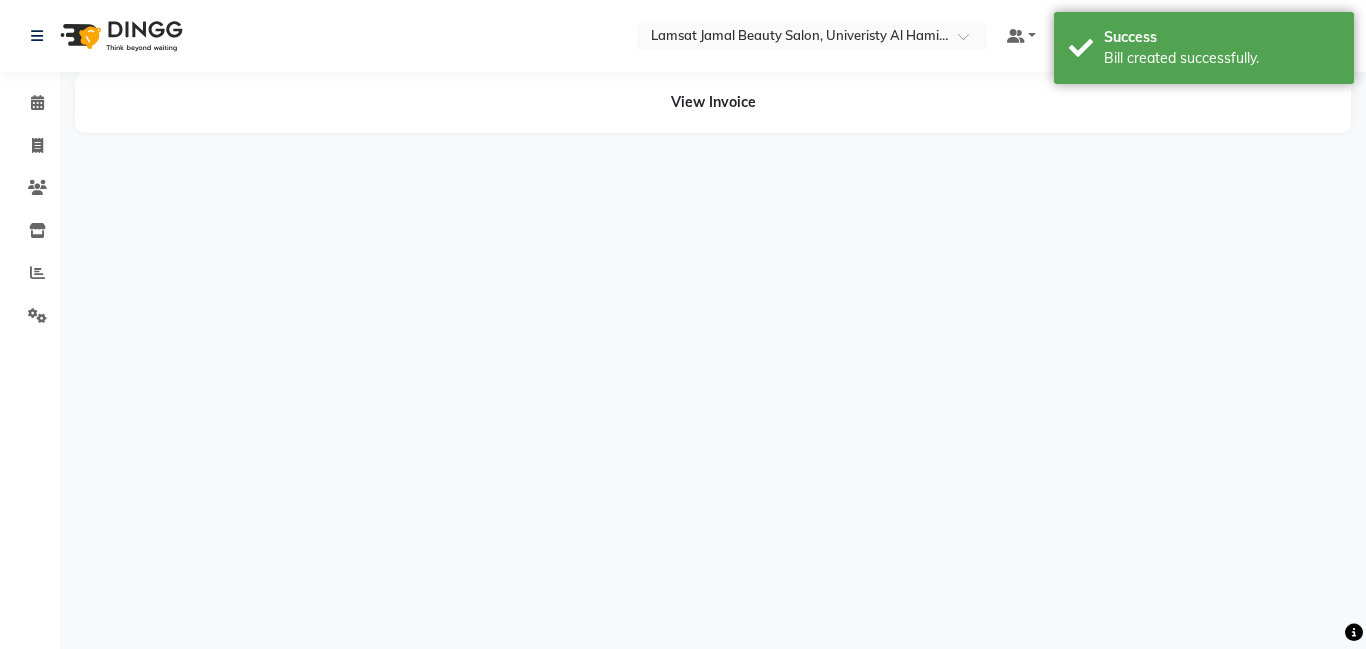 scroll, scrollTop: 0, scrollLeft: 0, axis: both 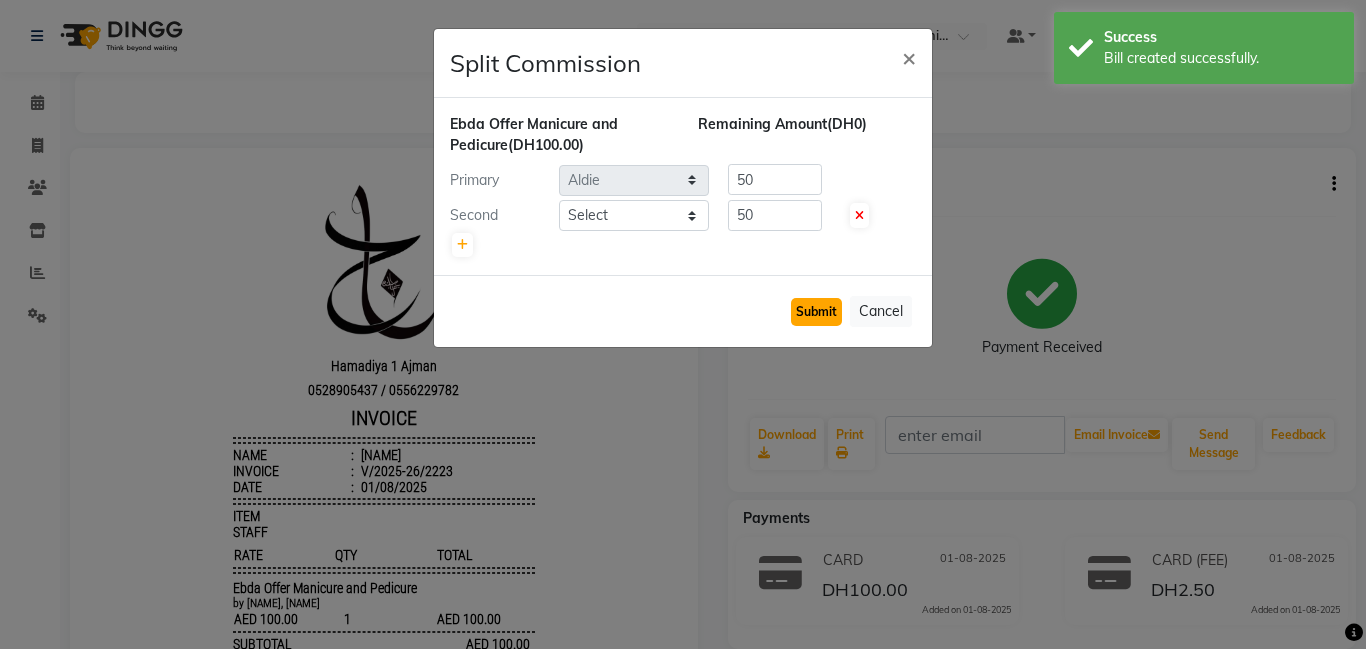 click on "Submit" 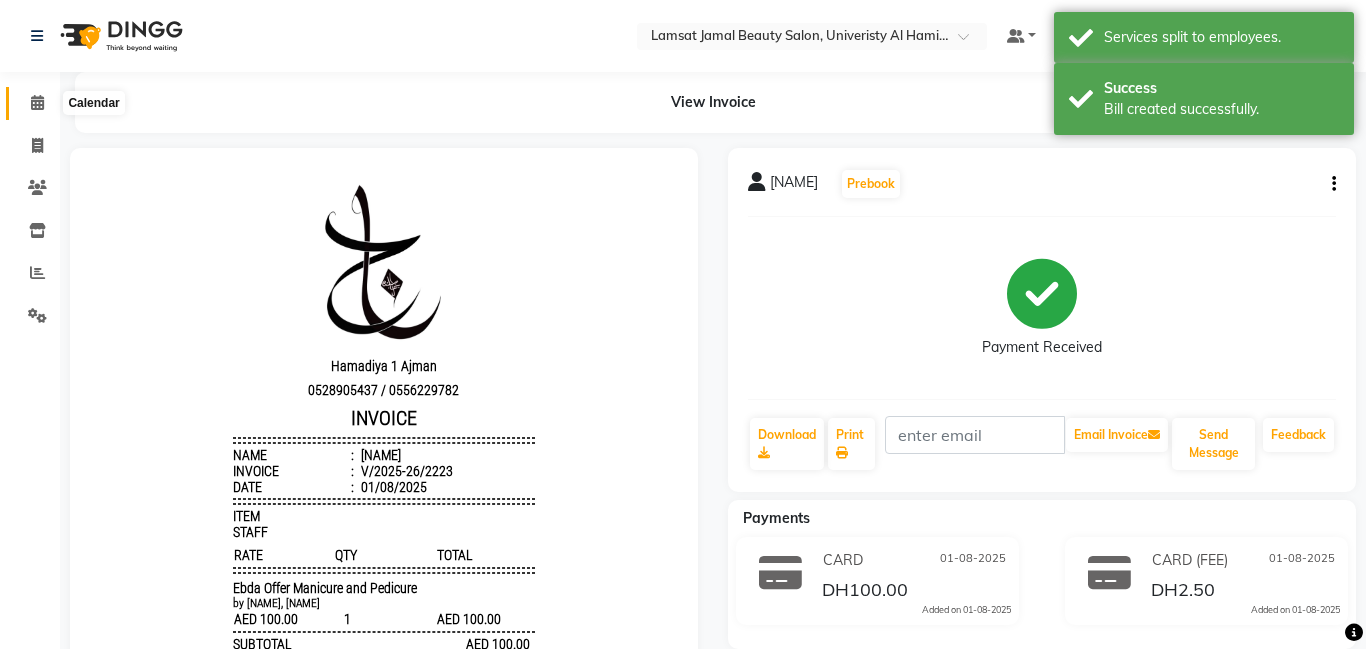click 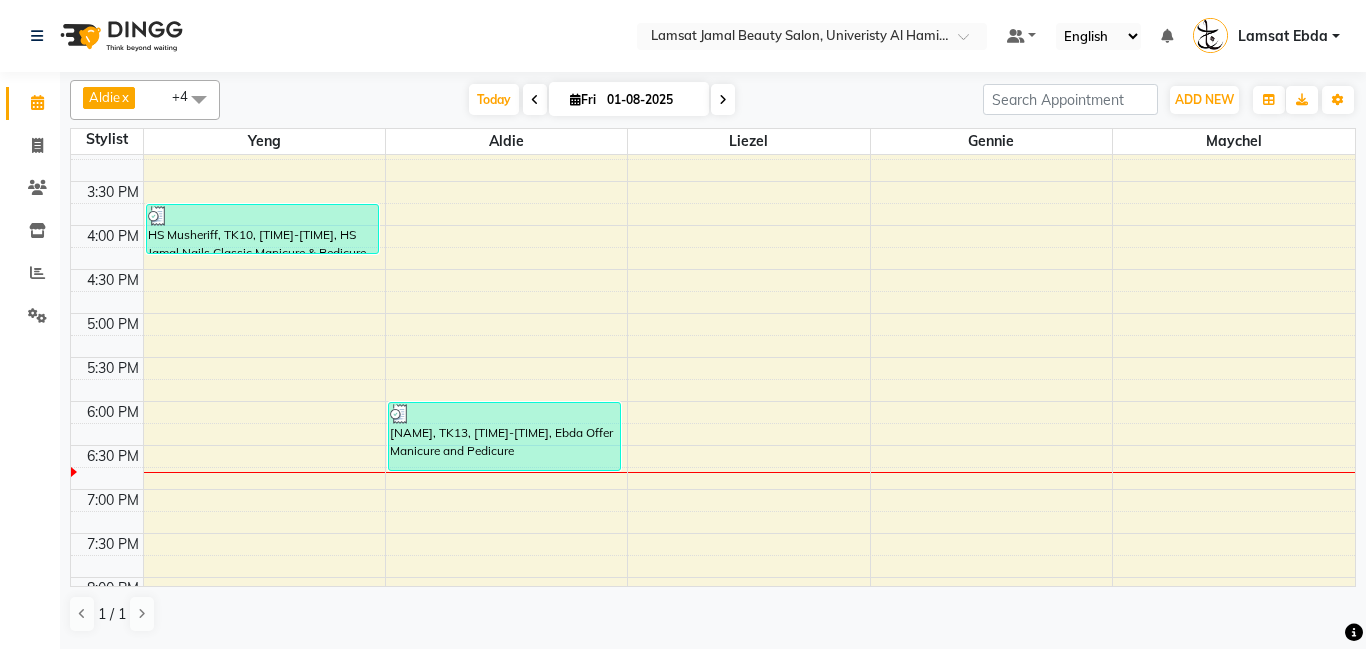 scroll, scrollTop: 560, scrollLeft: 0, axis: vertical 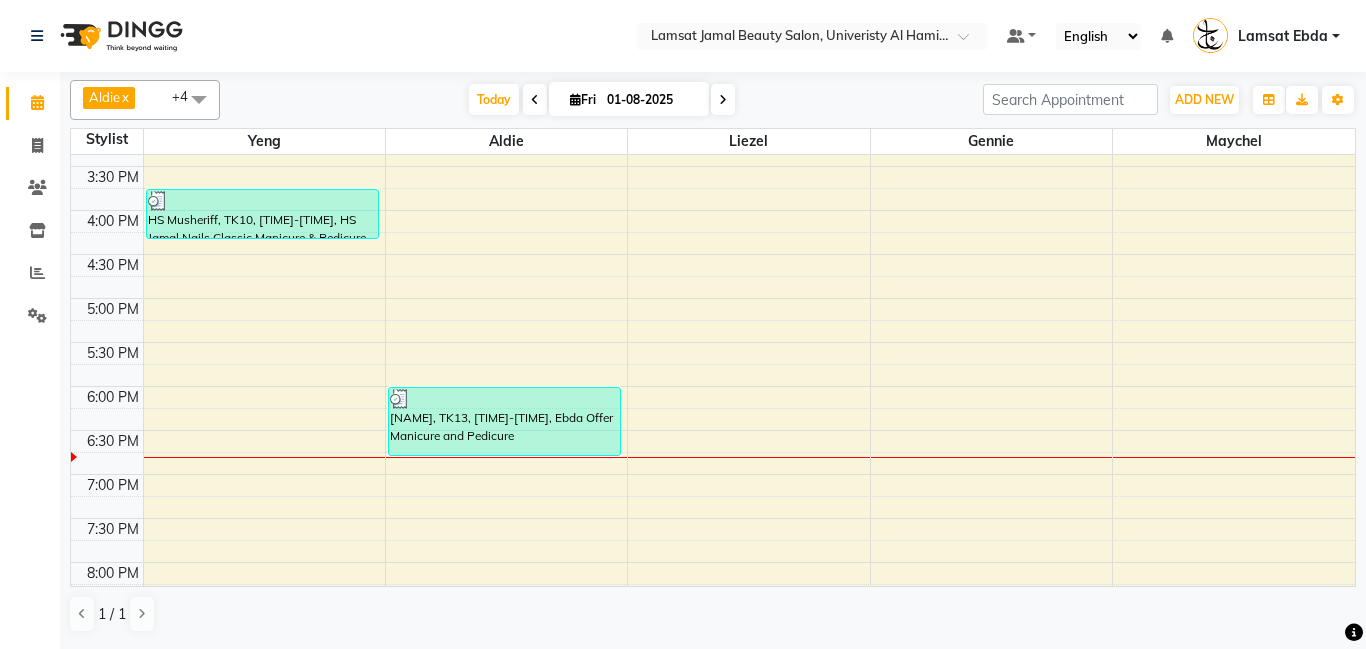 click on "9:00 AM 9:30 AM 10:00 AM 10:30 AM 11:00 AM 11:30 AM 12:00 PM 12:30 PM 1:00 PM 1:30 PM 2:00 PM 2:30 PM 3:00 PM 3:30 PM 4:00 PM 4:30 PM 5:00 PM 5:30 PM 6:00 PM 6:30 PM 7:00 PM 7:30 PM 8:00 PM 8:30 PM 9:00 PM 9:30 PM 10:00 PM 10:30 PM 11:00 PM 11:30 PM HS Musheriff, TK10, [TIME]-[TIME], HS Jamal Nails Classic Manicure & Pedicure zayed, TK13, [TIME]-[TIME], Ebda Offer Manicure and Pedicure" at bounding box center [713, 254] 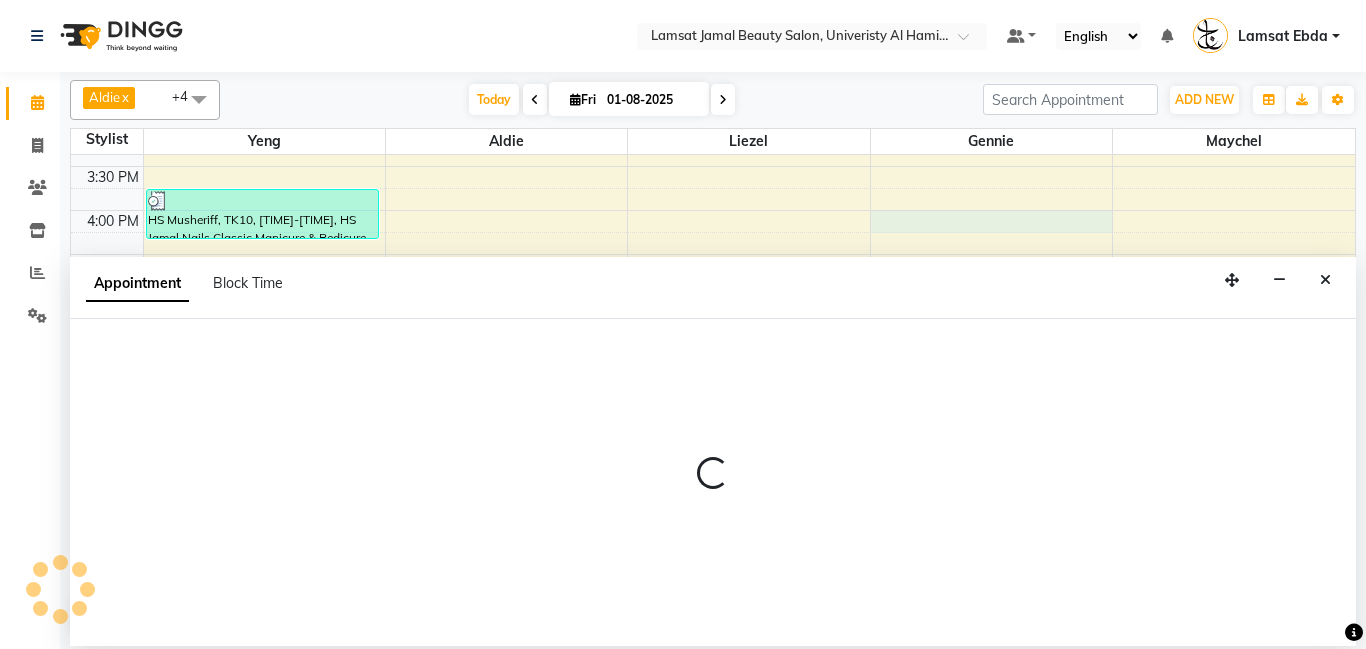 select on "[PHONE]" 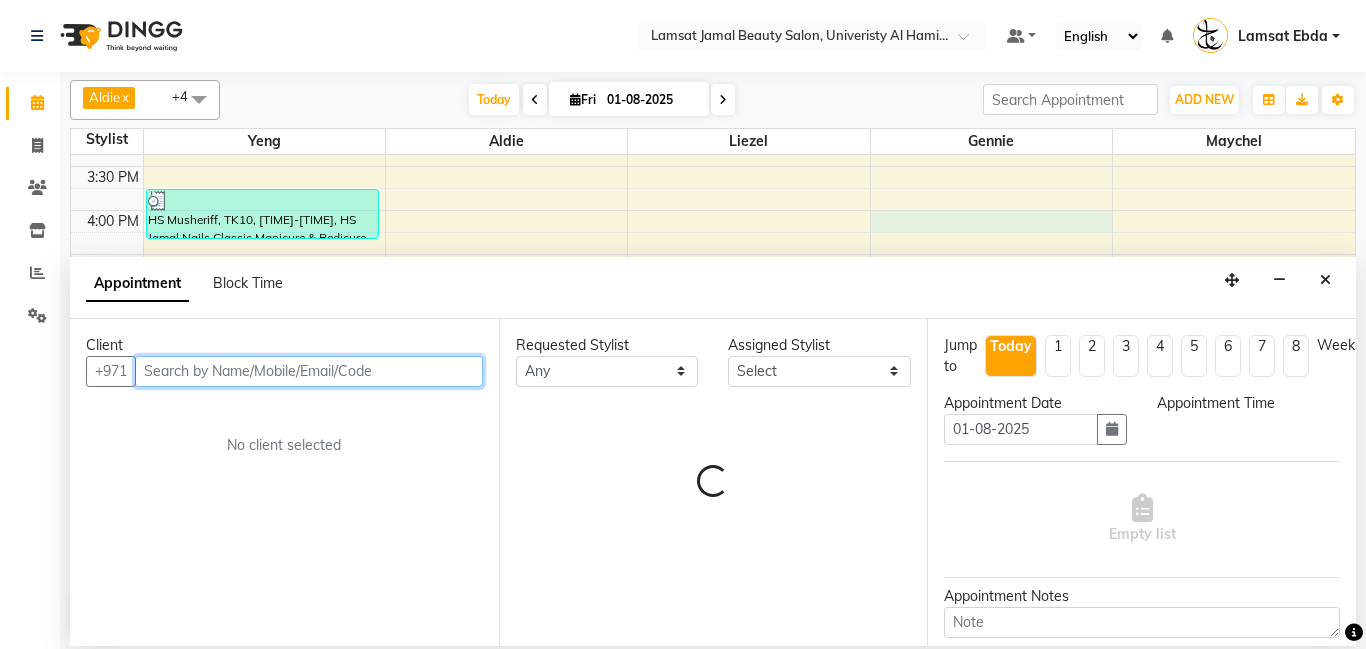 select on "960" 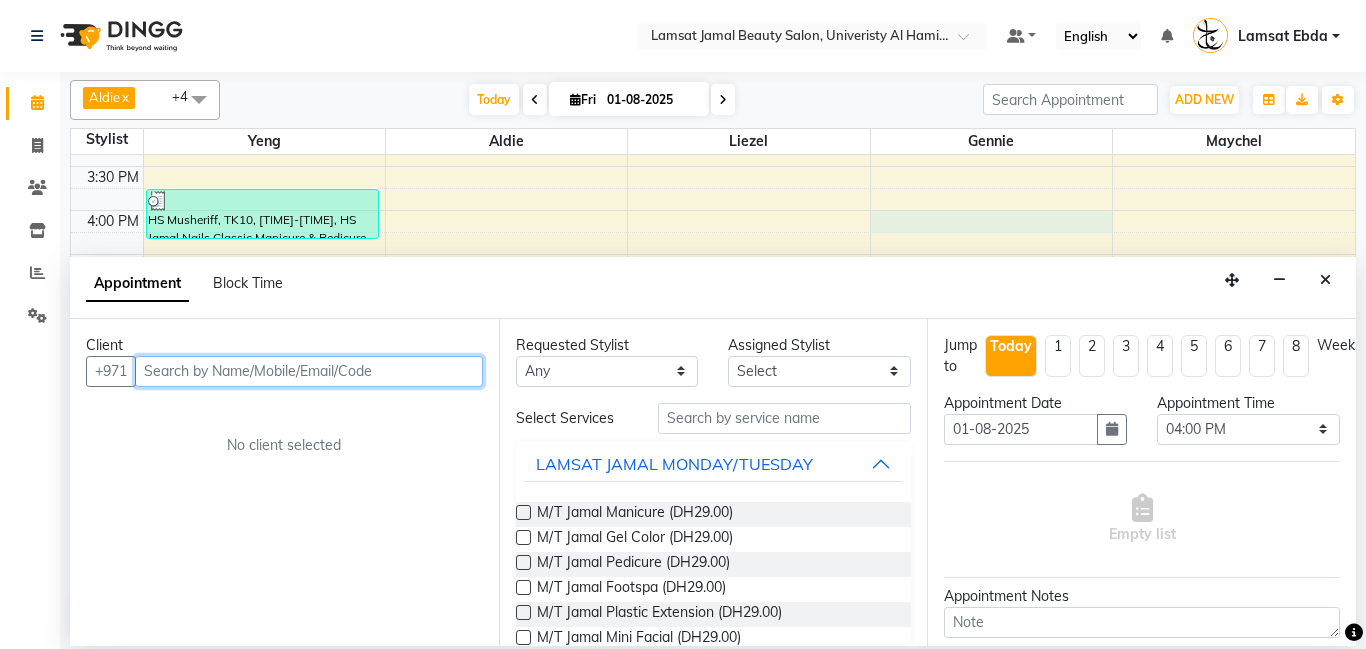 click at bounding box center [309, 371] 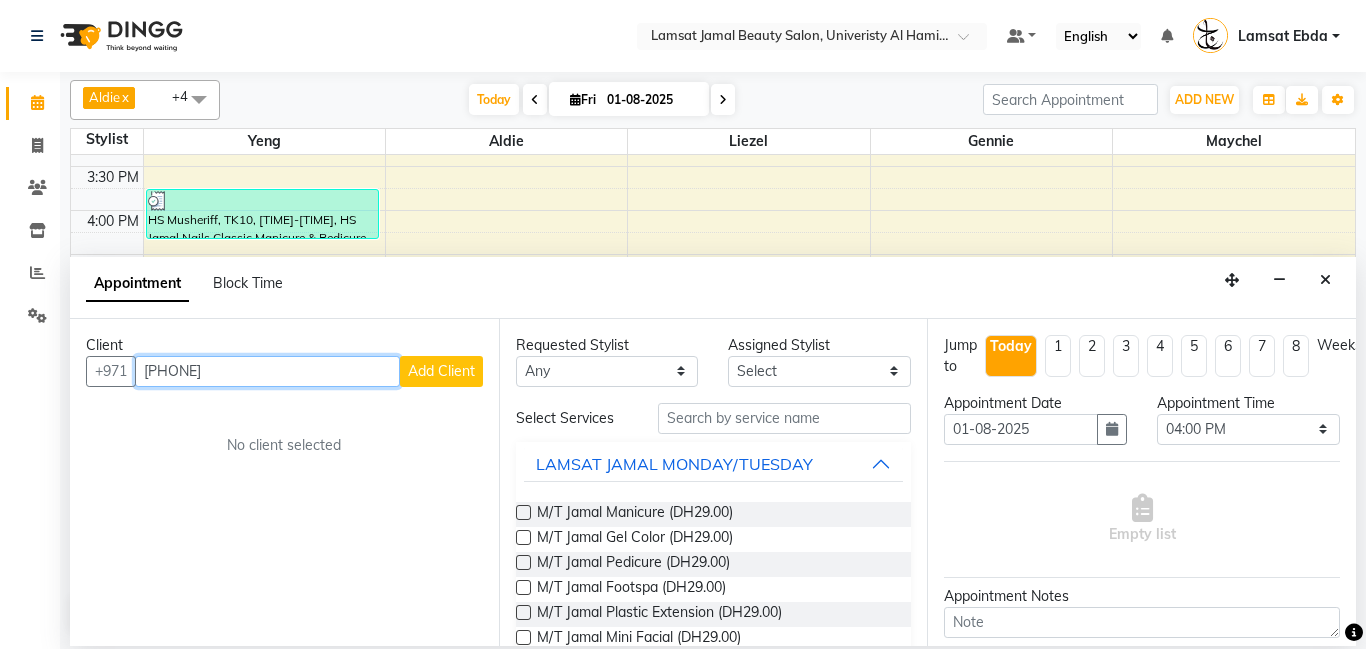 type on "[PHONE]" 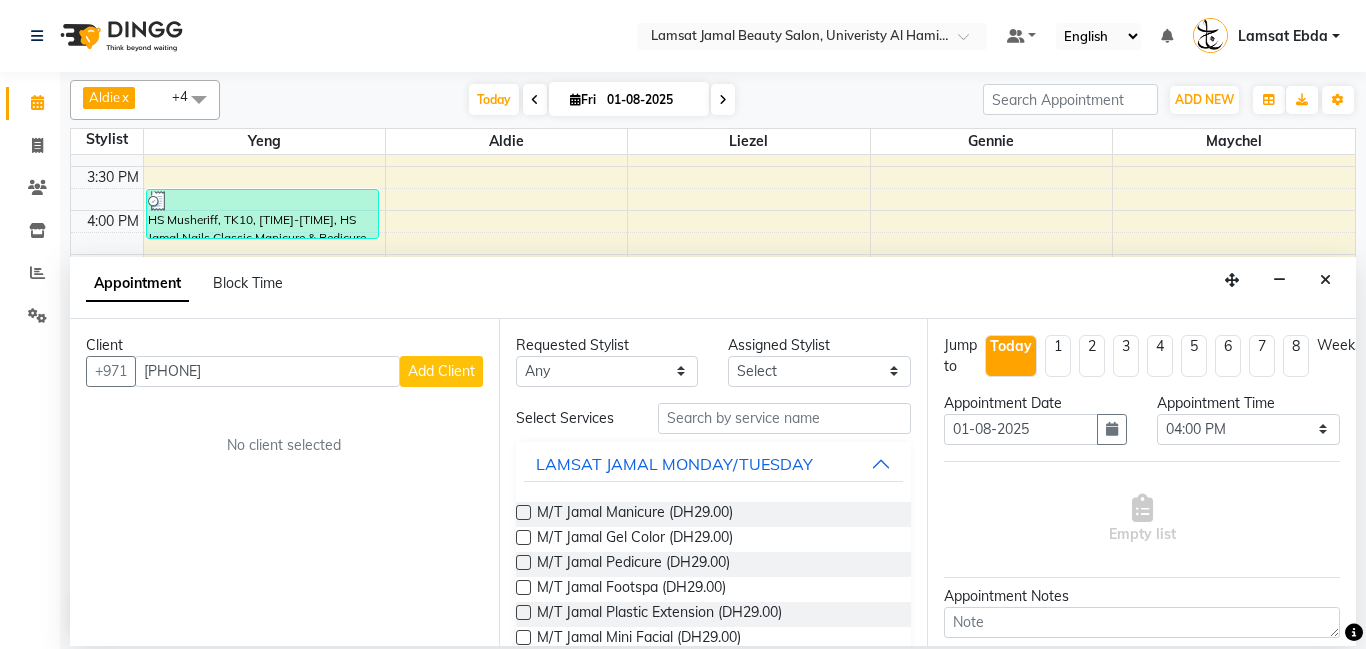 click on "Add Client" at bounding box center (441, 371) 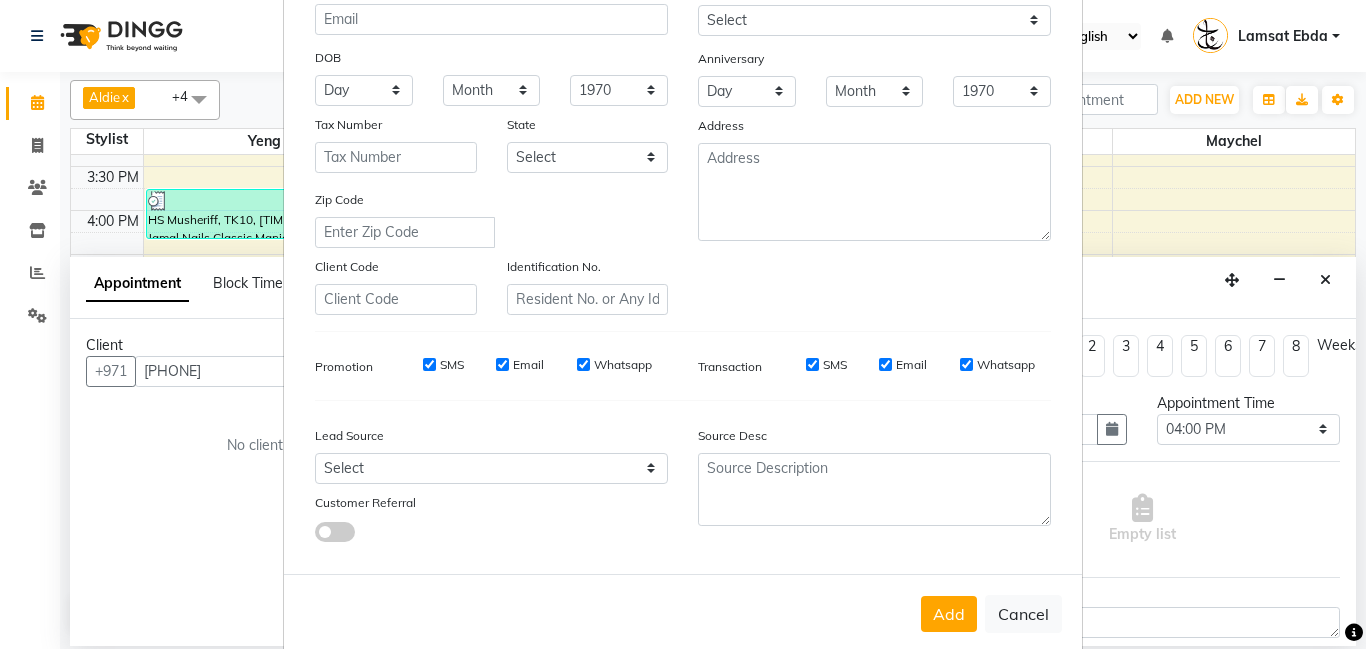 scroll, scrollTop: 256, scrollLeft: 0, axis: vertical 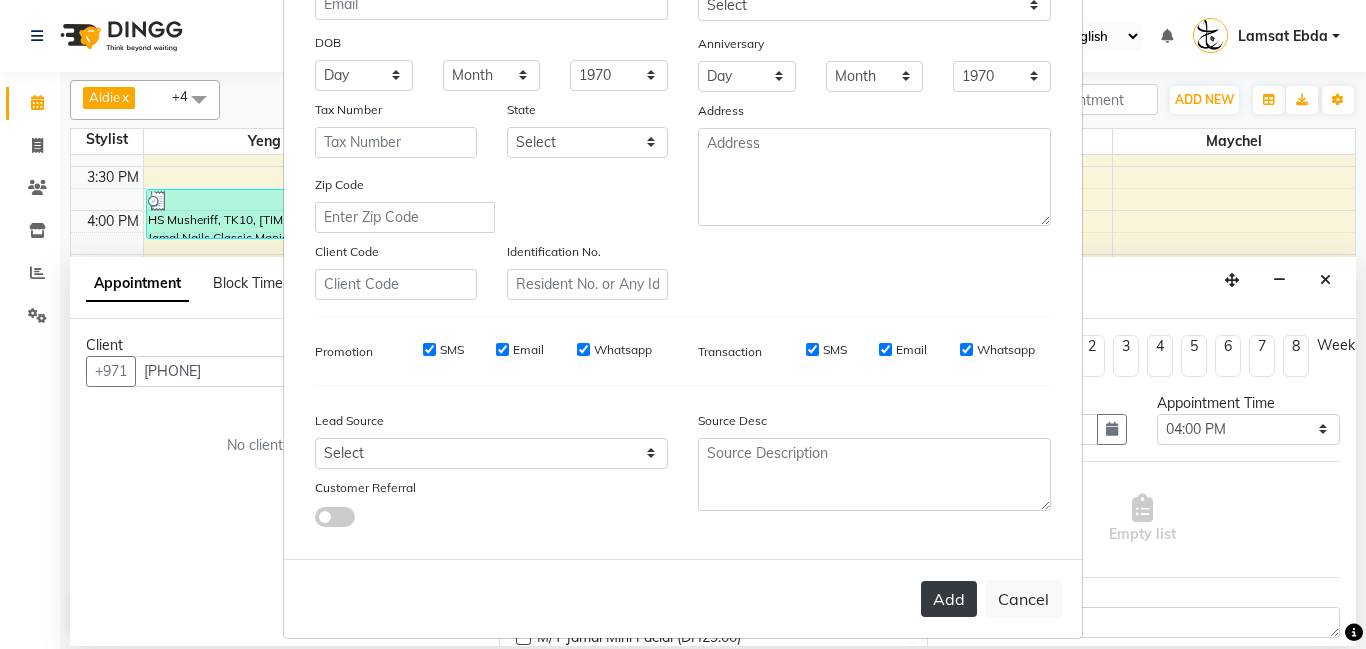 type on "[NAME]5" 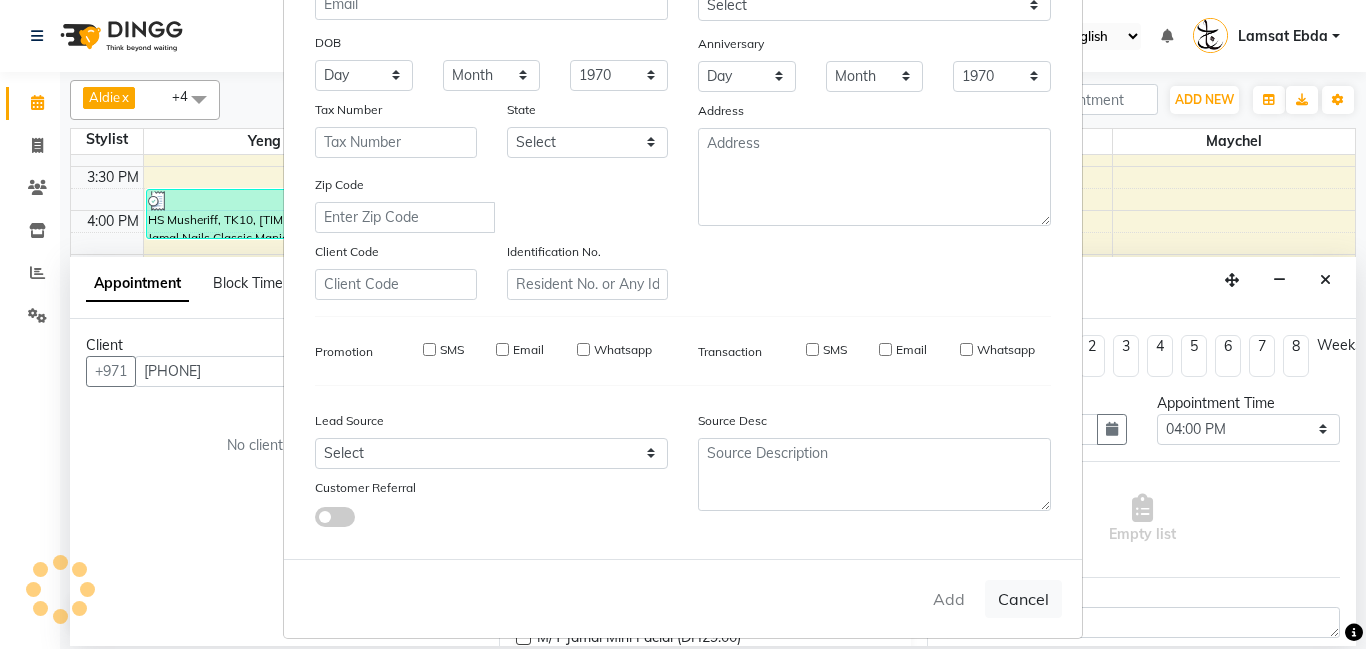 type on "50*****20" 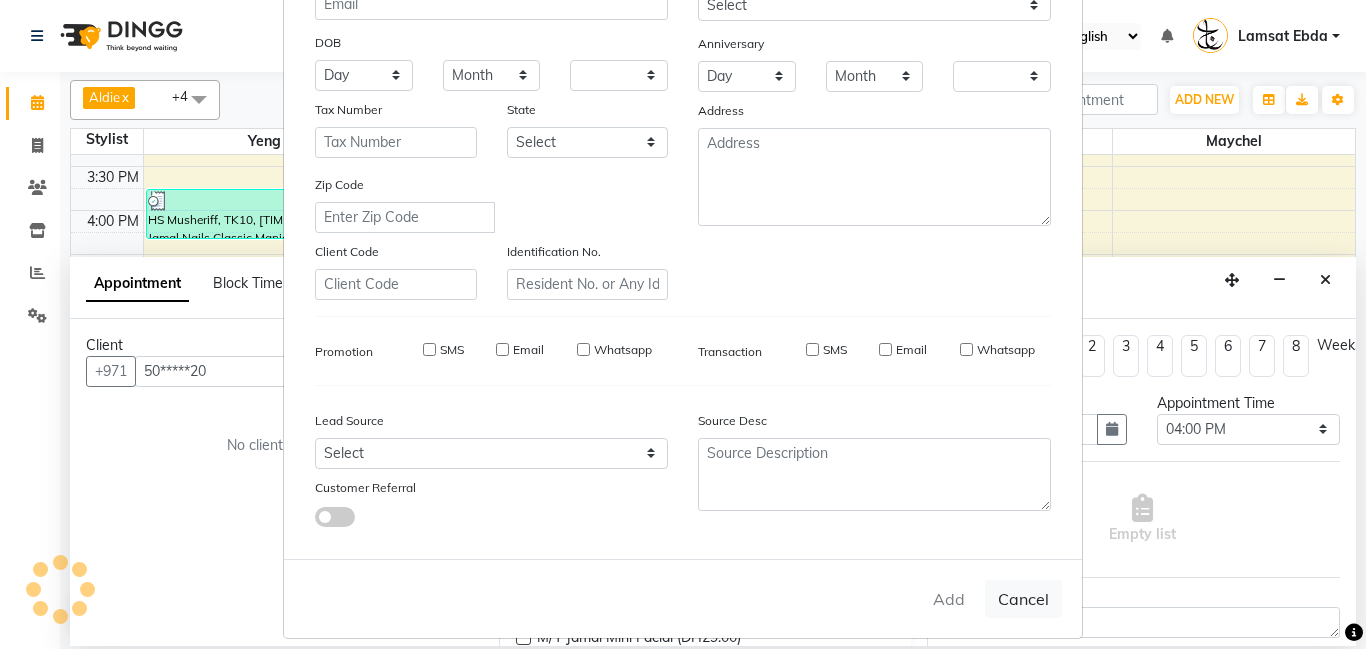checkbox on "false" 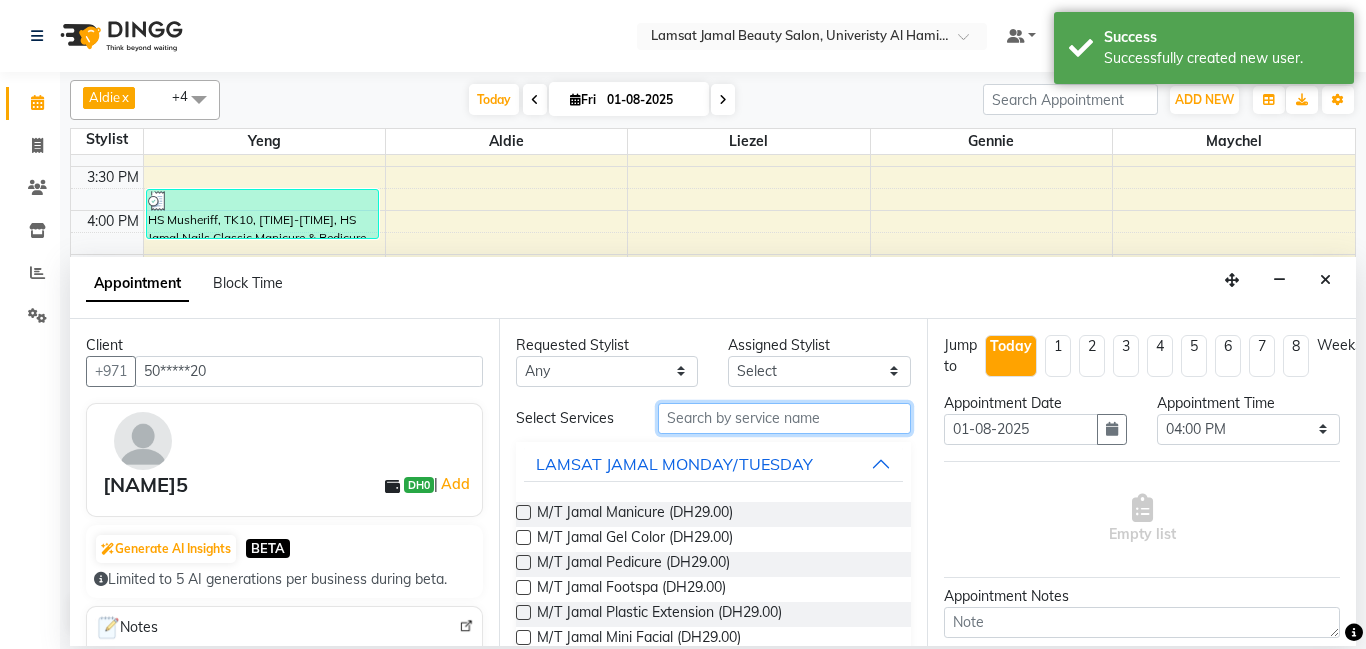 click at bounding box center (785, 418) 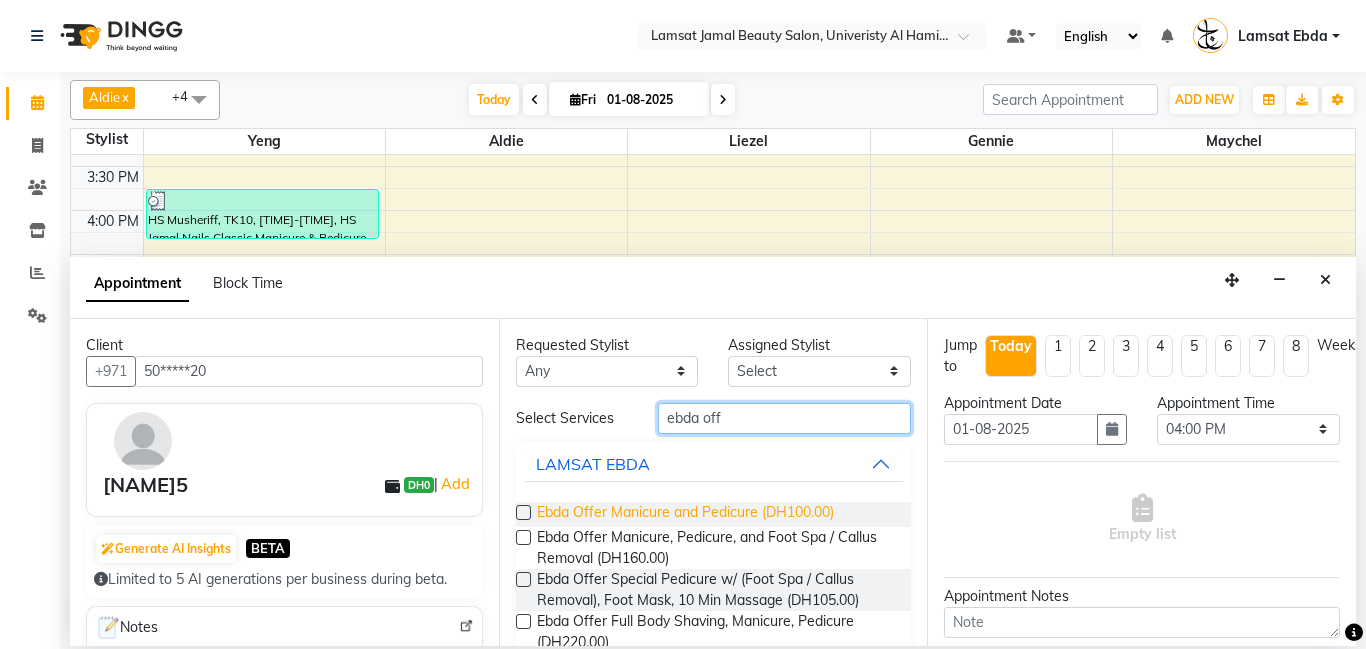 type on "ebda off" 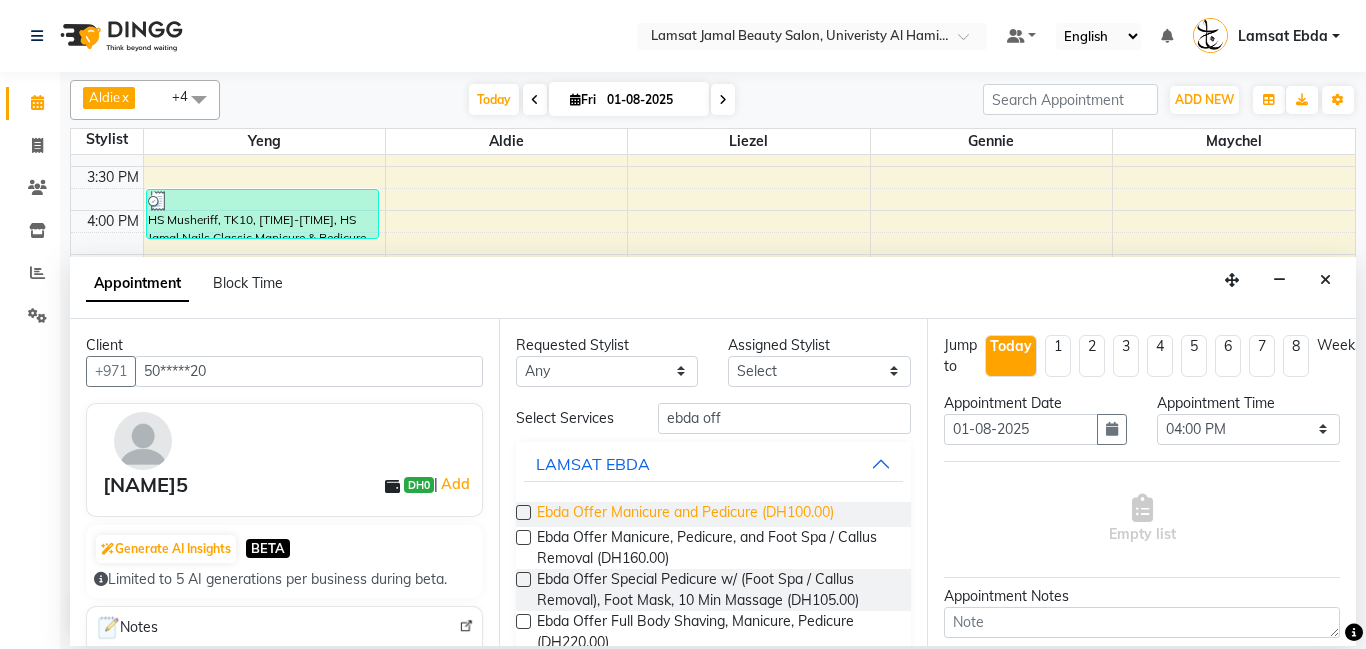 click on "Ebda Offer Manicure and Pedicure (DH100.00)" at bounding box center (685, 514) 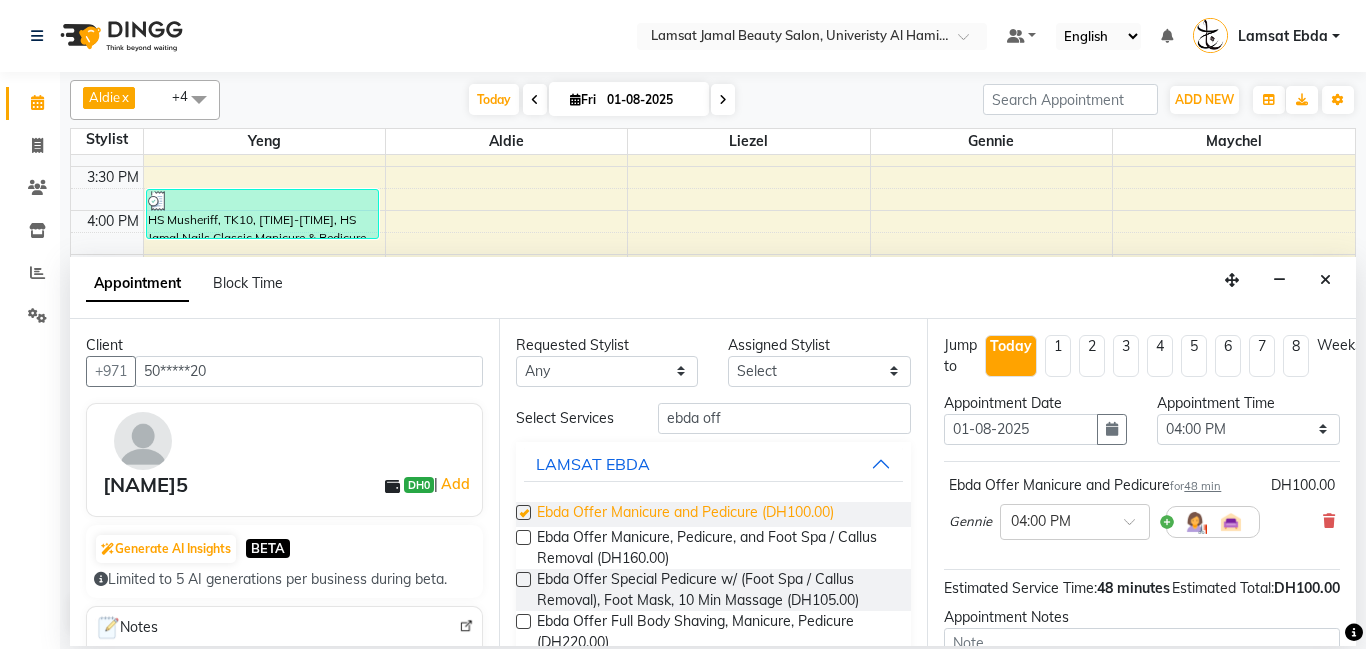 checkbox on "false" 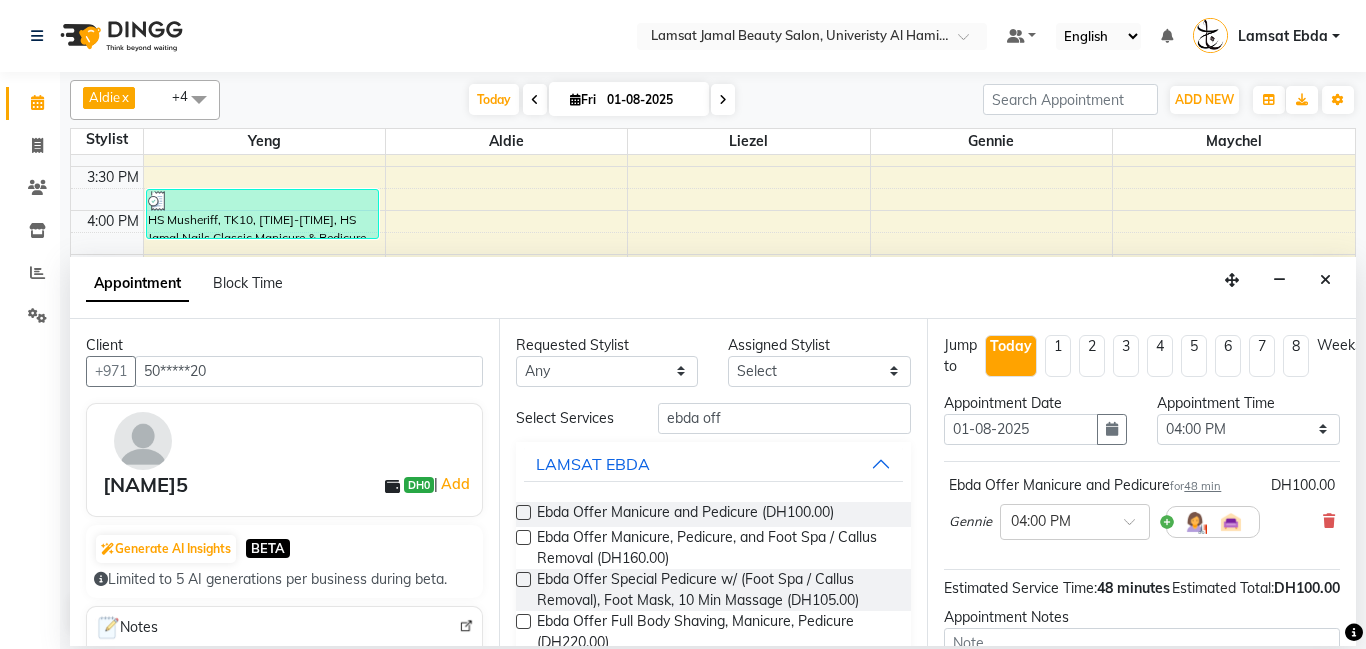 scroll, scrollTop: 220, scrollLeft: 0, axis: vertical 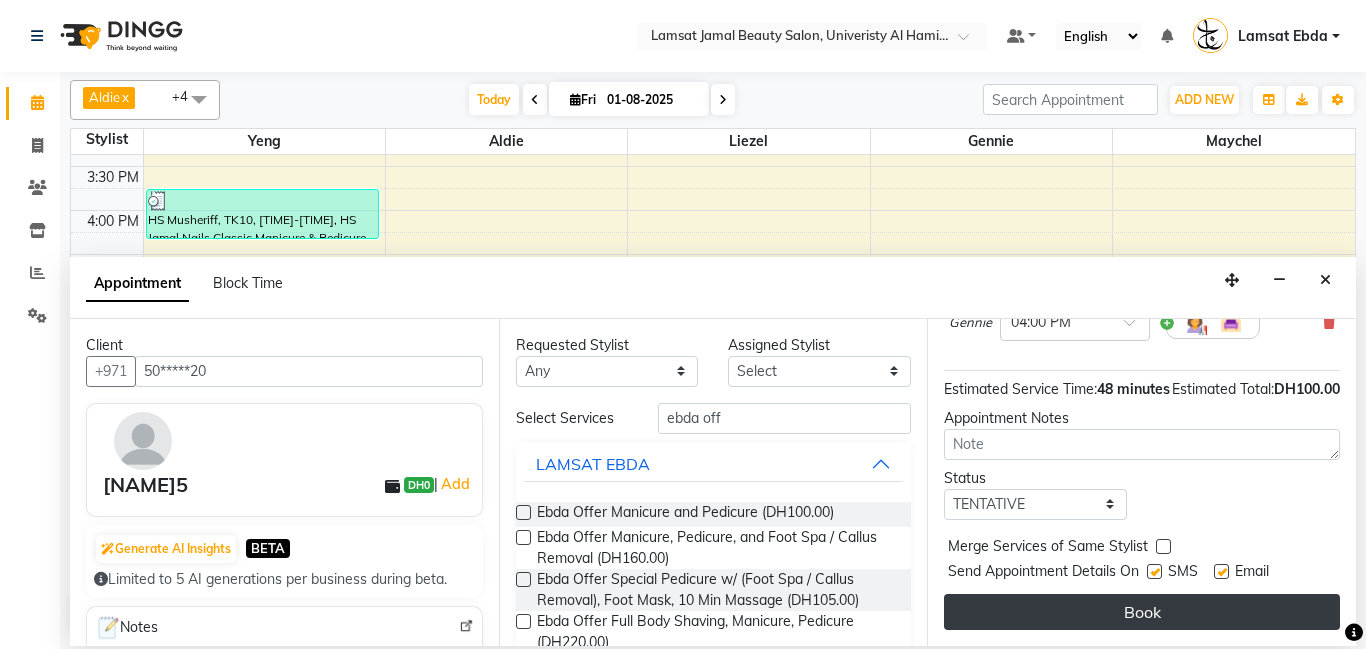 click on "Book" at bounding box center (1142, 612) 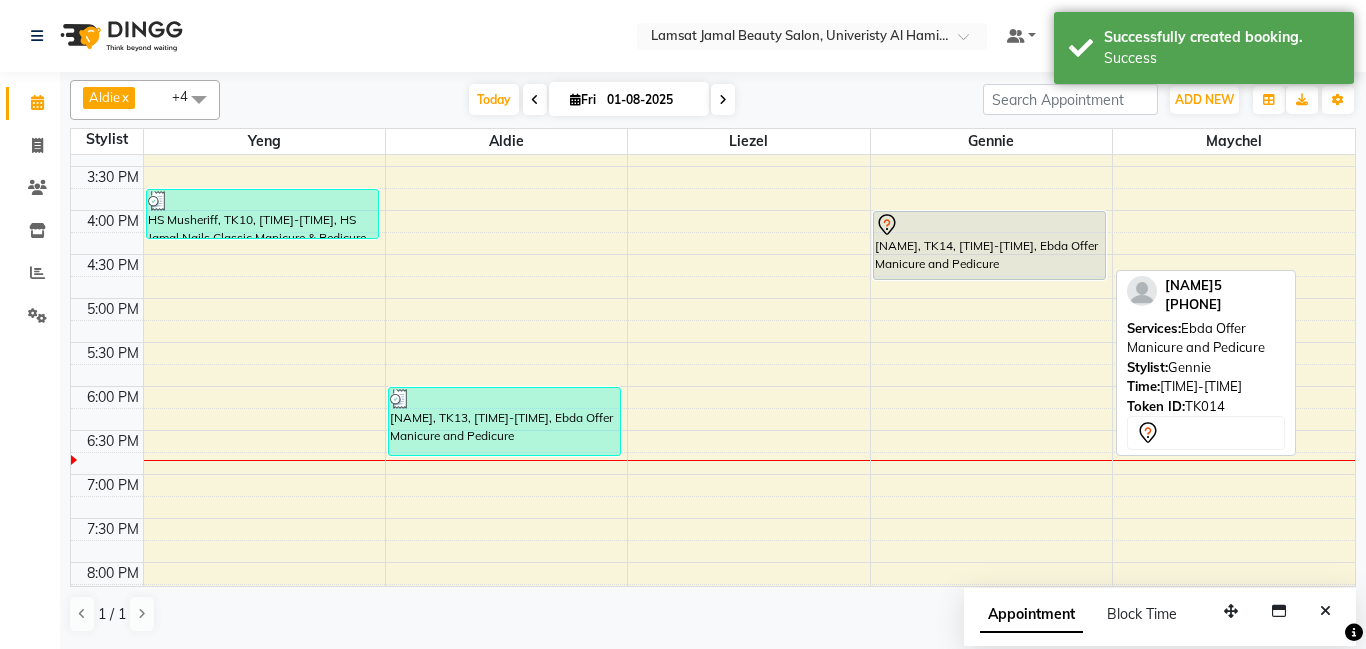 click on "[NAME], TK14, [TIME]-[TIME], Ebda Offer Manicure and Pedicure" at bounding box center [989, 245] 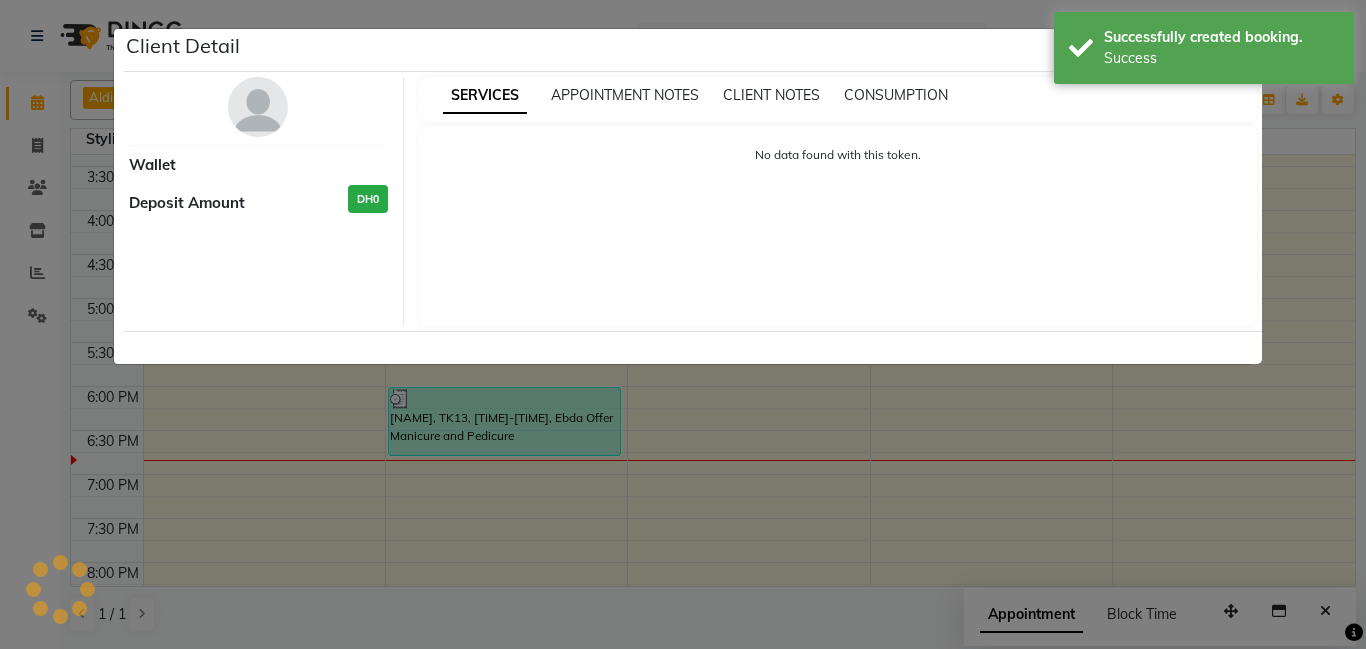 select on "7" 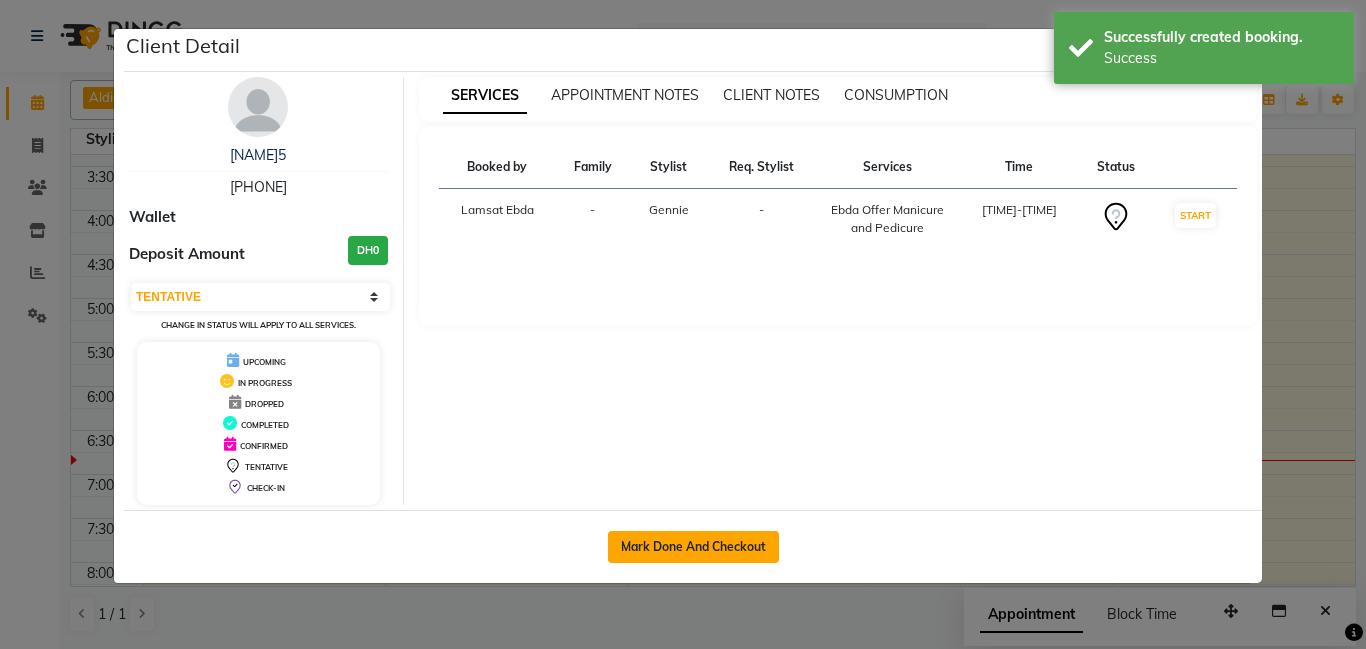 click on "Mark Done And Checkout" 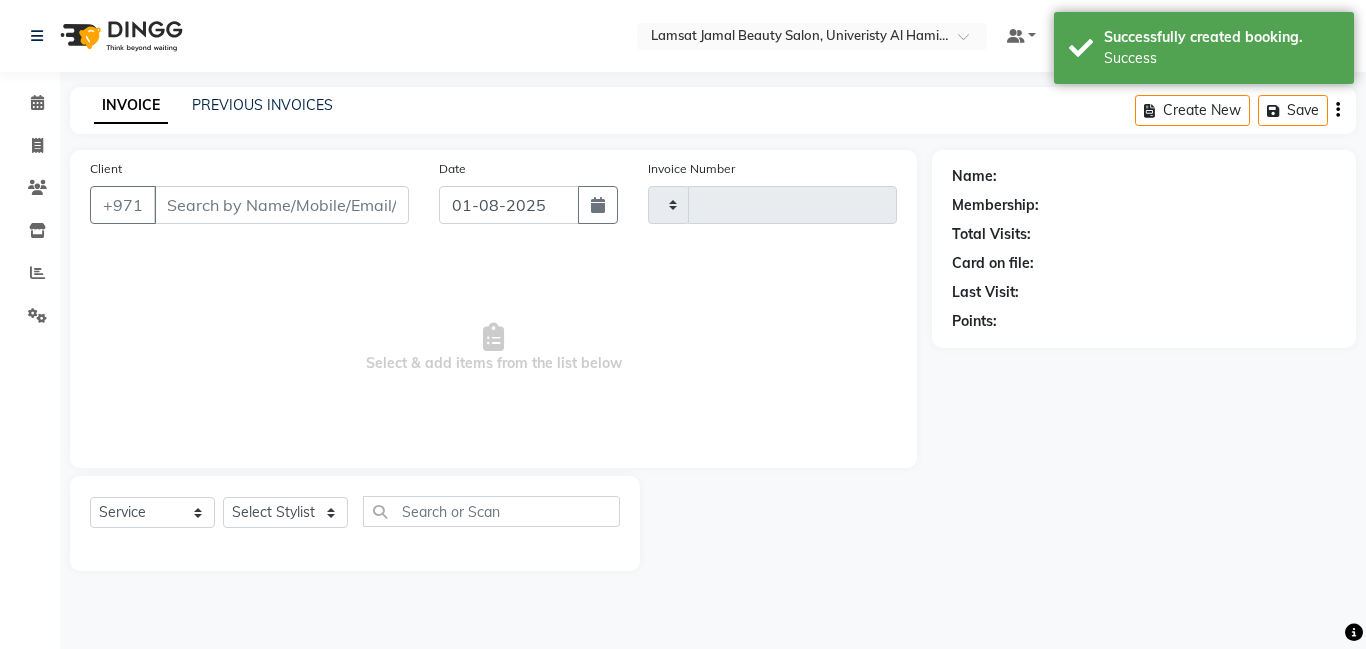 type on "2224" 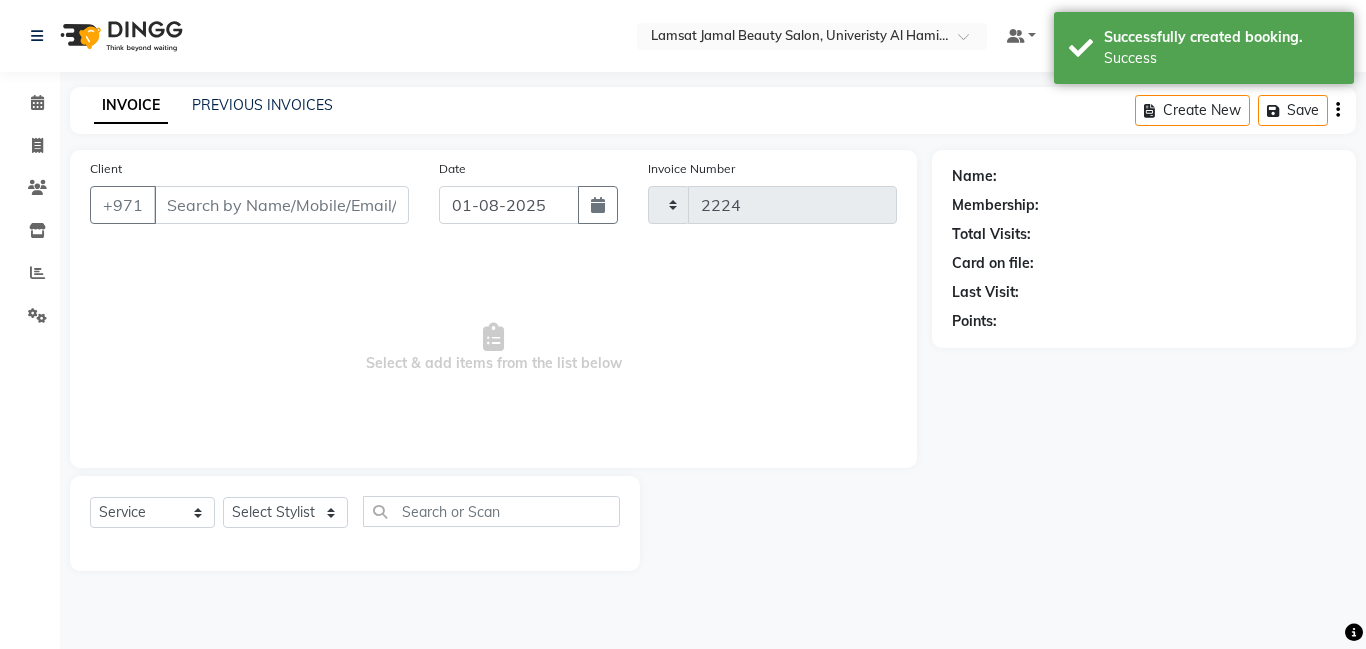 select on "8294" 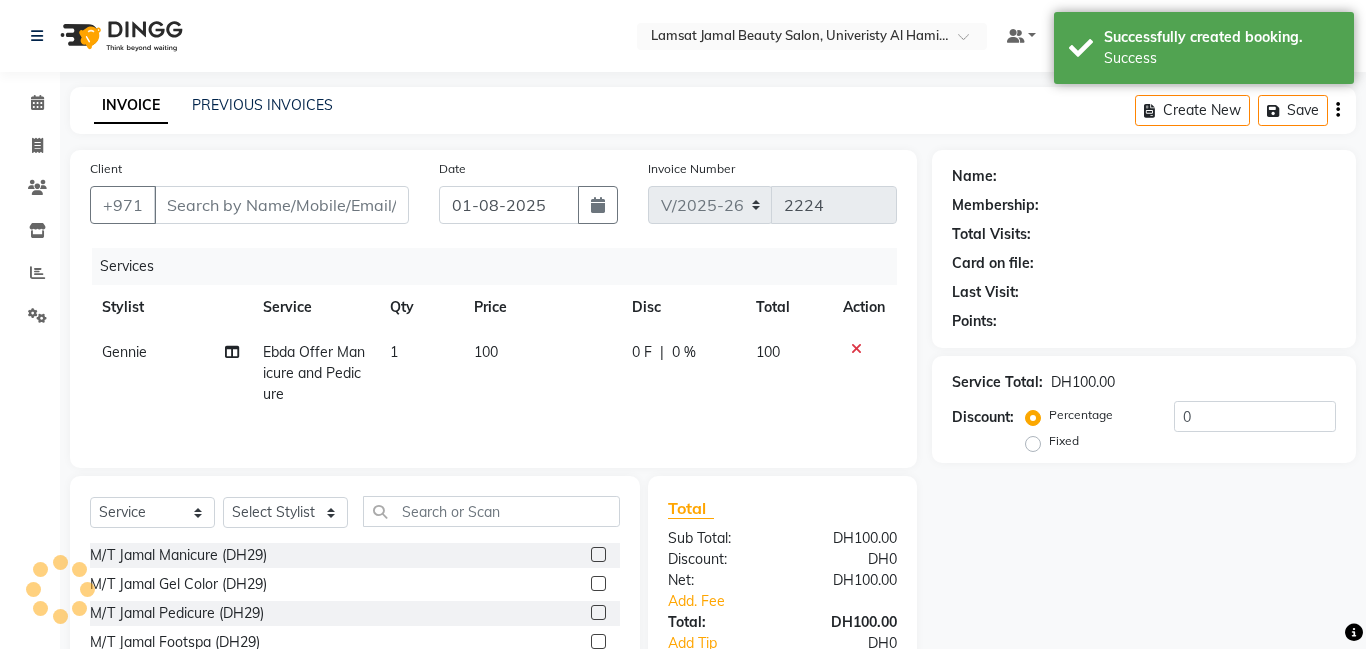 type on "50*****20" 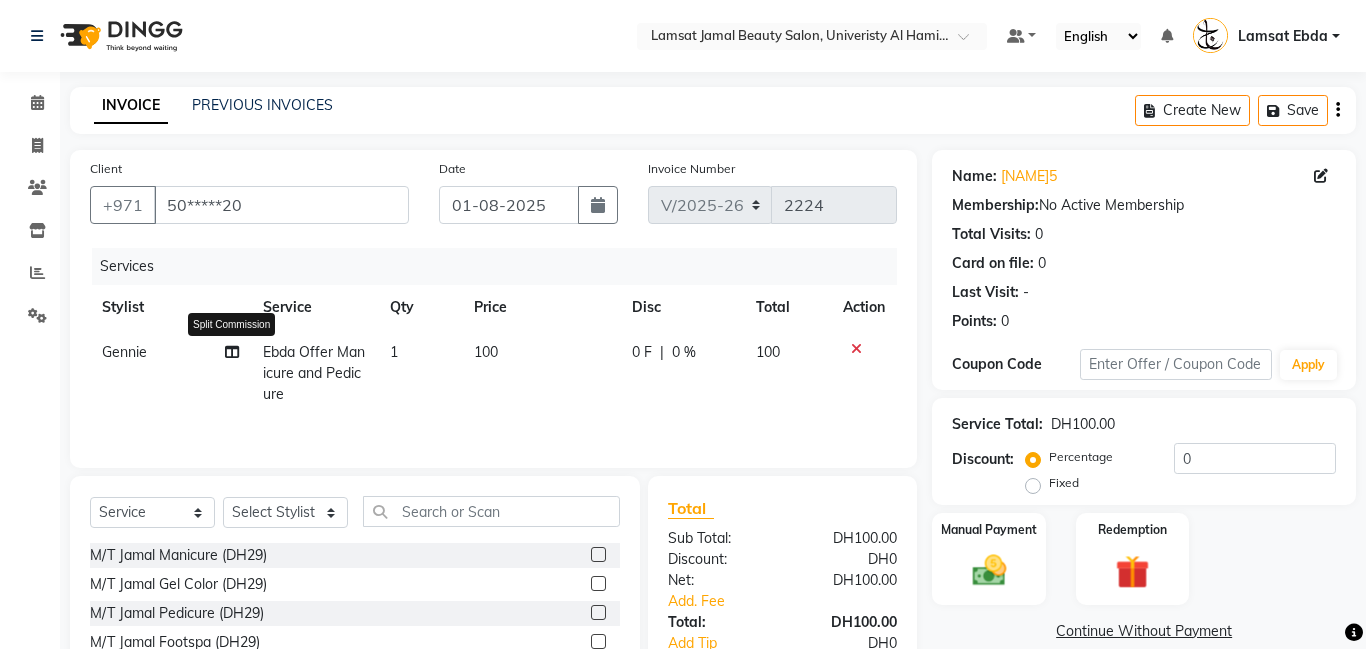 click 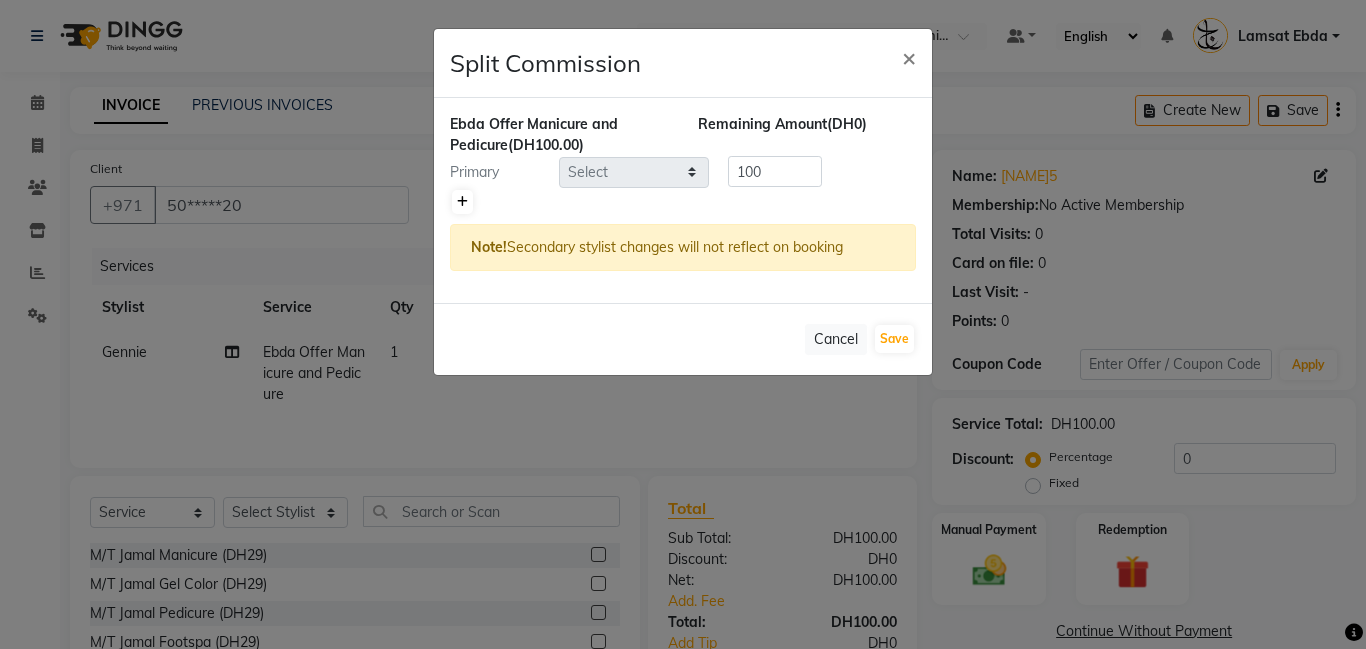 click 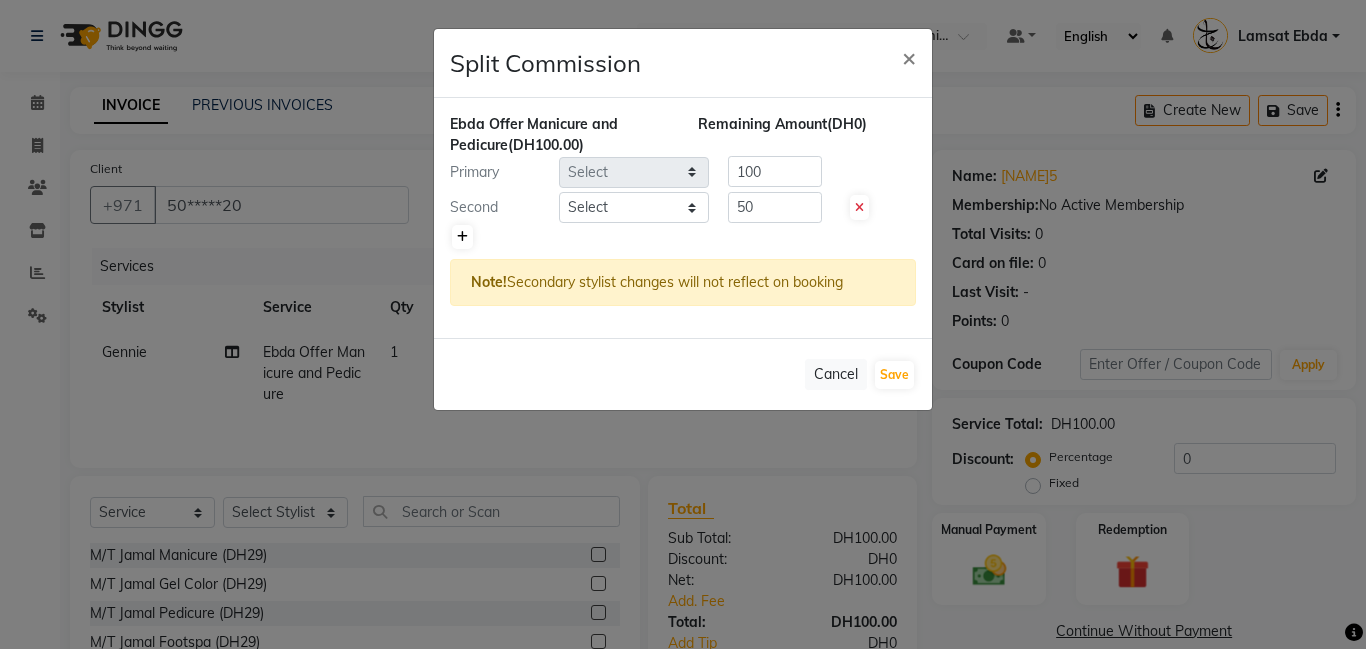 type on "50" 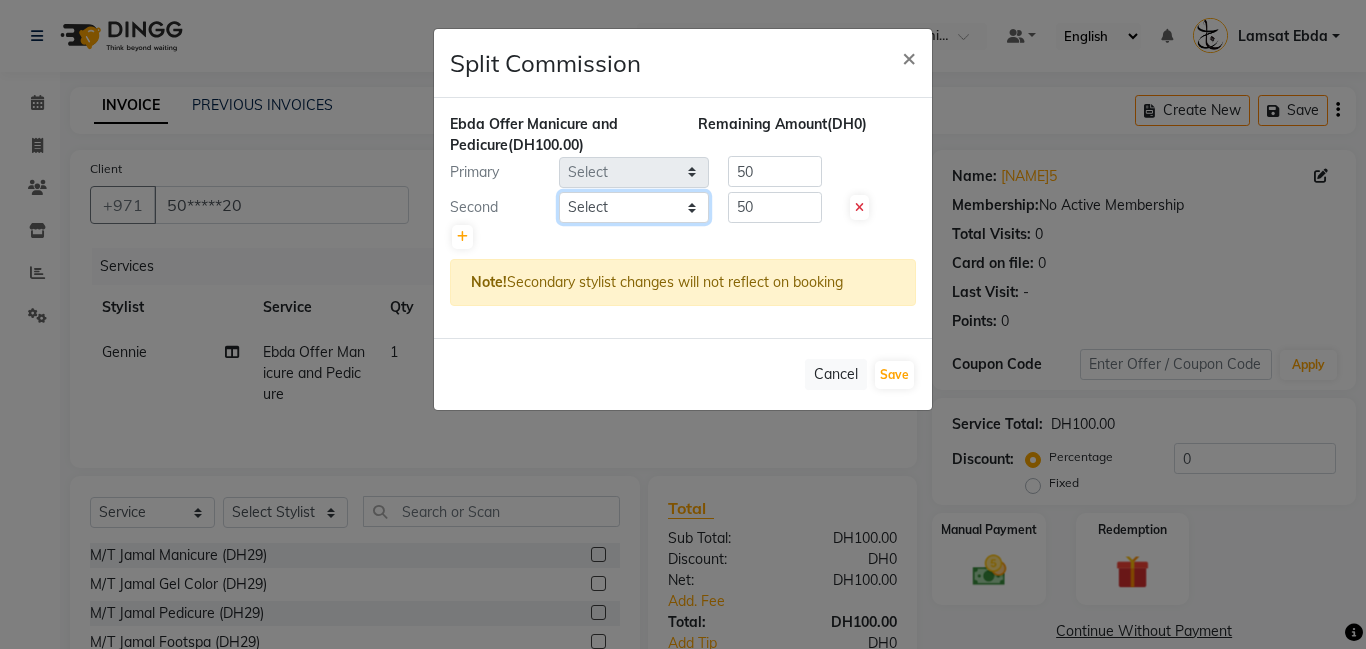 click on "Select Aldie Aliya Amna Gennie Joytie Jude Lamsat Ebda Lamsat Jamal Liezel Maricar Maychel Michelle Nads Neha Nhor Owner Aliya Priya Rods Sana Sehr Alya Yeng" 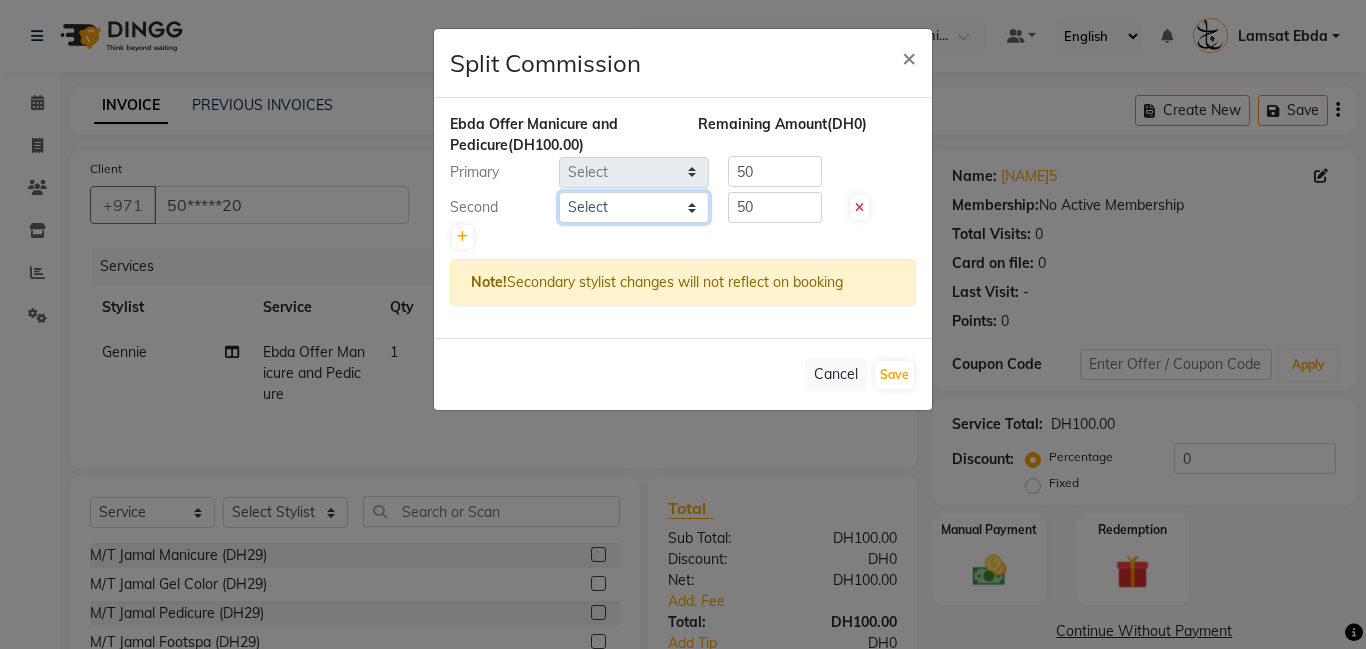 select on "79903" 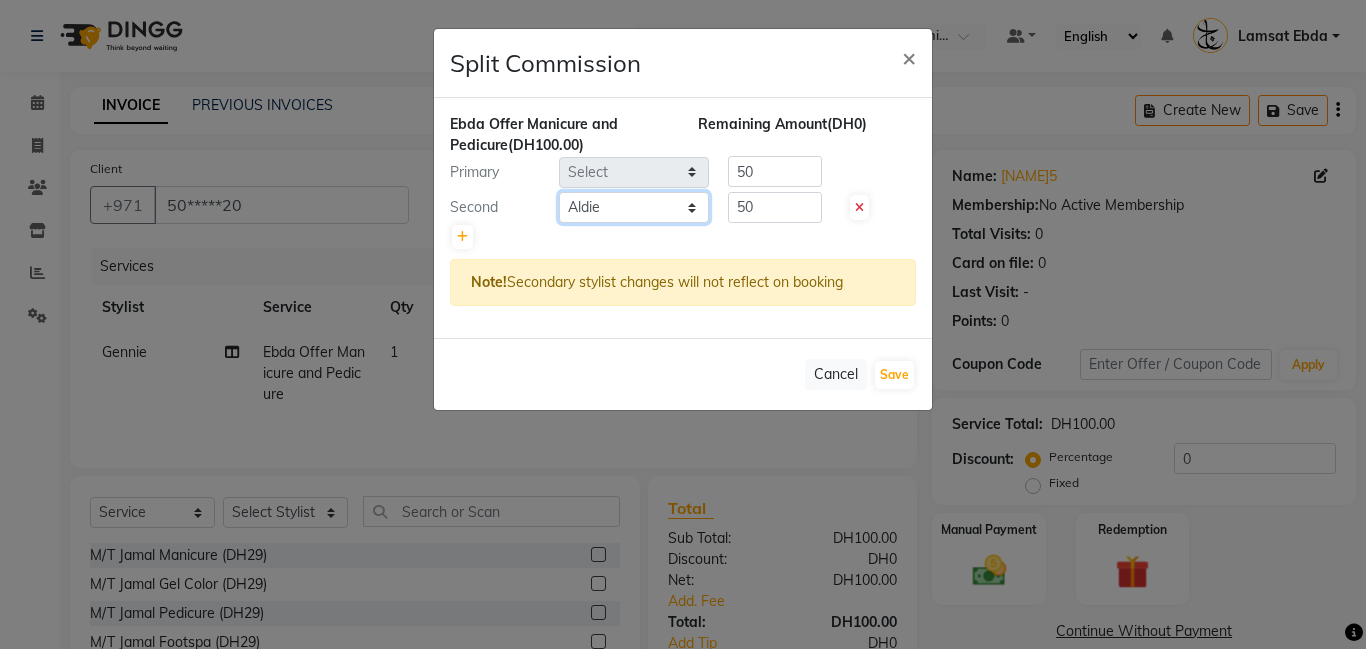 click on "Select Aldie Aliya Amna Gennie Joytie Jude Lamsat Ebda Lamsat Jamal Liezel Maricar Maychel Michelle Nads Neha Nhor Owner Aliya Priya Rods Sana Sehr Alya Yeng" 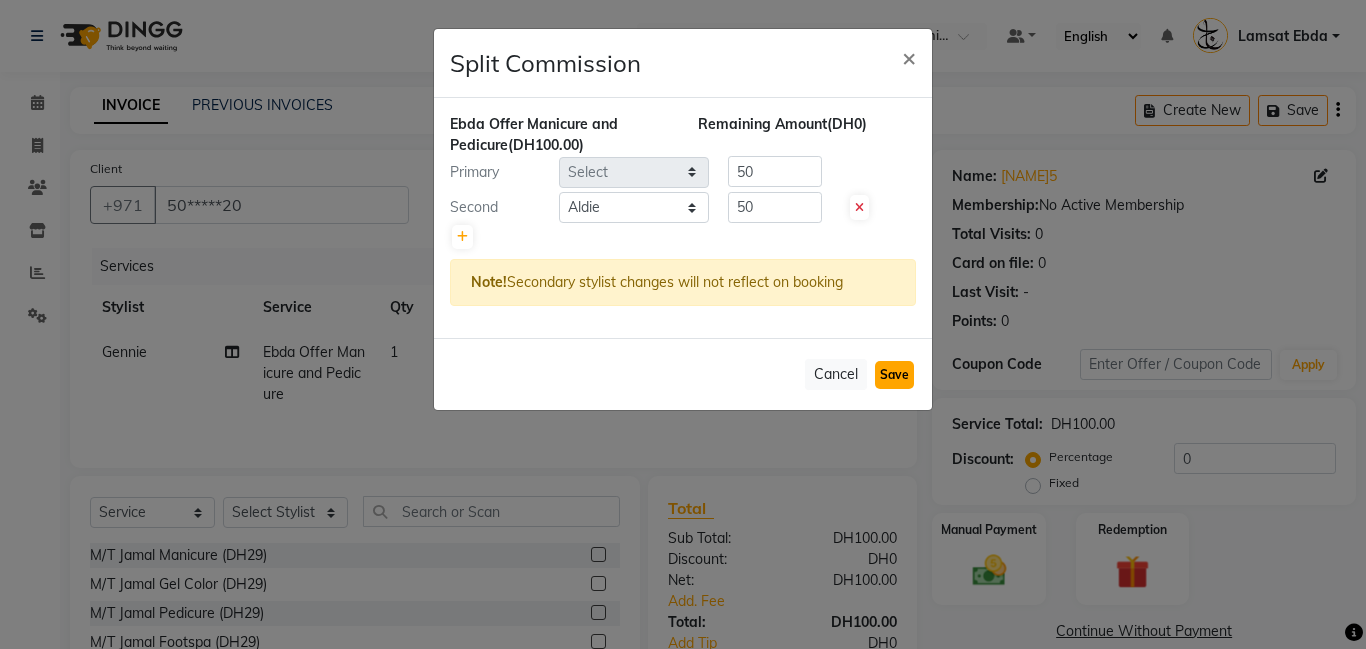 click on "Save" 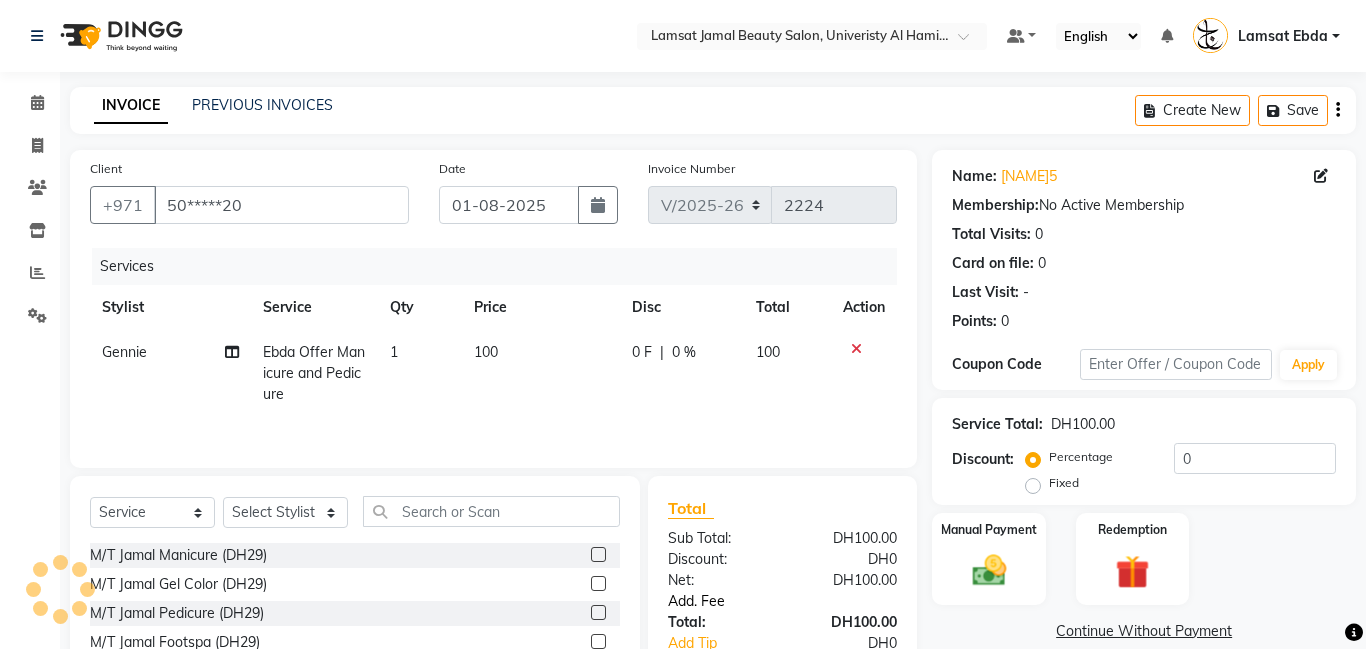 scroll, scrollTop: 152, scrollLeft: 0, axis: vertical 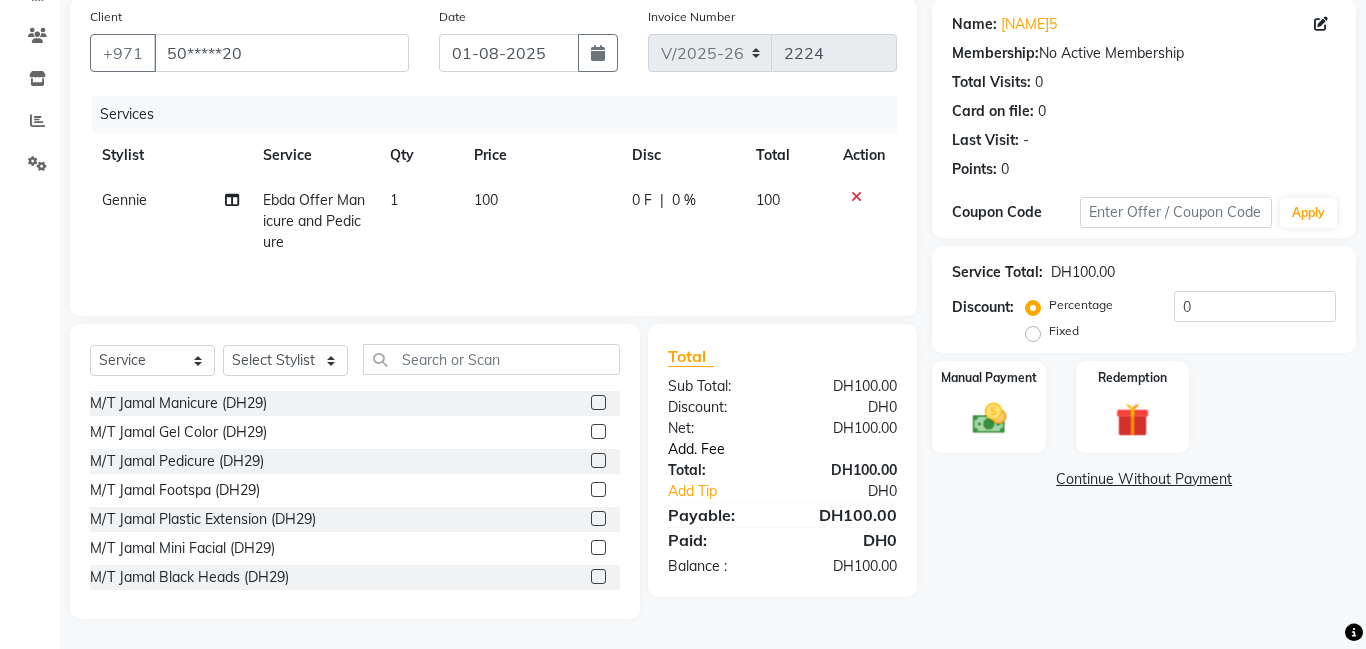 click on "Add. Fee" 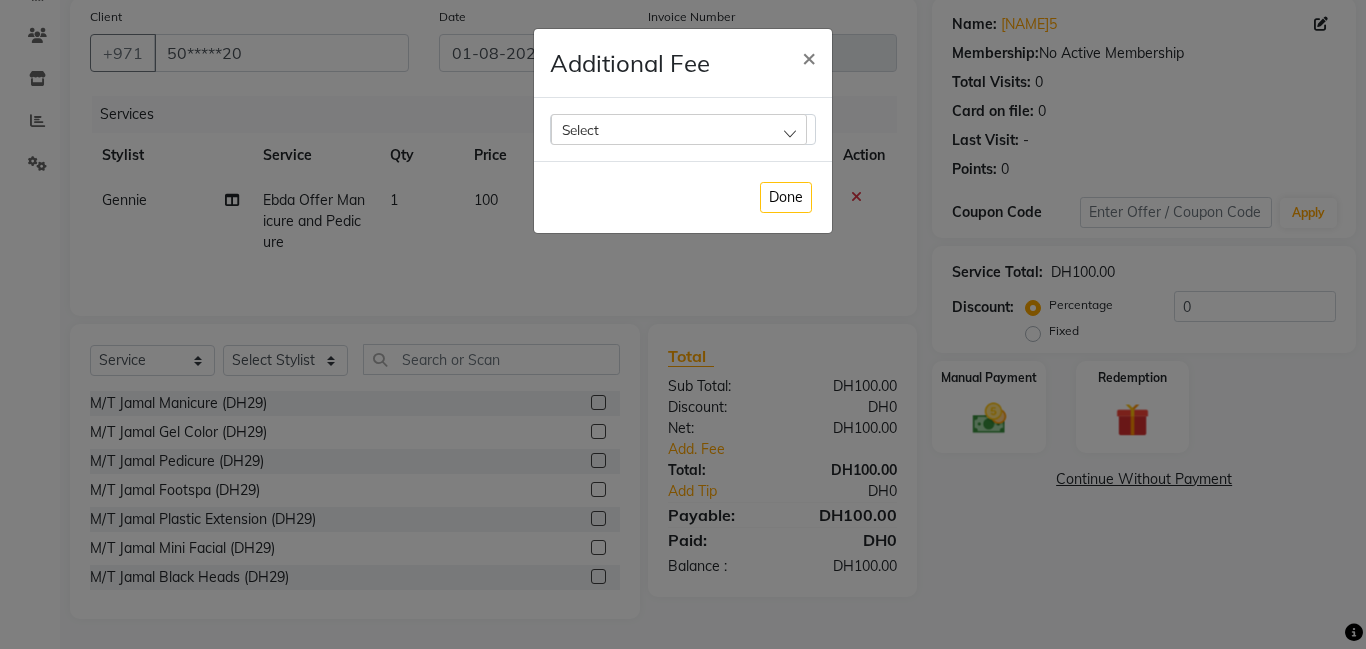 click on "Select" 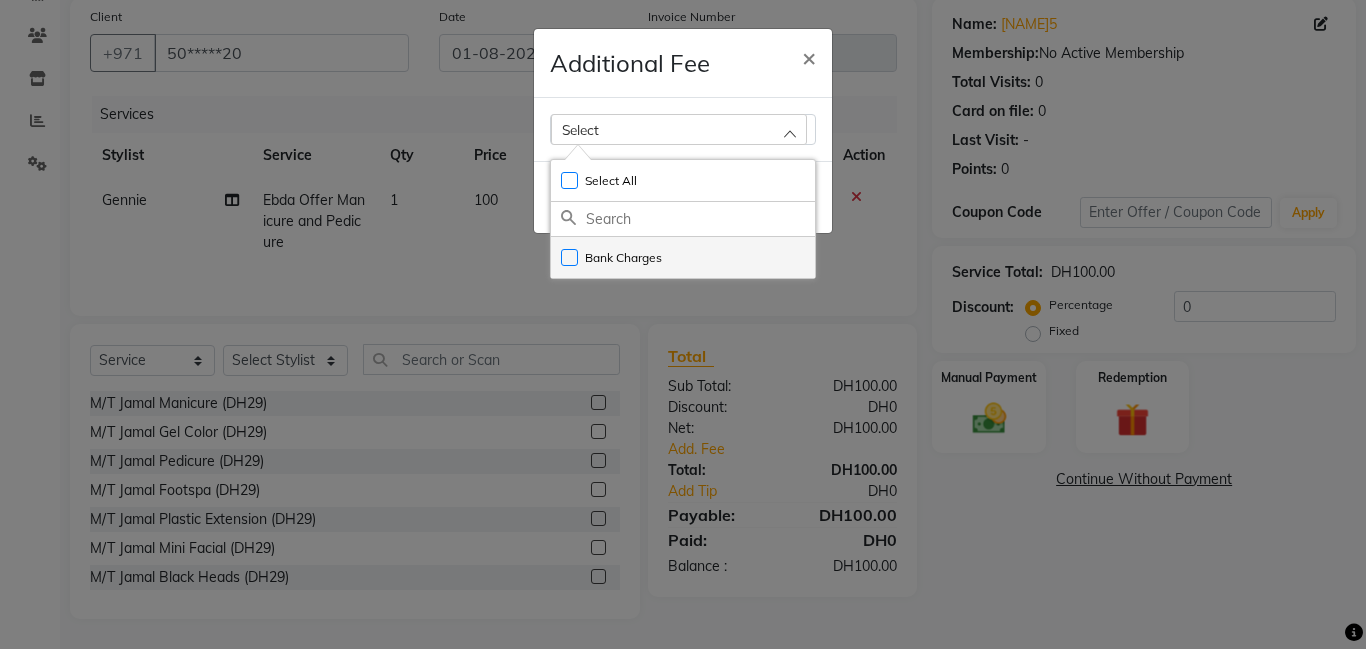 click on "Bank Charges" 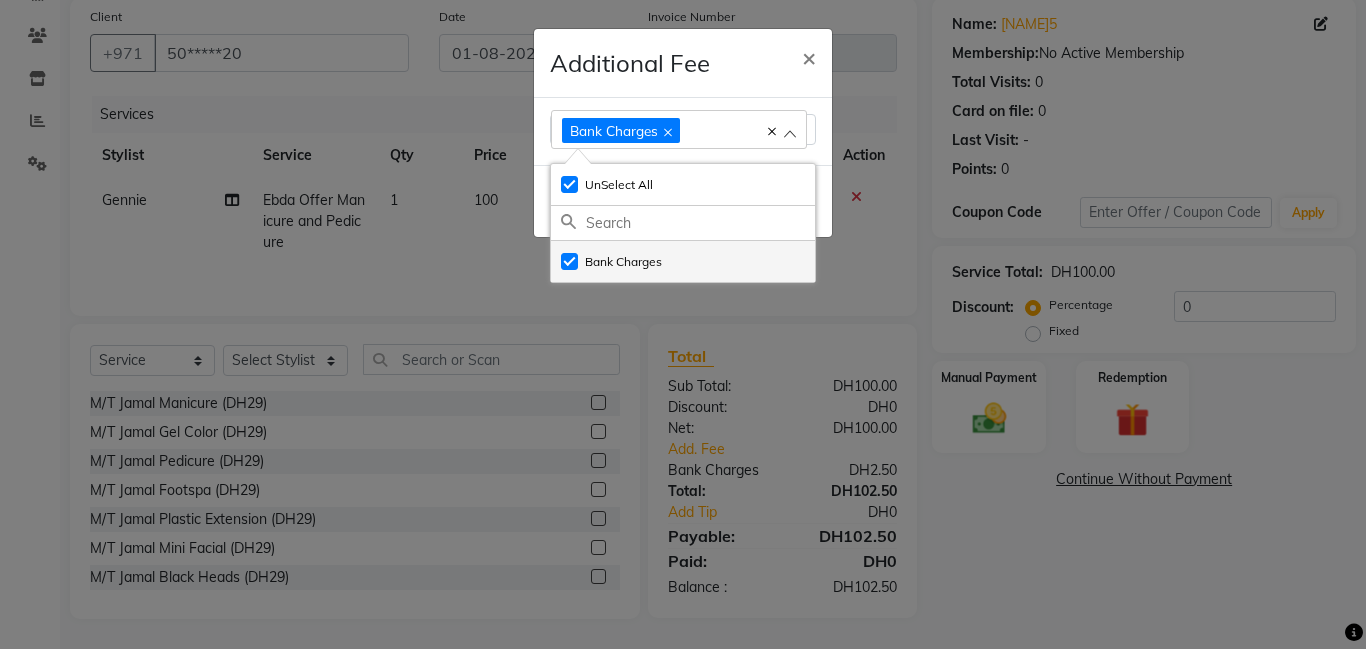 checkbox on "true" 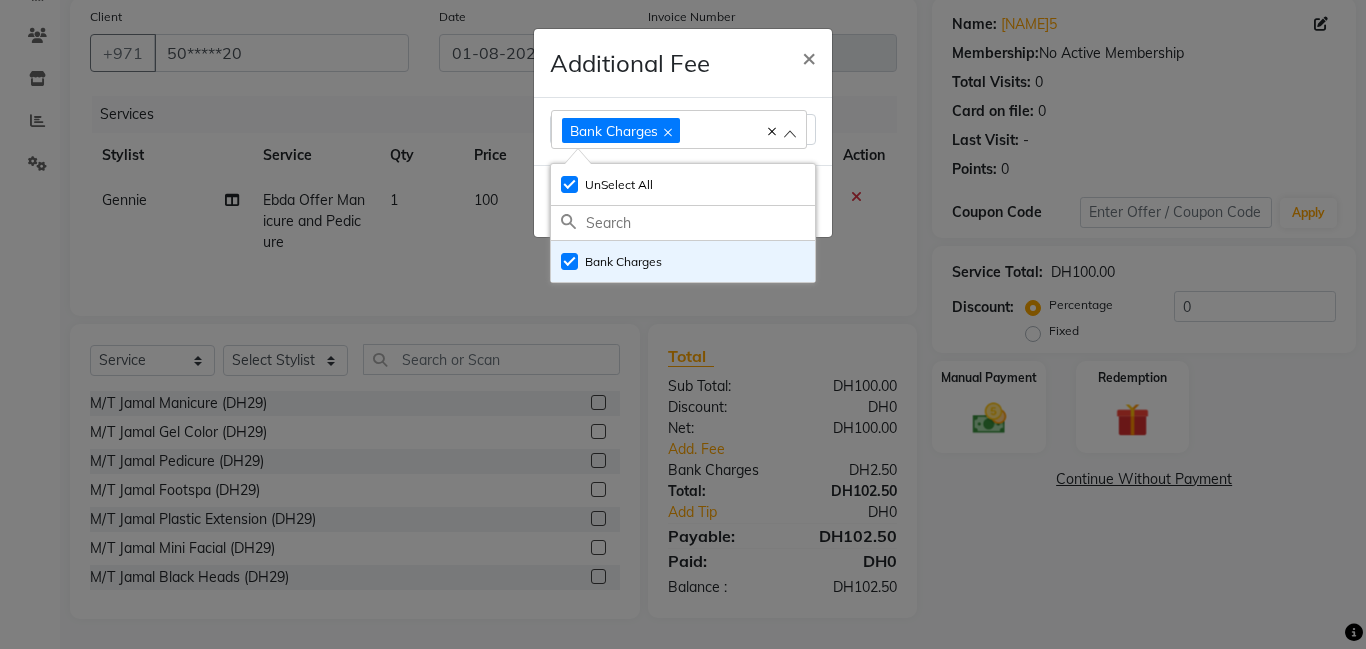 click on "Additional Fee × Bank Charges Select All UnSelect All Bank Charges  Done" 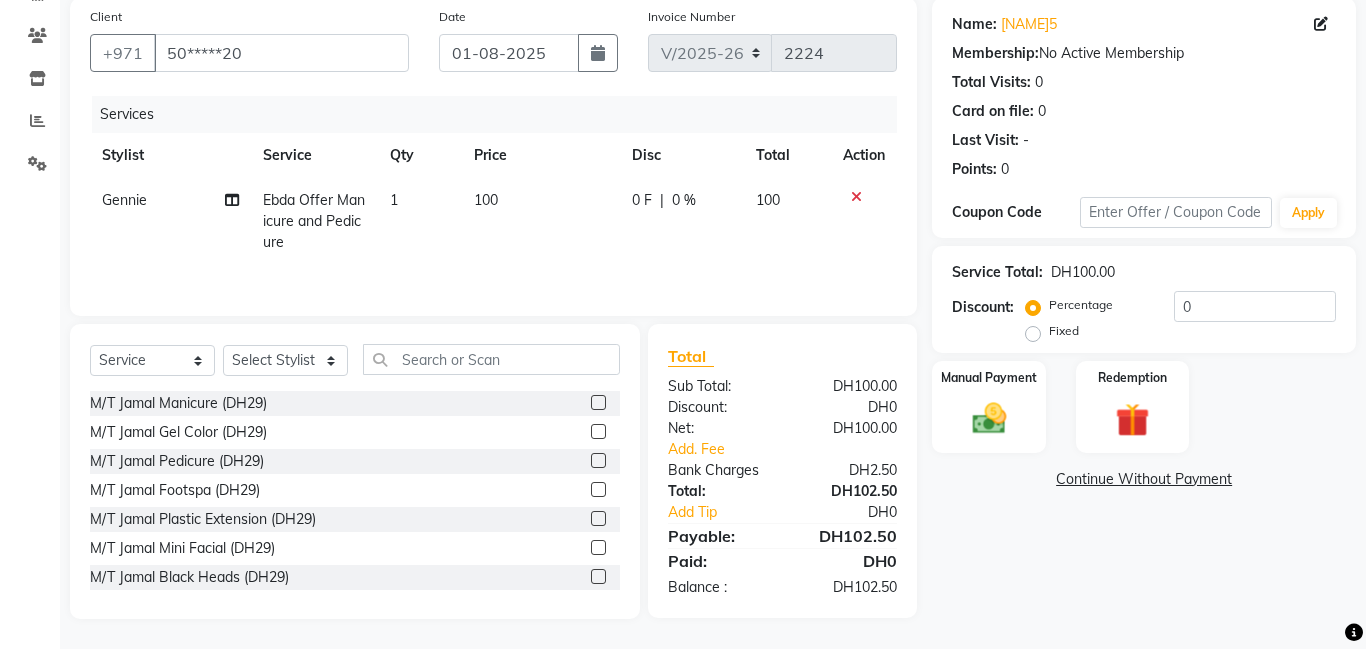 click on "Additional Fee × Bank Charges Select All UnSelect All Bank Charges  Done" 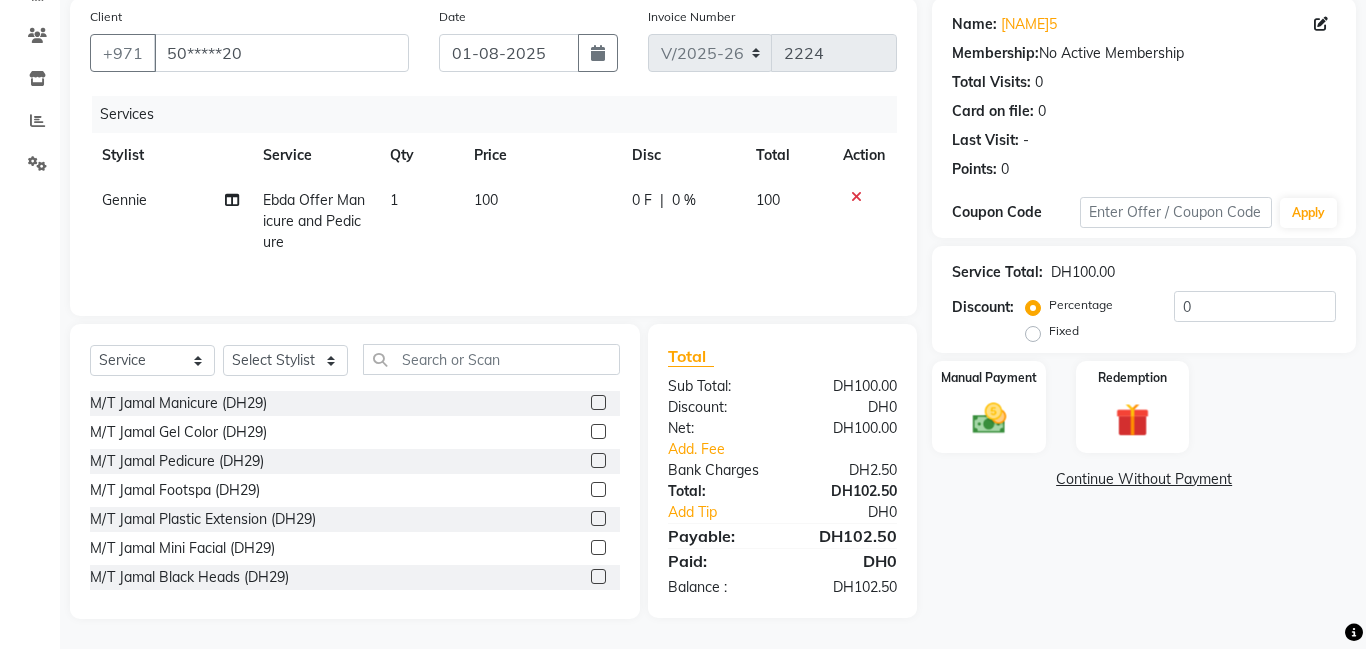 click on "Manual Payment" 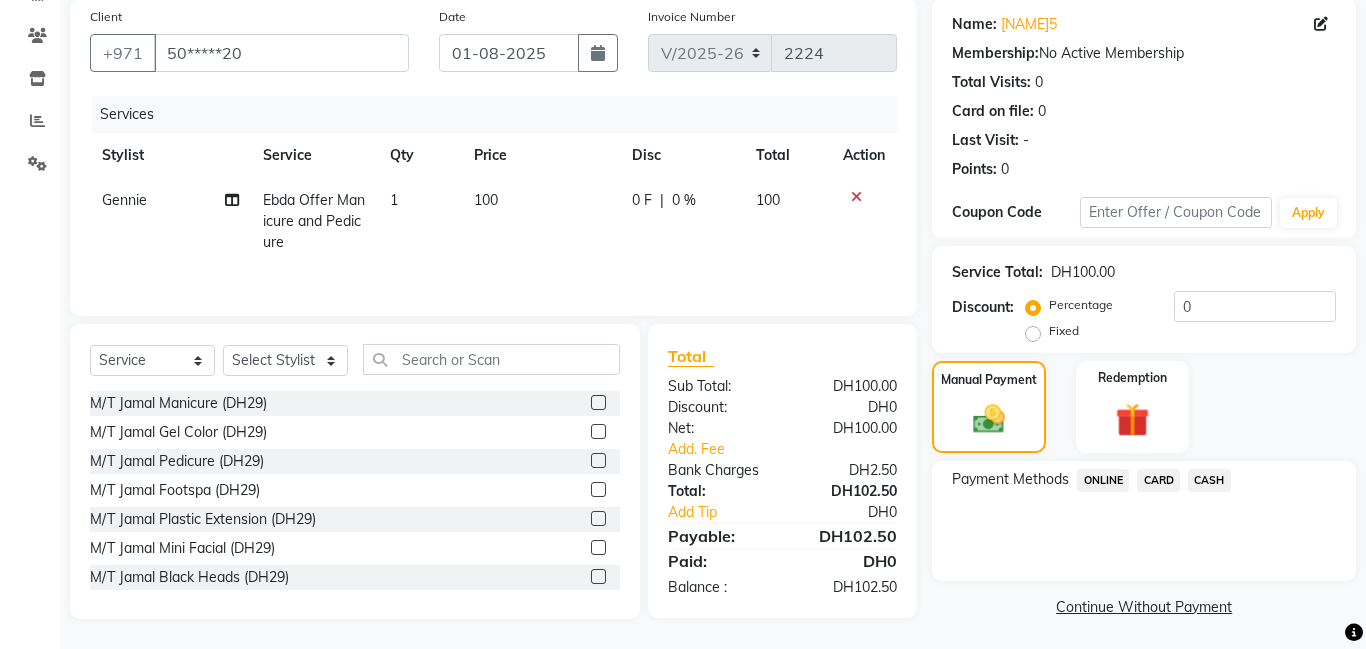 click on "CARD" 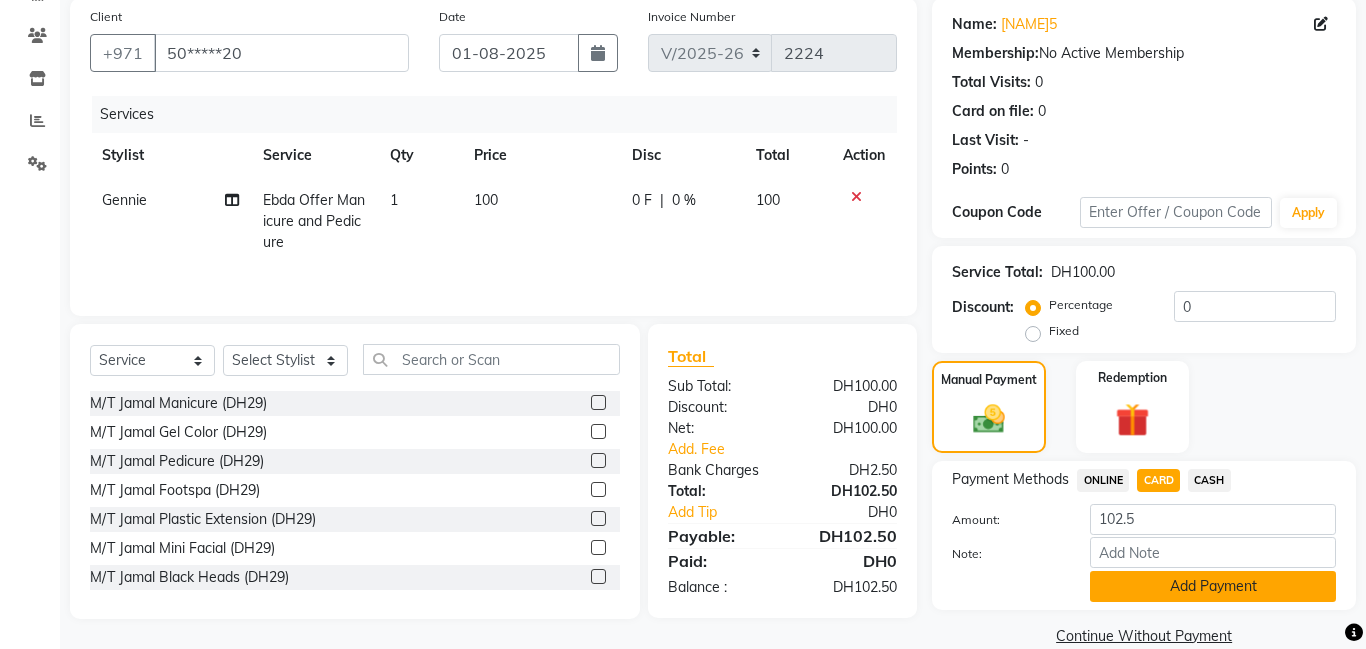click on "Add Payment" 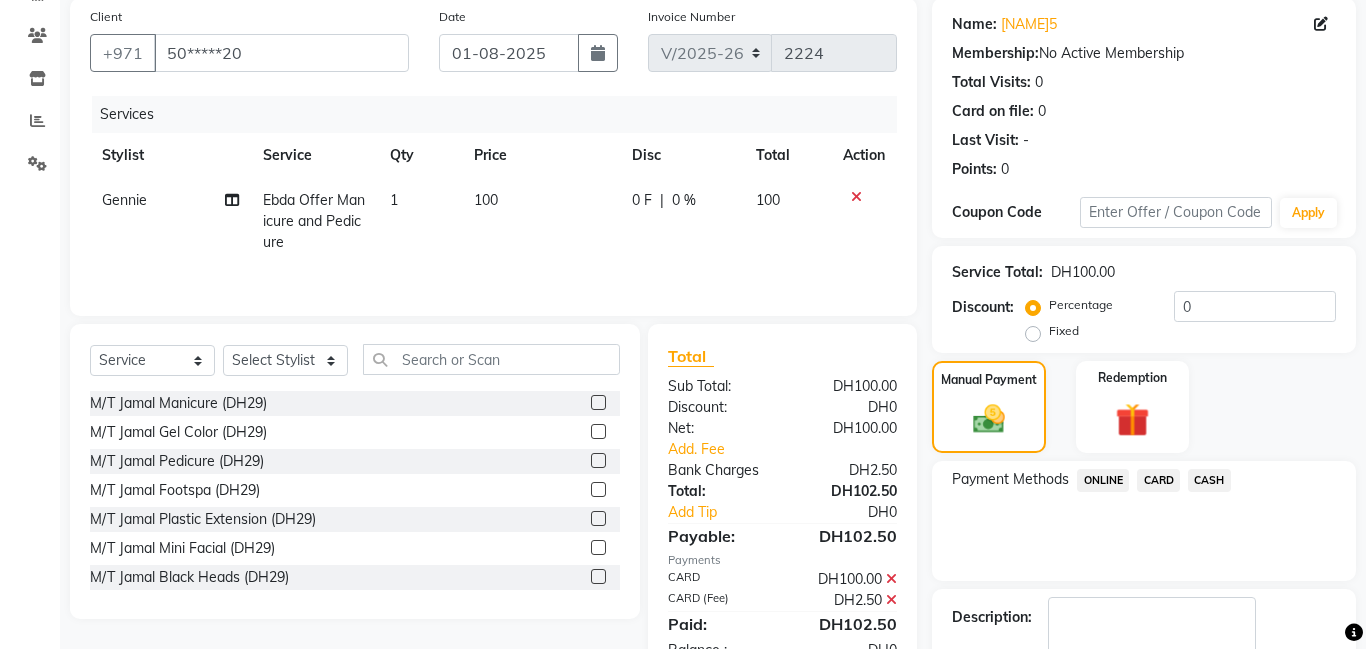 scroll, scrollTop: 268, scrollLeft: 0, axis: vertical 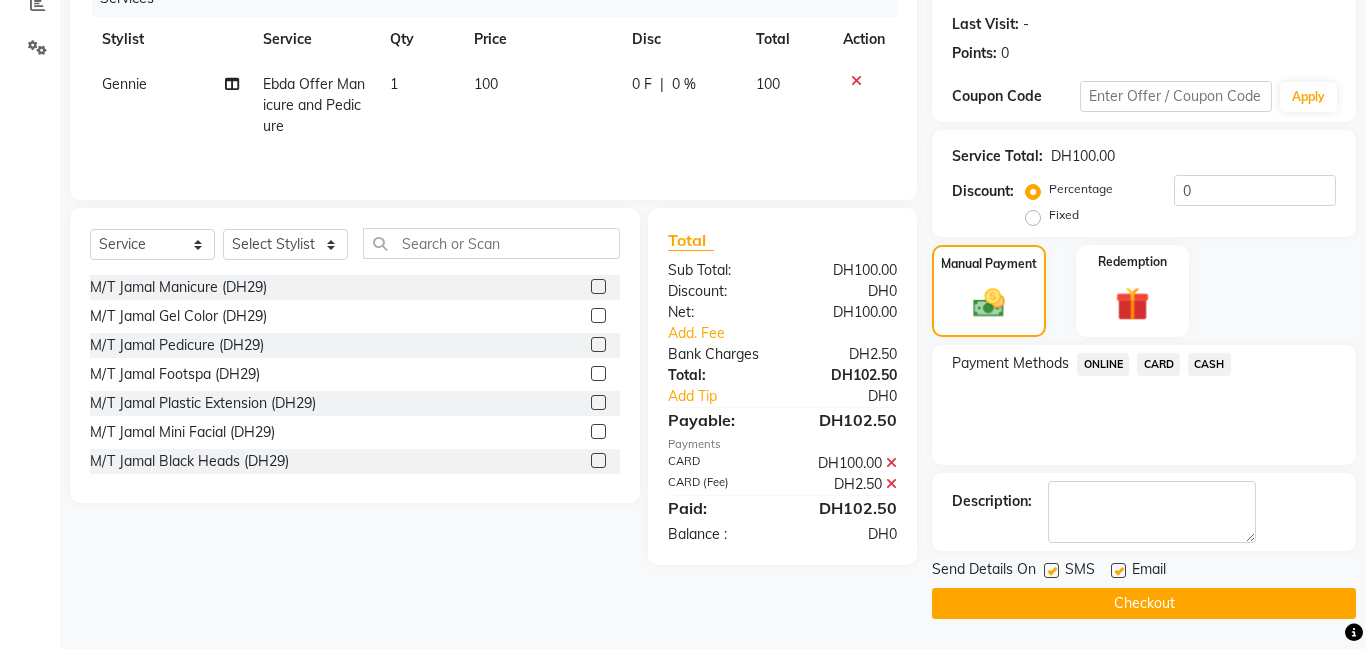 click on "Checkout" 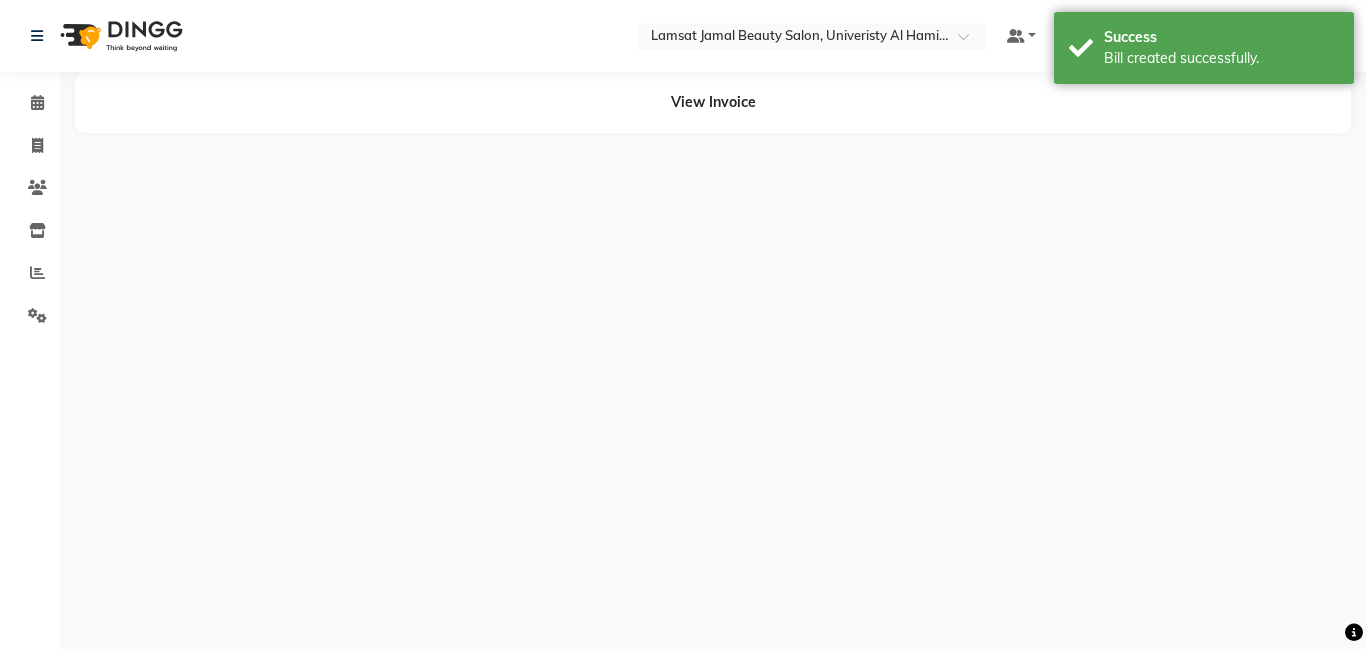 scroll, scrollTop: 0, scrollLeft: 0, axis: both 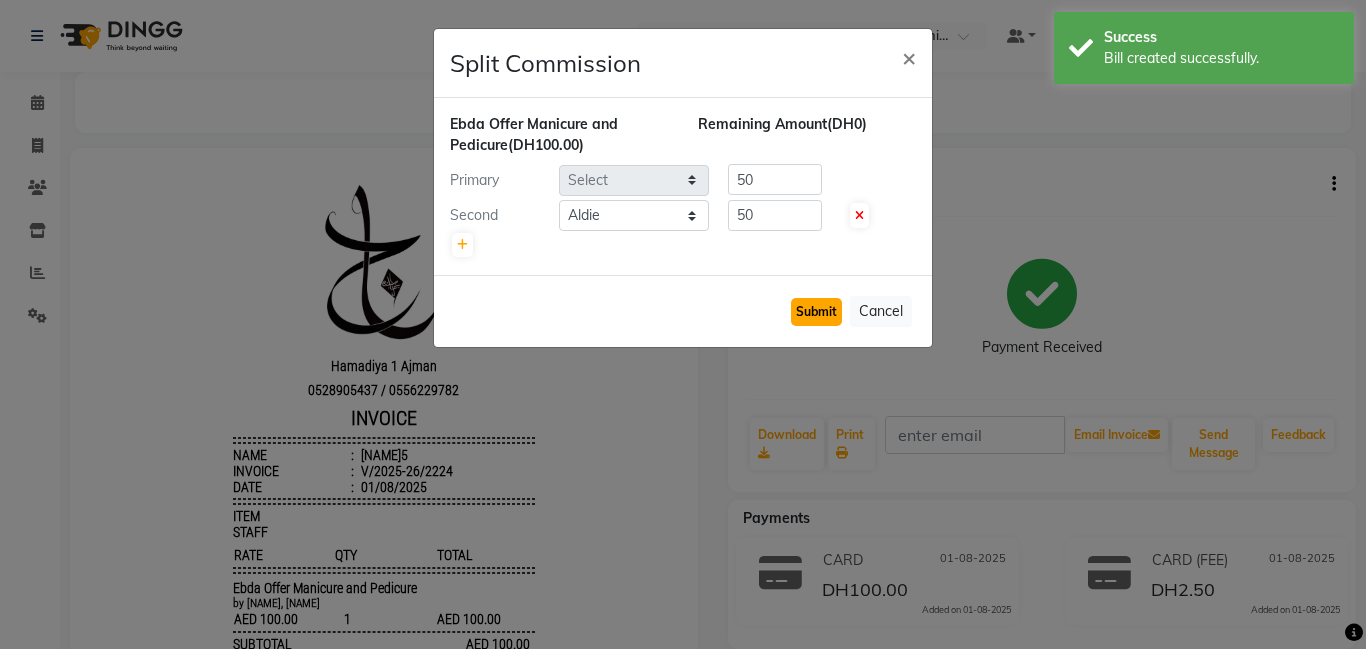 click on "Submit" 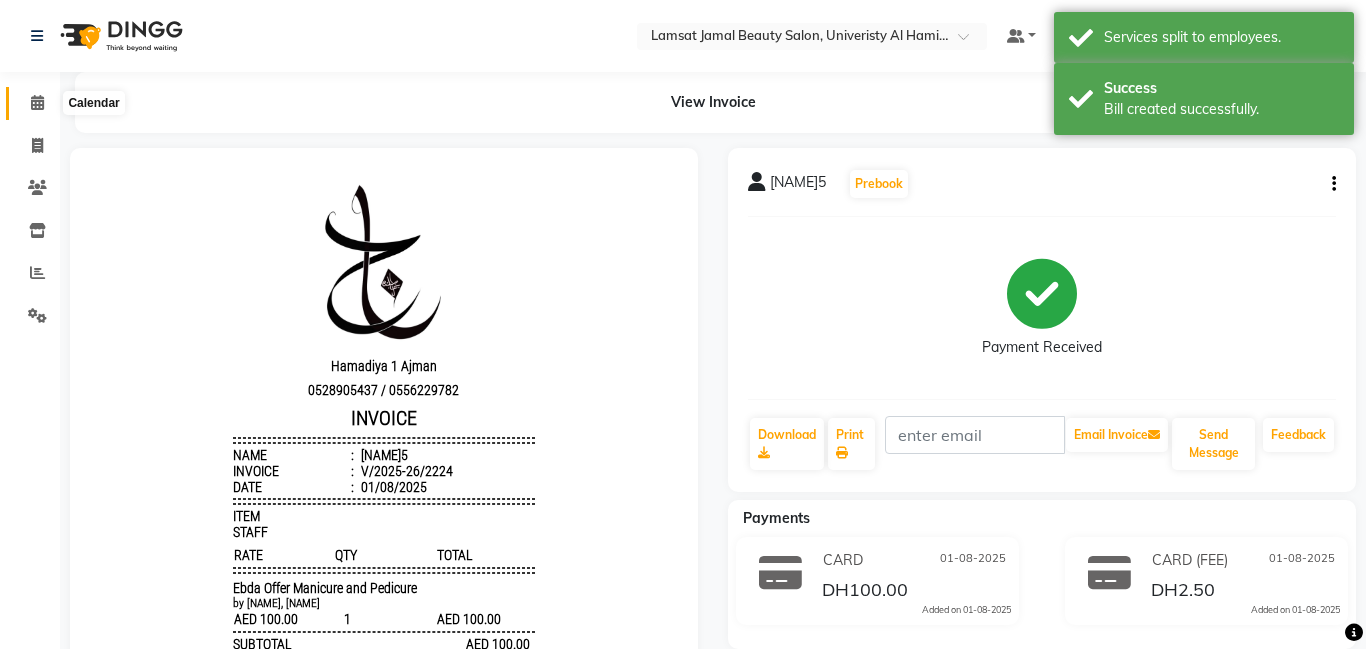 click 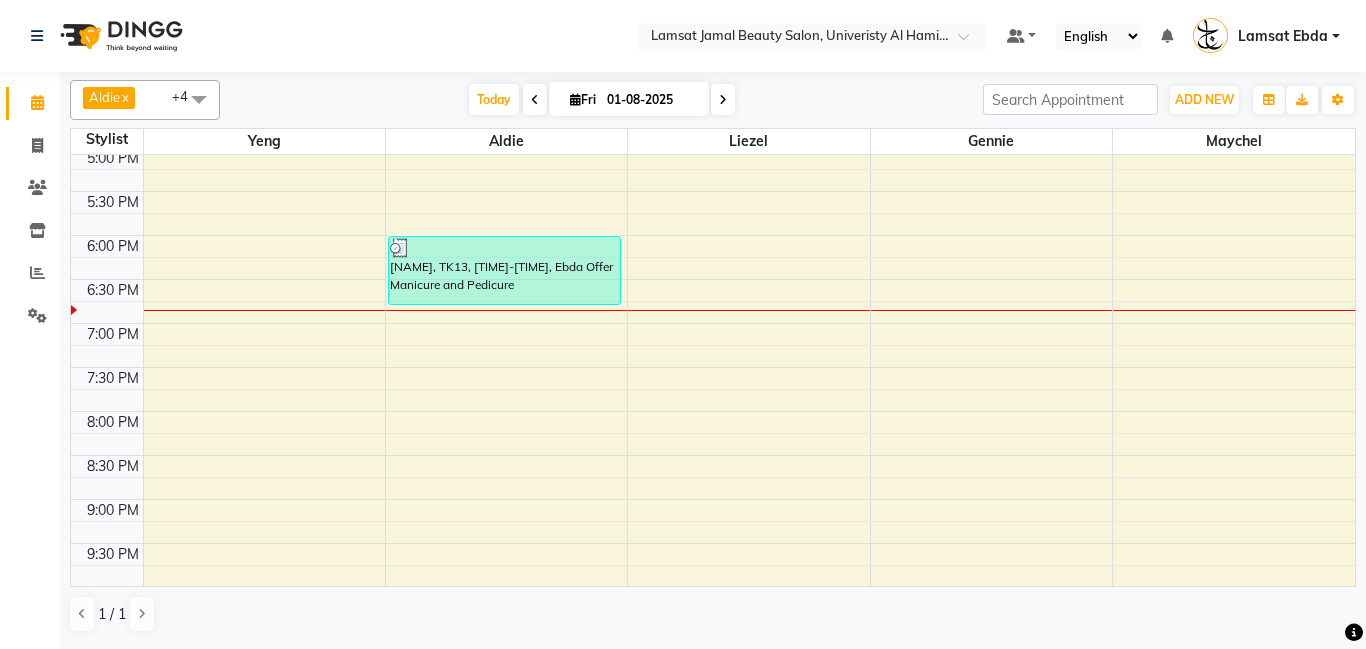 scroll, scrollTop: 440, scrollLeft: 0, axis: vertical 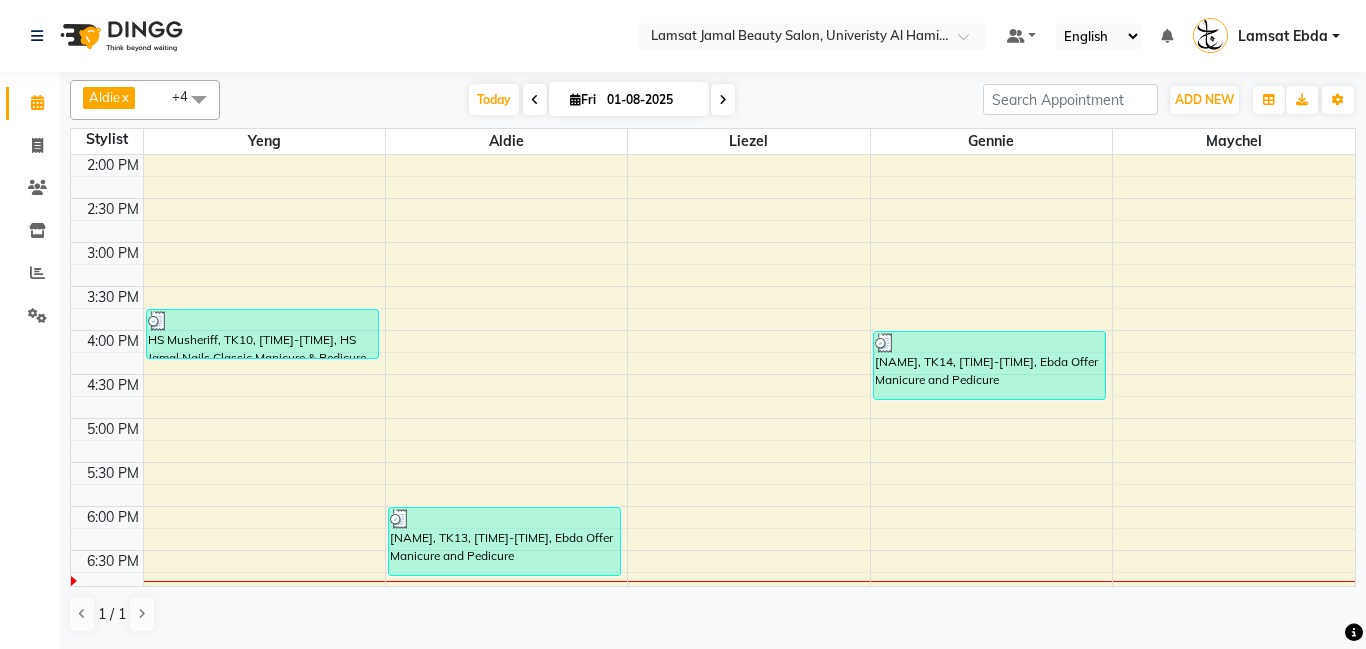 click on "9:00 AM 9:30 AM 10:00 AM 10:30 AM 11:00 AM 11:30 AM 12:00 PM 12:30 PM 1:00 PM 1:30 PM 2:00 PM 2:30 PM 3:00 PM 3:30 PM 4:00 PM 4:30 PM 5:00 PM 5:30 PM 6:00 PM 6:30 PM 7:00 PM 7:30 PM 8:00 PM 8:30 PM 9:00 PM 9:30 PM 10:00 PM 10:30 PM 11:00 PM 11:30 PM HS Musheriff, TK10, [TIME]-[TIME], HS Jamal Nails Classic Manicure & Pedicure zayed, TK13, [TIME]-[TIME], Ebda Offer Manicure and Pedicure khalid5, TK14, [TIME]-[TIME], Ebda Offer Manicure and Pedicure" at bounding box center (713, 374) 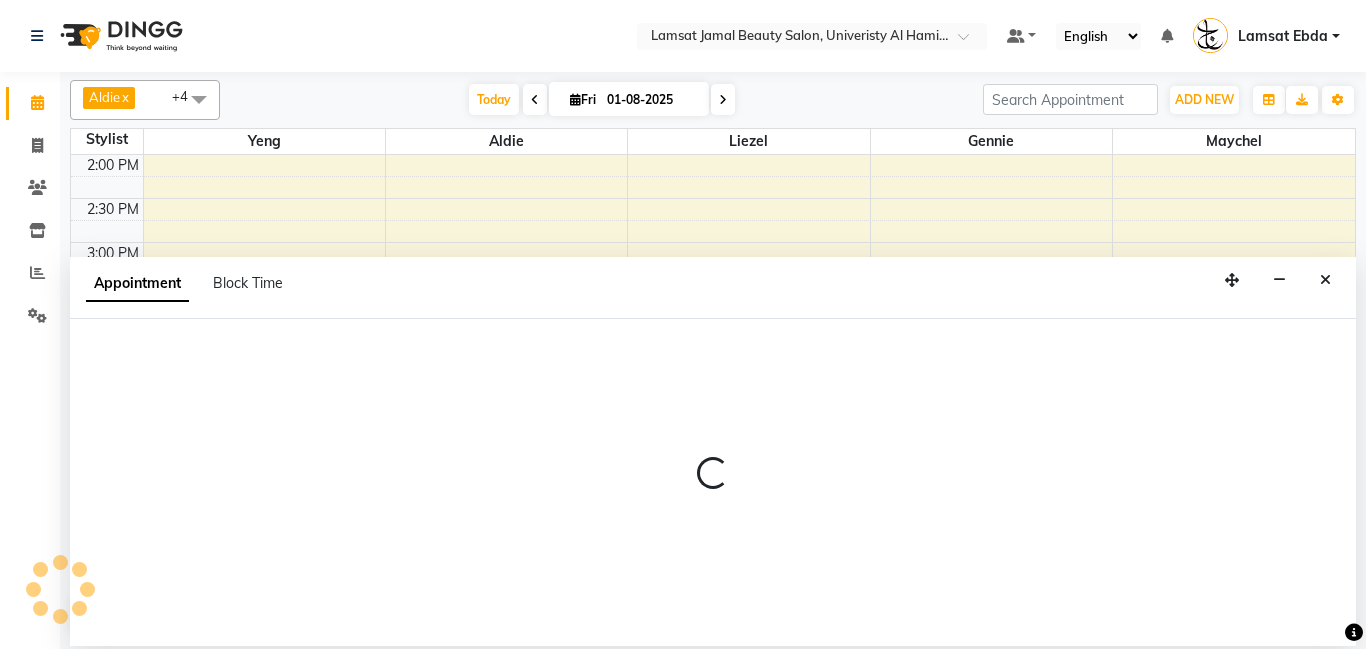select on "[PHONE]" 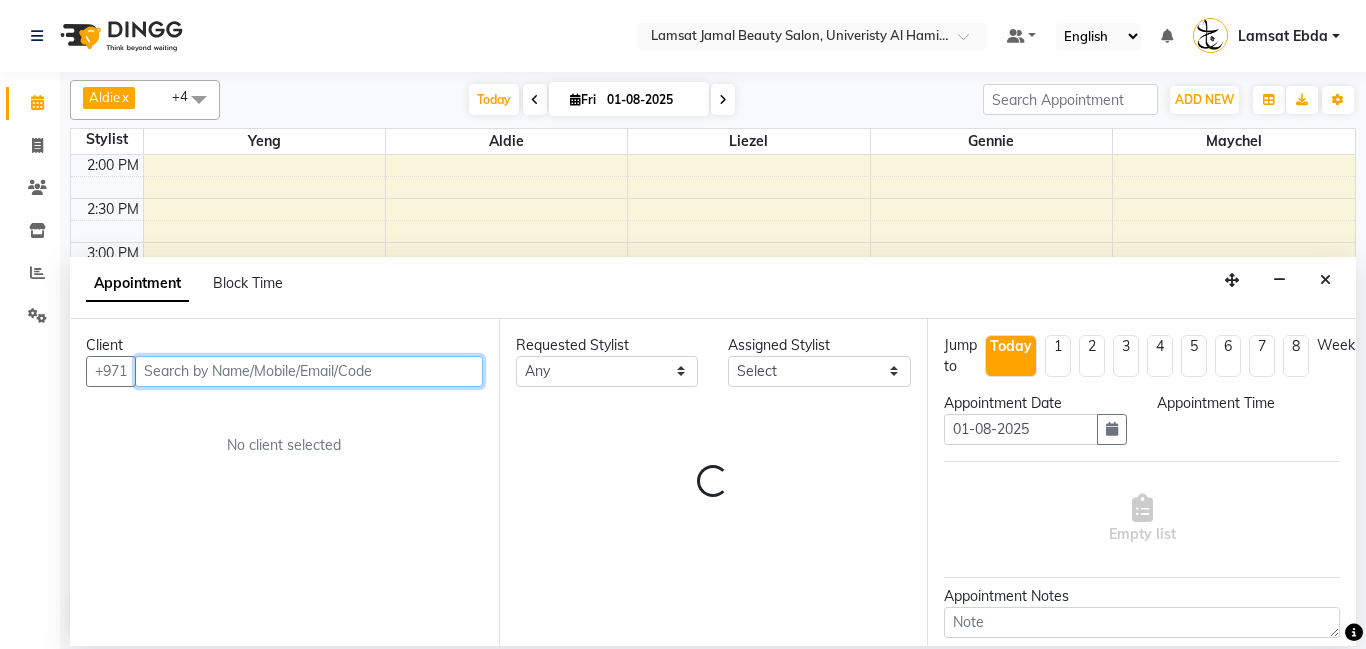 select on "1005" 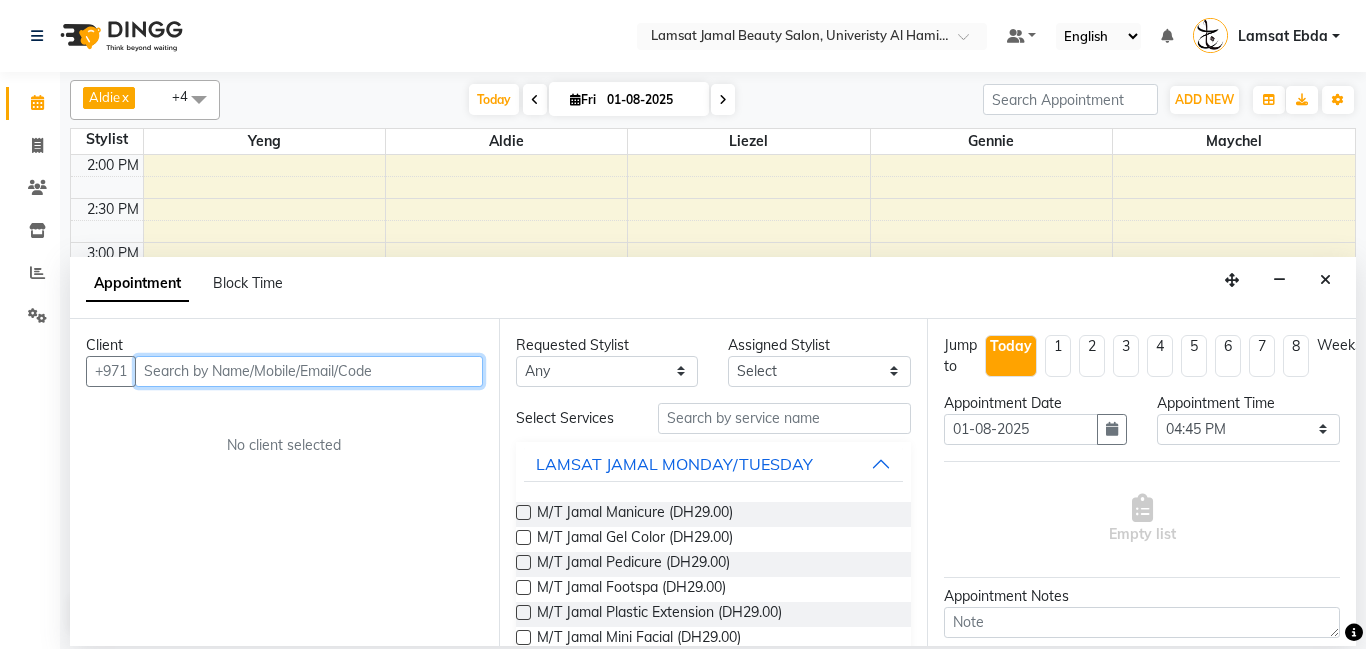 click at bounding box center [309, 371] 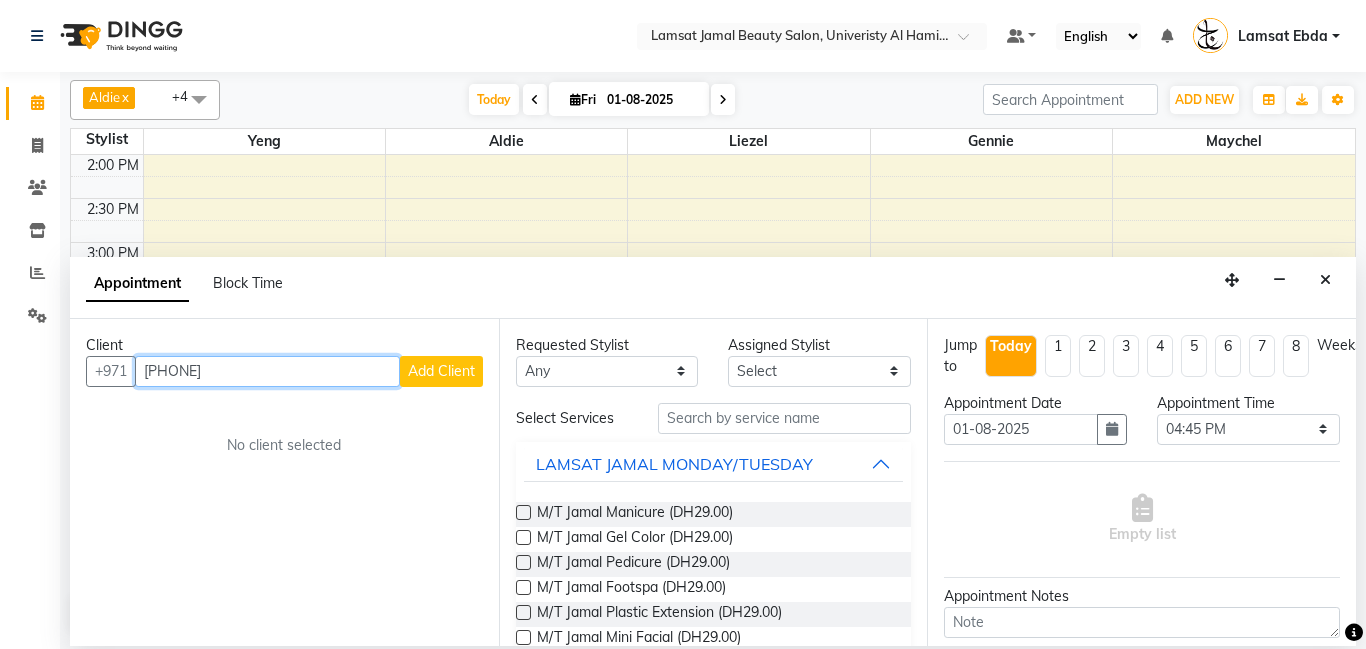 type on "[PHONE]" 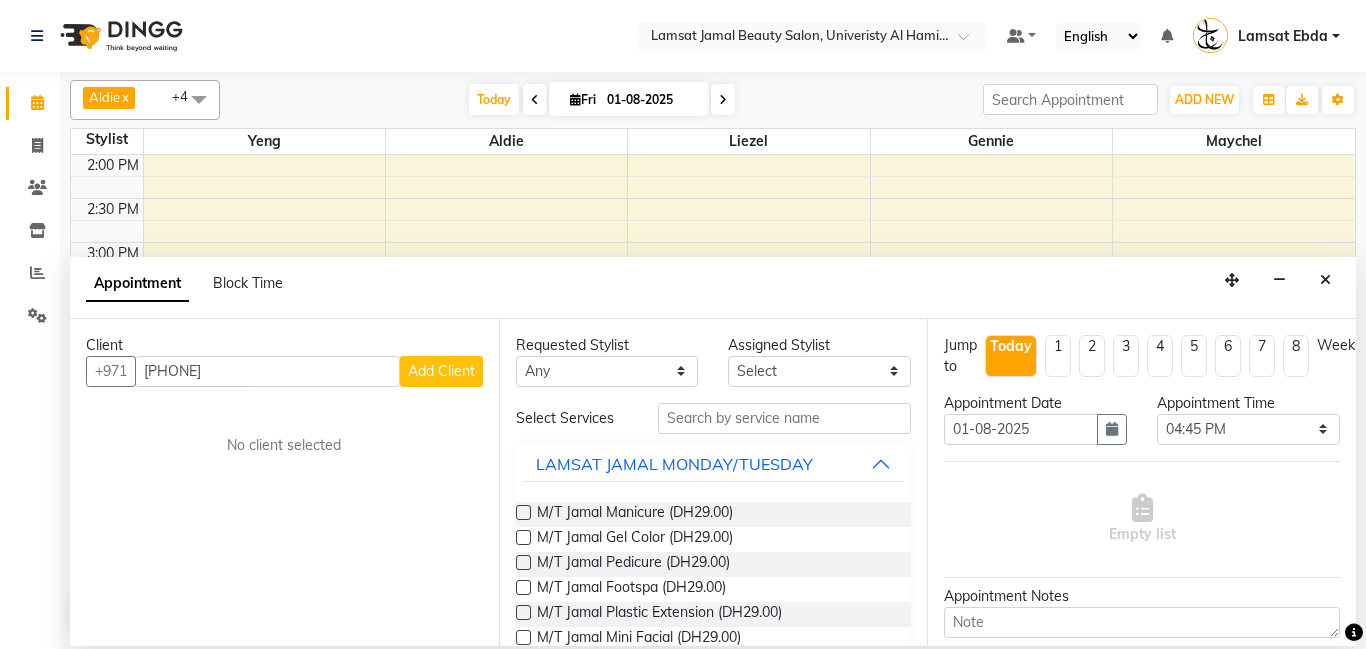 click on "Add Client" at bounding box center [441, 371] 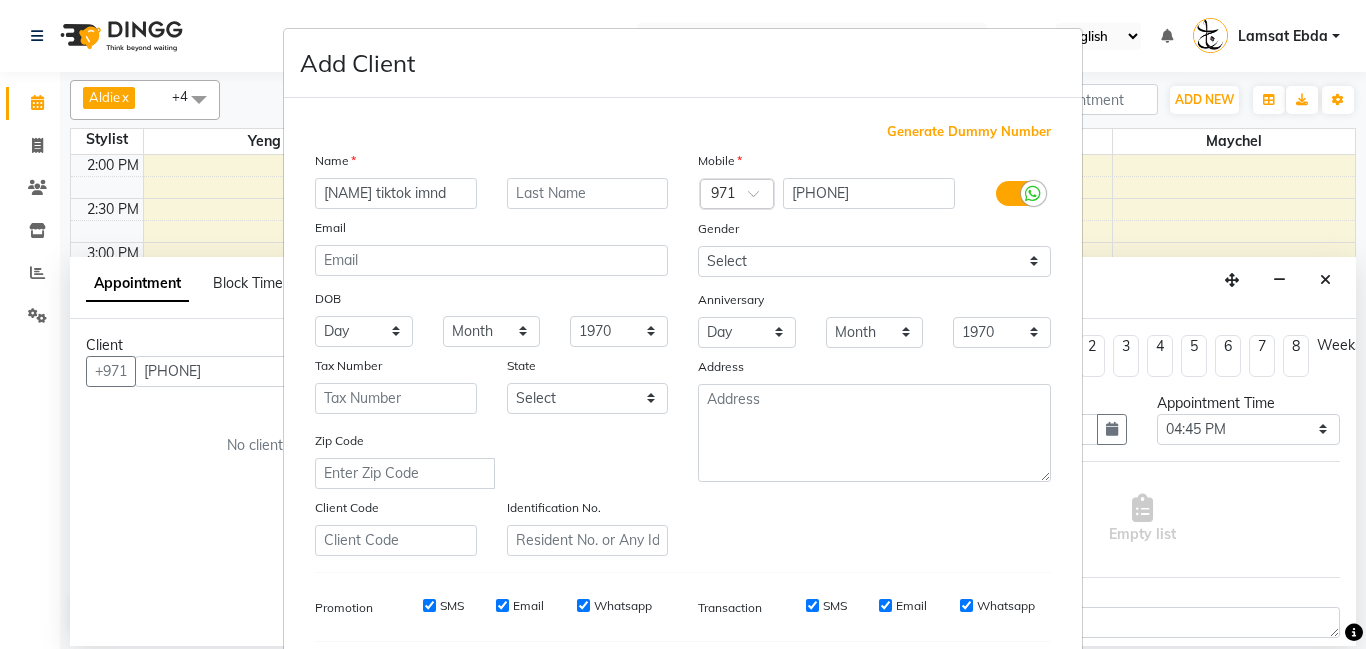 click on "[NAME] tiktok imnd" at bounding box center [396, 193] 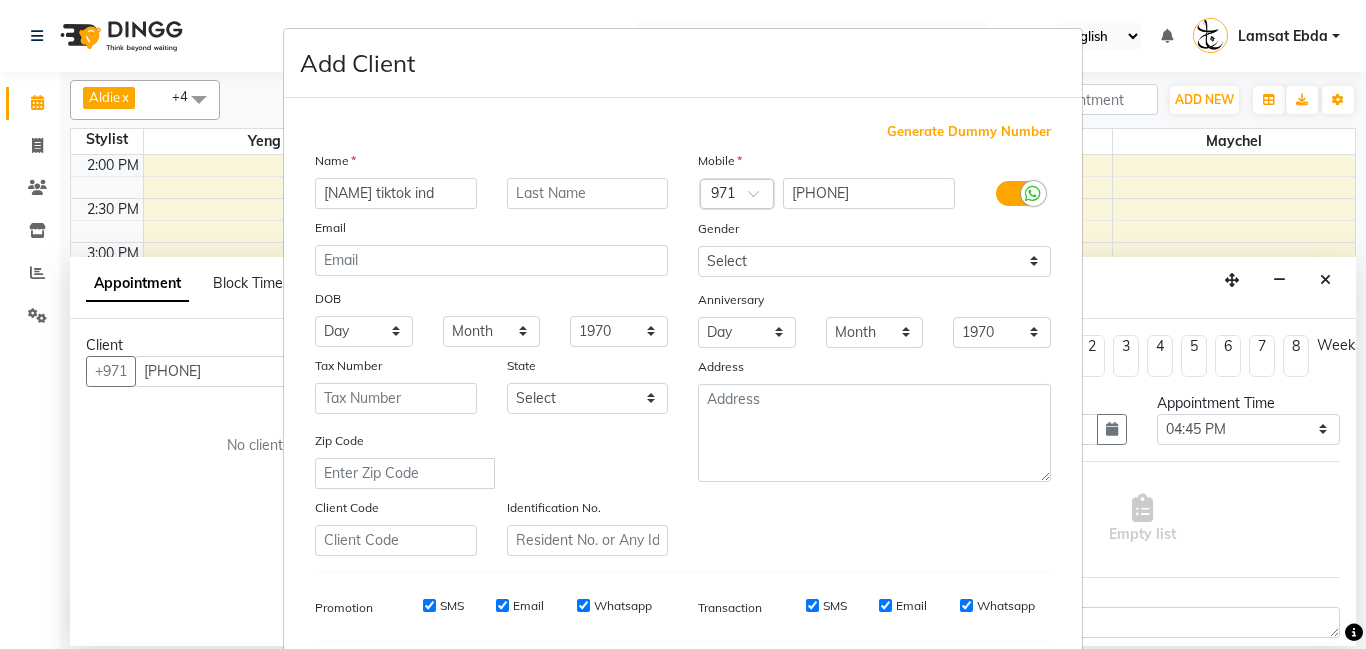 scroll, scrollTop: 274, scrollLeft: 0, axis: vertical 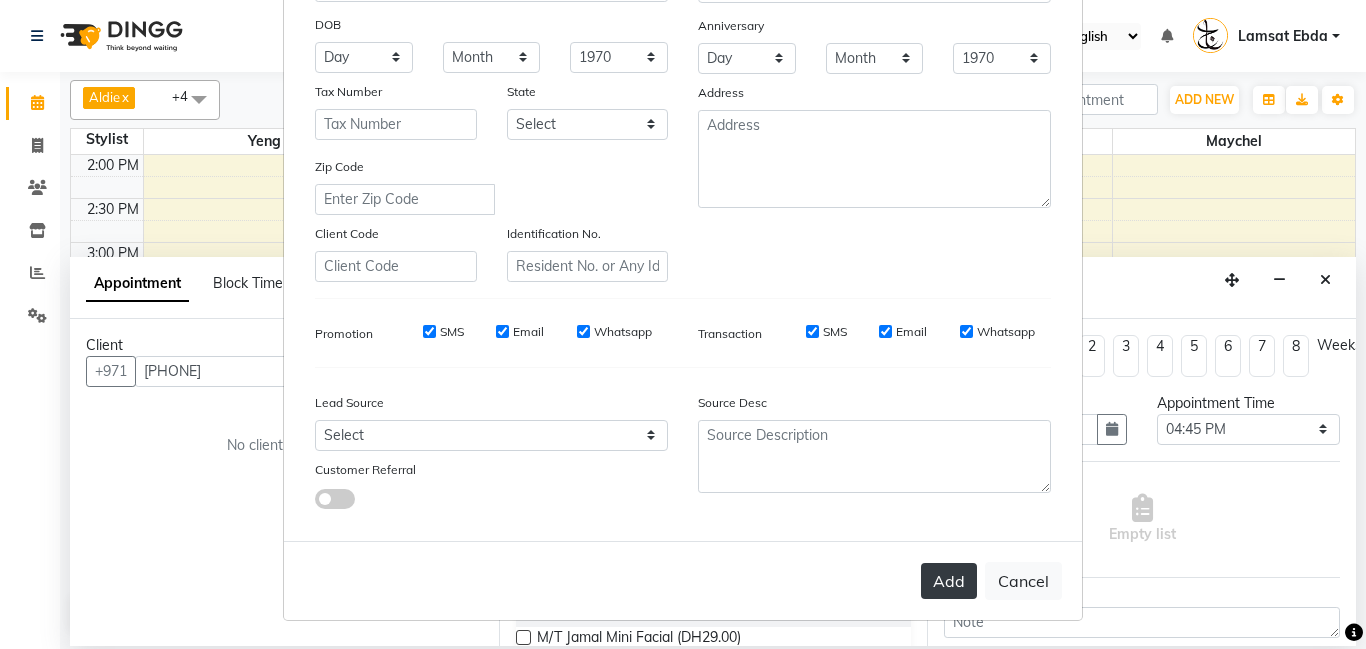 type on "[NAME] tiktok ind" 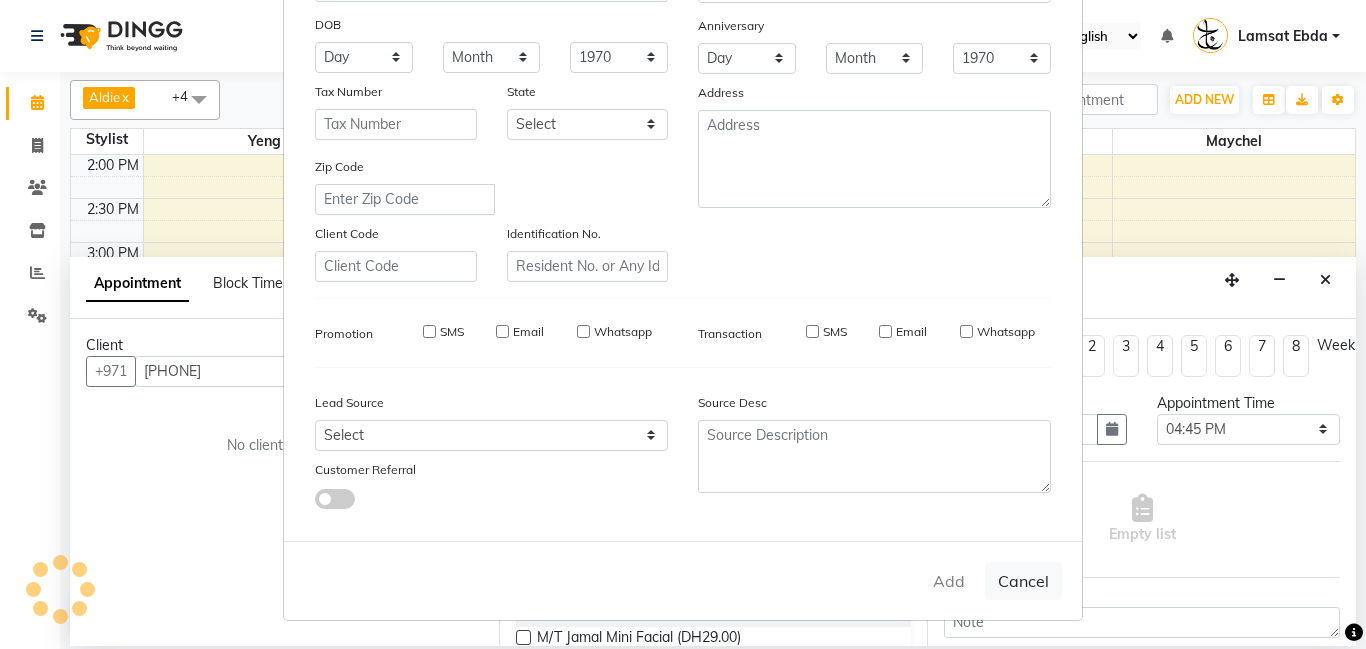 type on "55*****76" 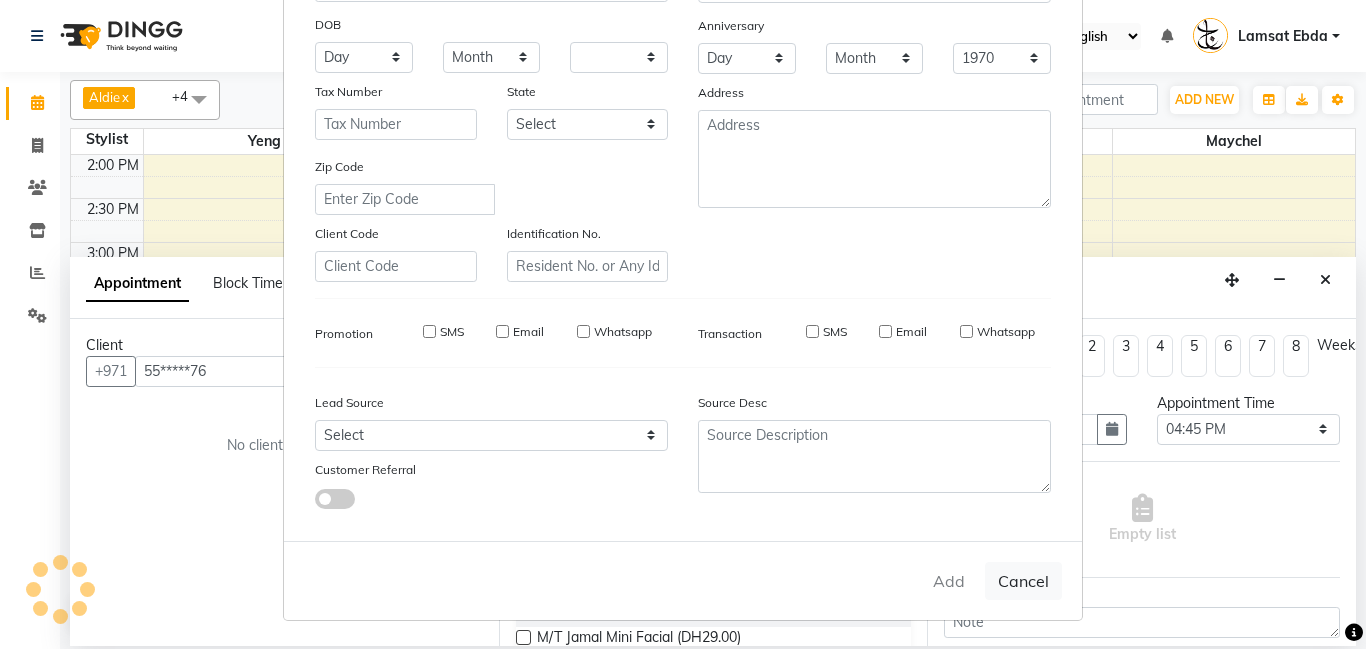 select 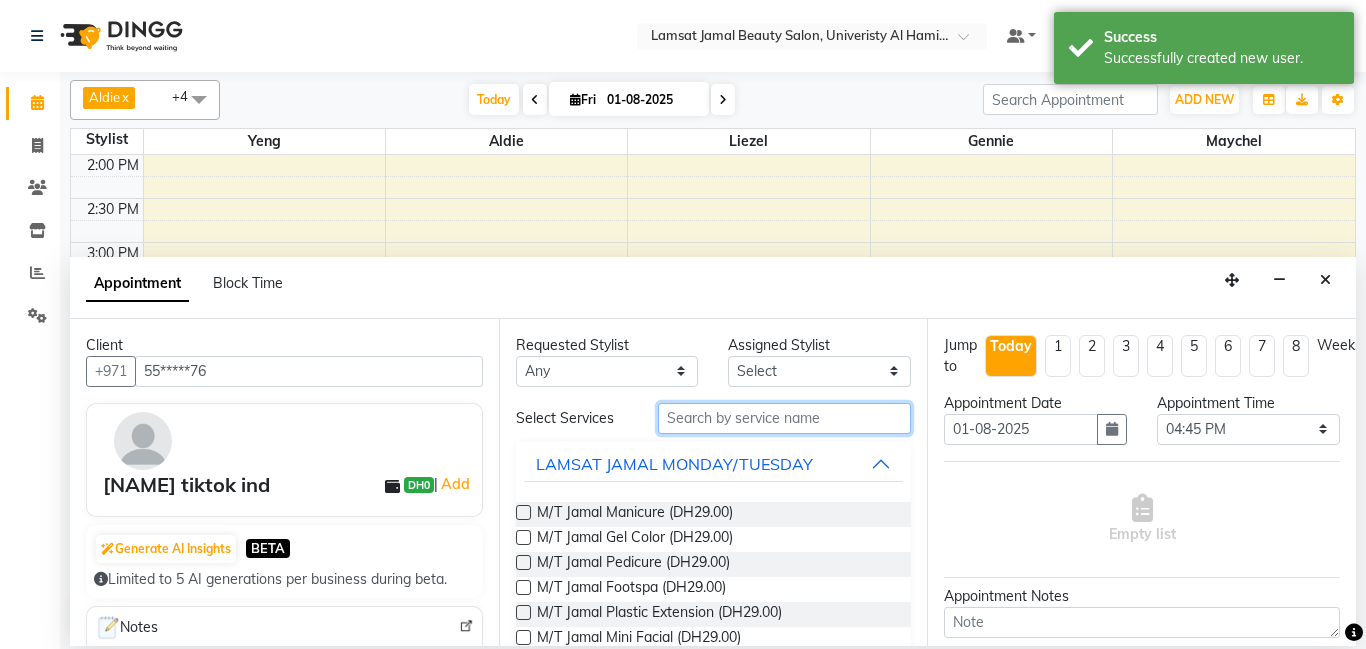 click at bounding box center [785, 418] 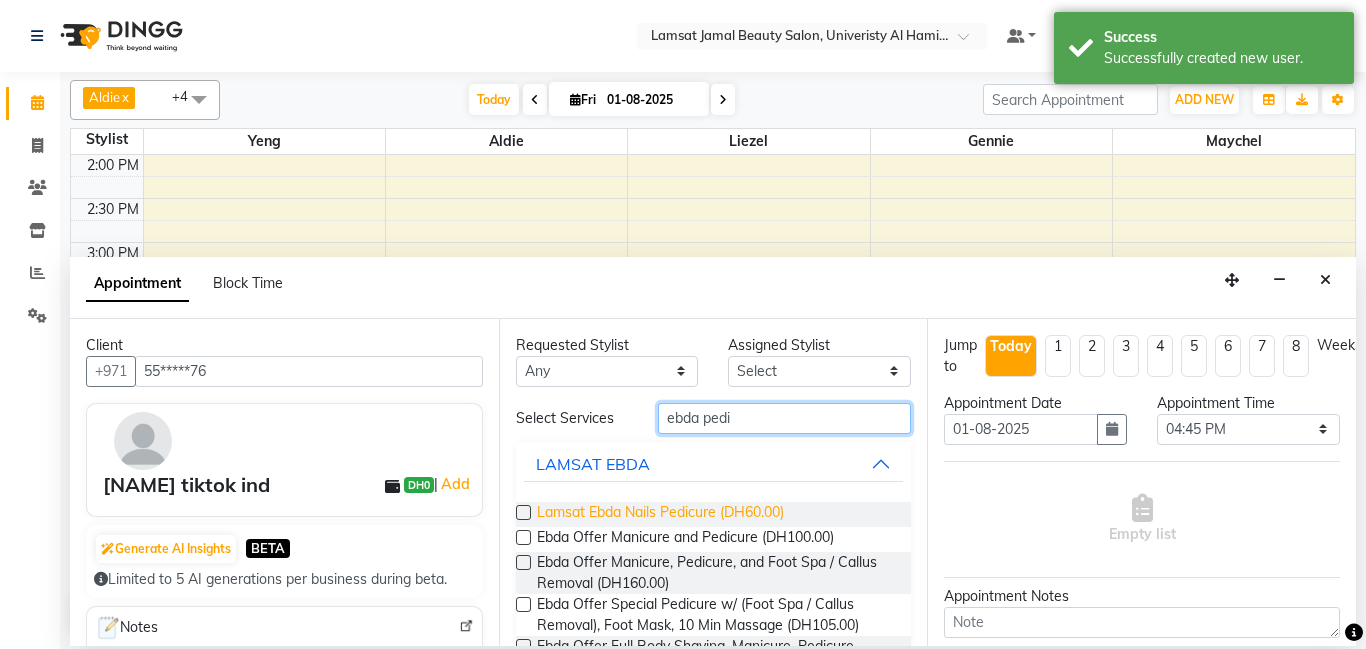 type on "ebda pedi" 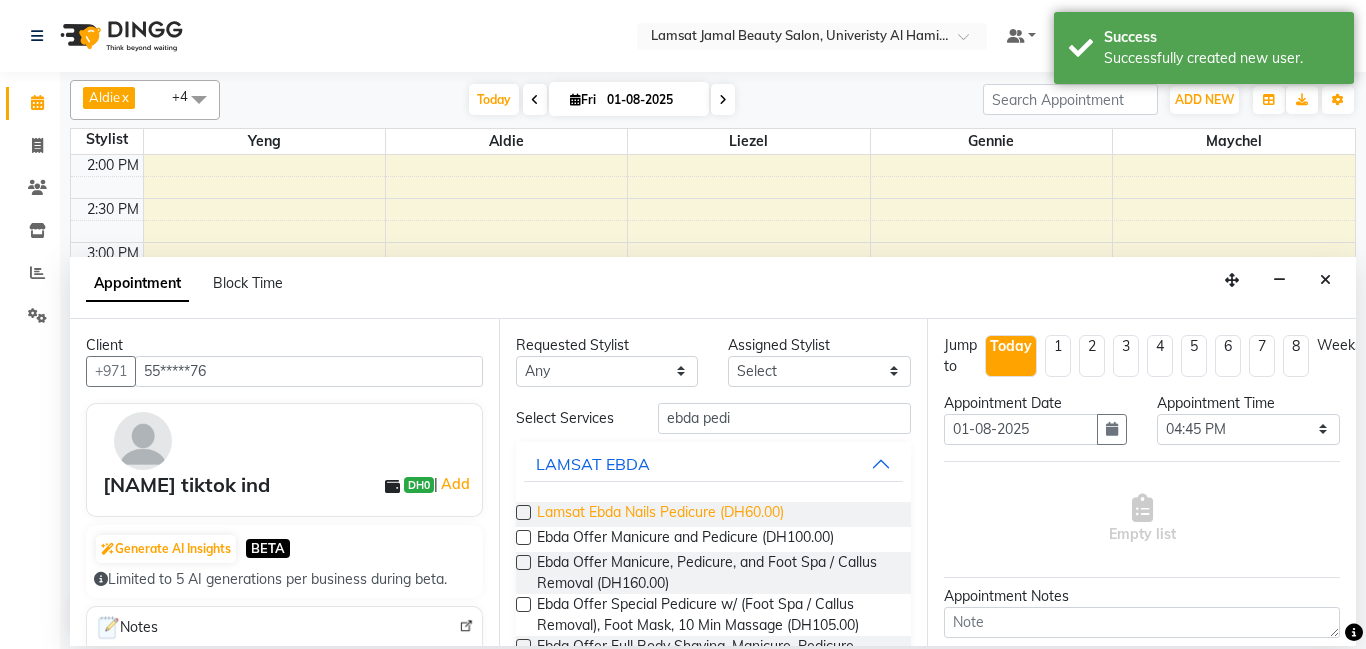 click on "Lamsat Ebda Nails Pedicure (DH60.00)" at bounding box center (660, 514) 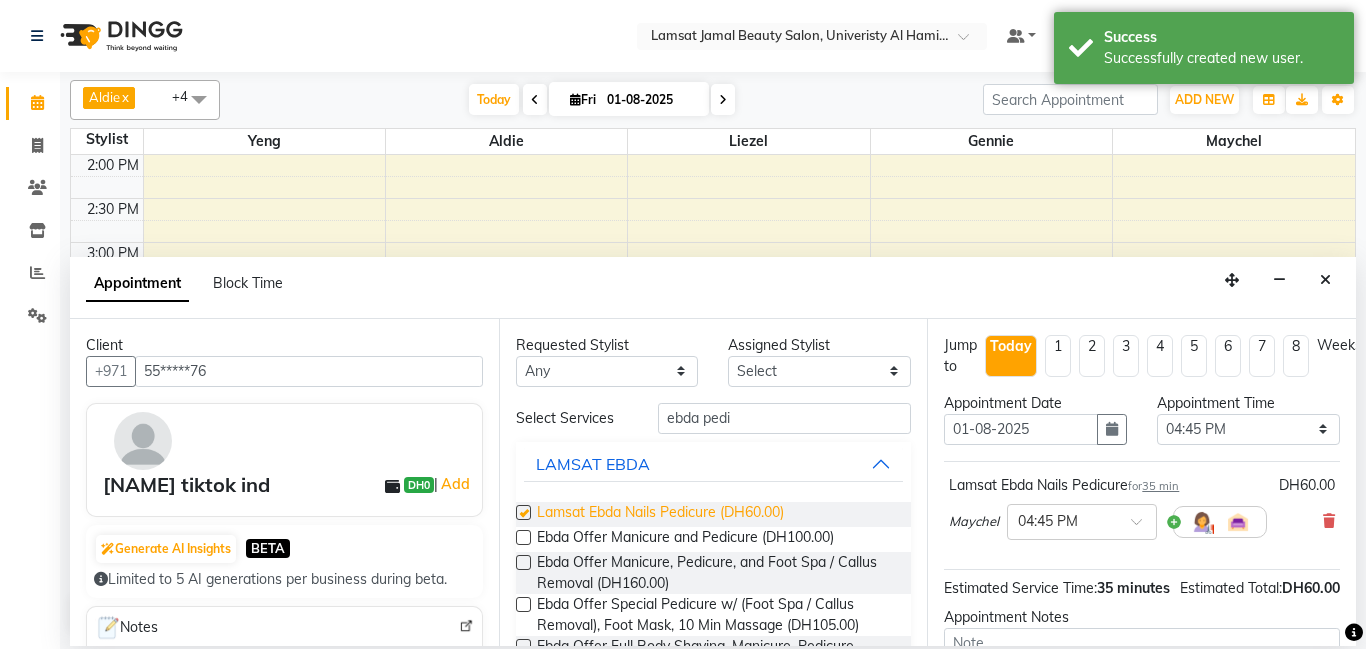 checkbox on "false" 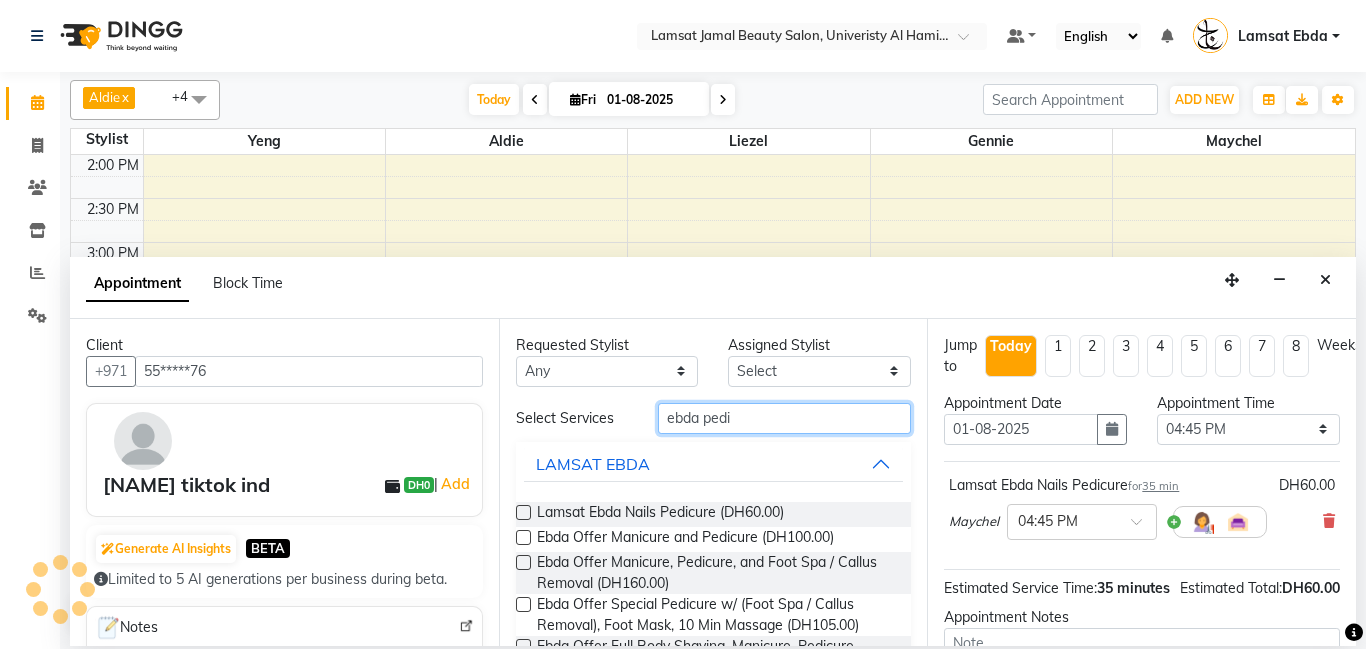click on "ebda pedi" at bounding box center (785, 418) 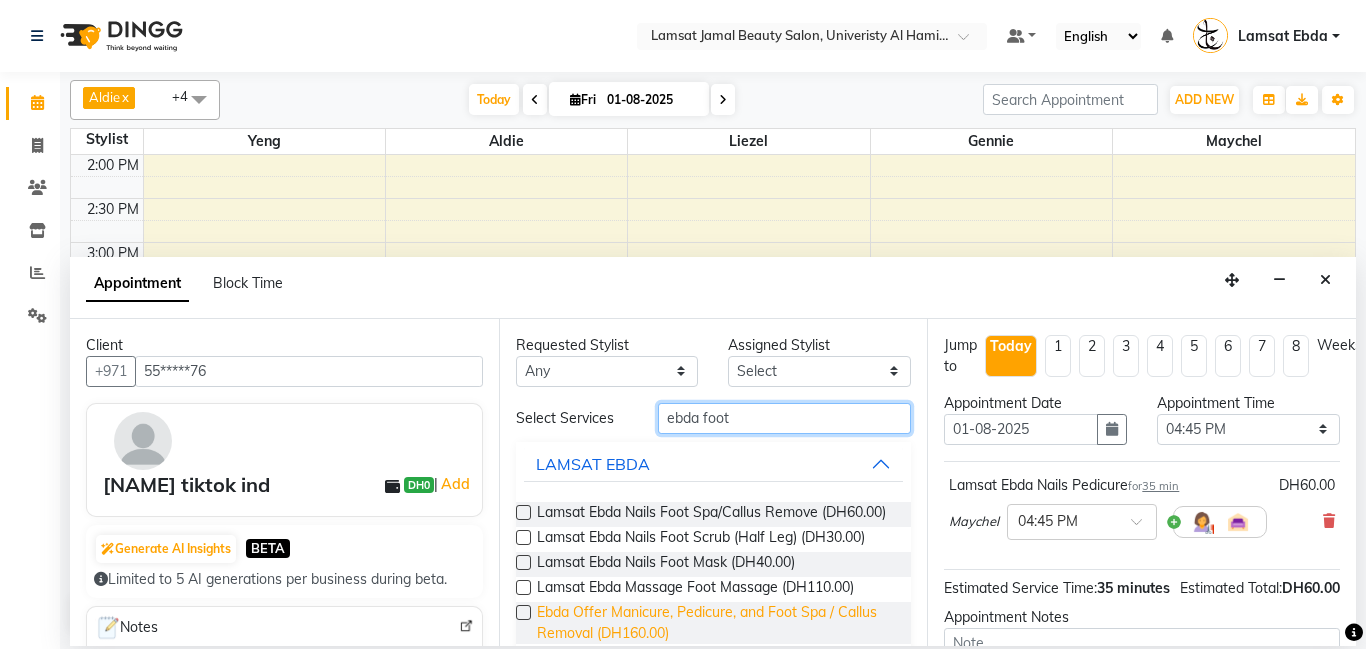 scroll, scrollTop: 172, scrollLeft: 0, axis: vertical 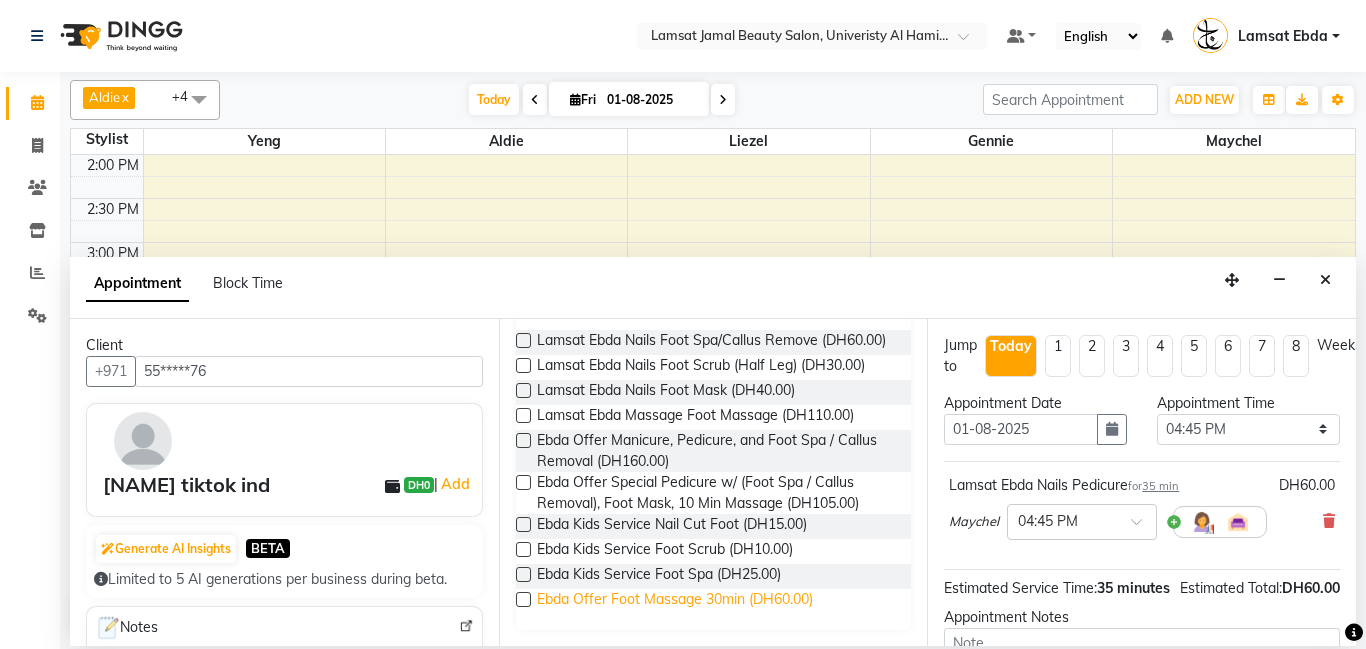 type on "ebda foot" 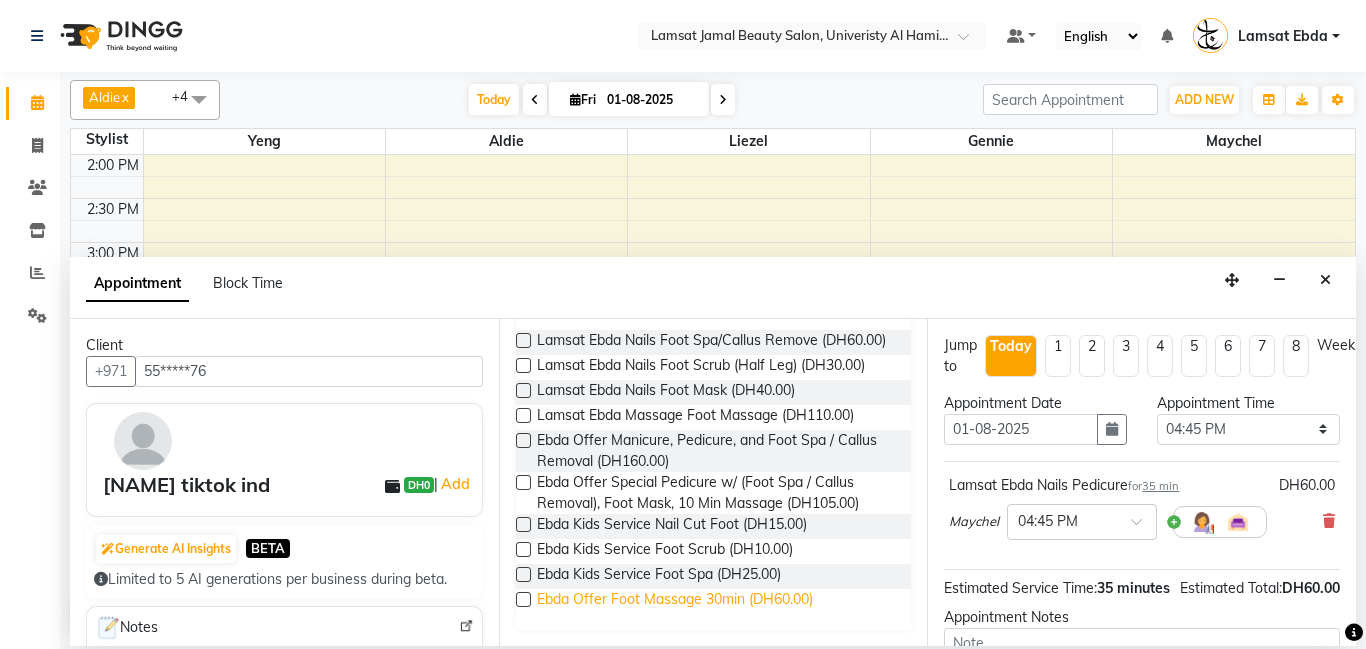 click on "Ebda Offer Foot Massage 30min (DH60.00)" at bounding box center (675, 601) 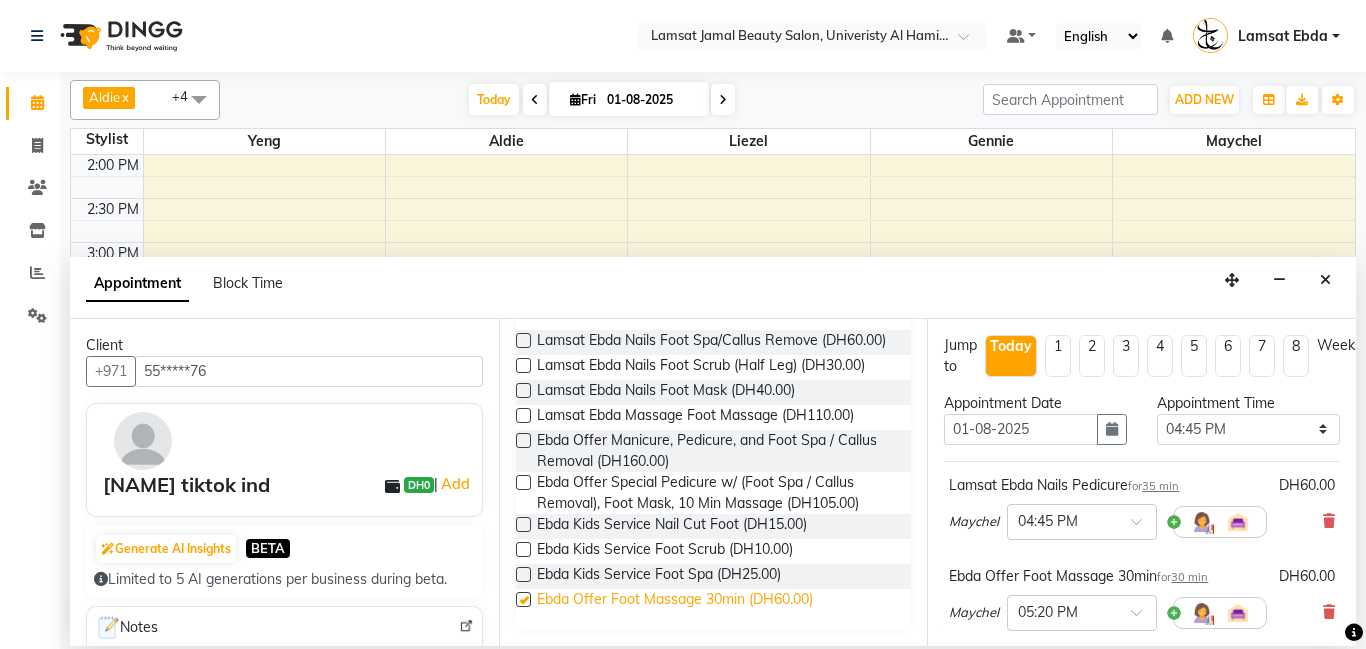 checkbox on "false" 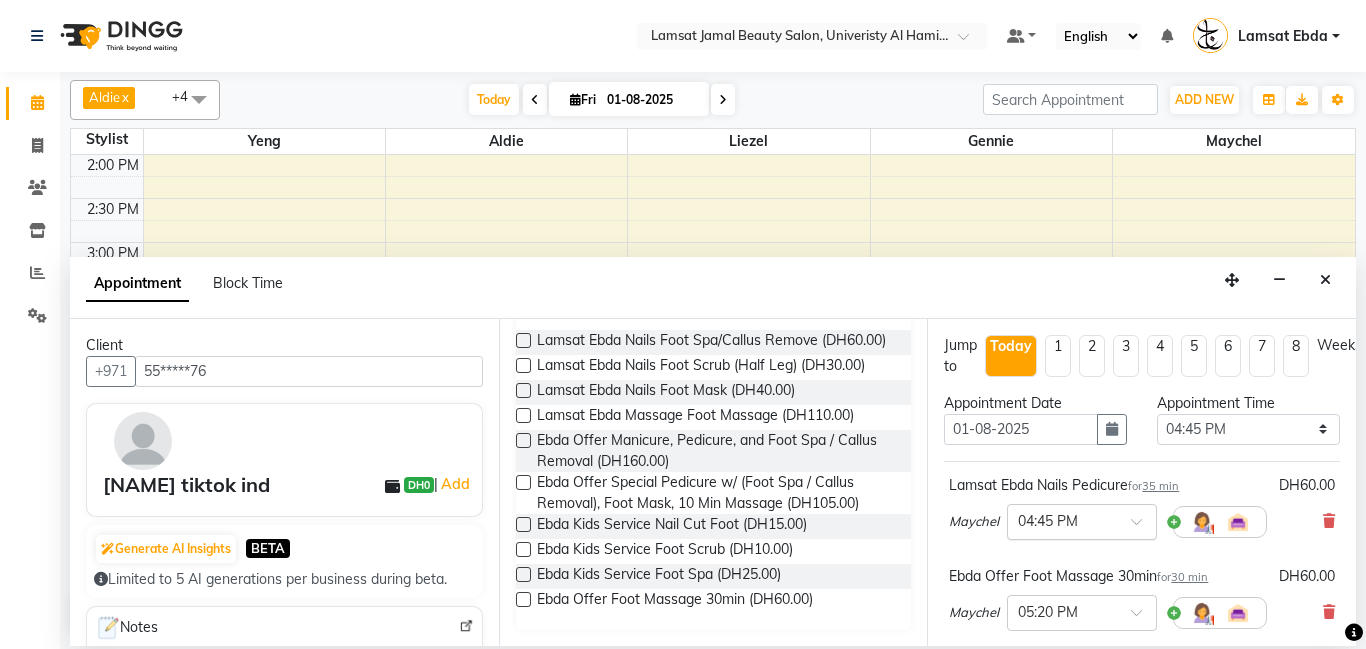 scroll, scrollTop: 311, scrollLeft: 0, axis: vertical 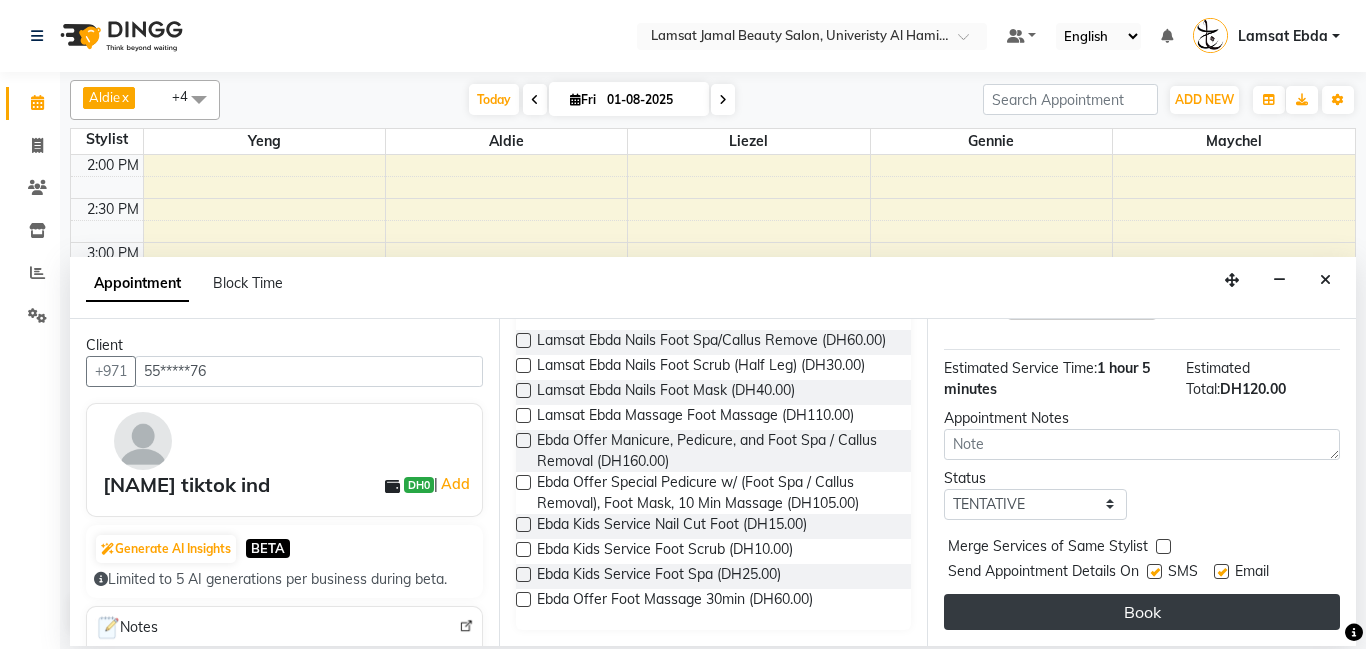 click on "Book" at bounding box center (1142, 612) 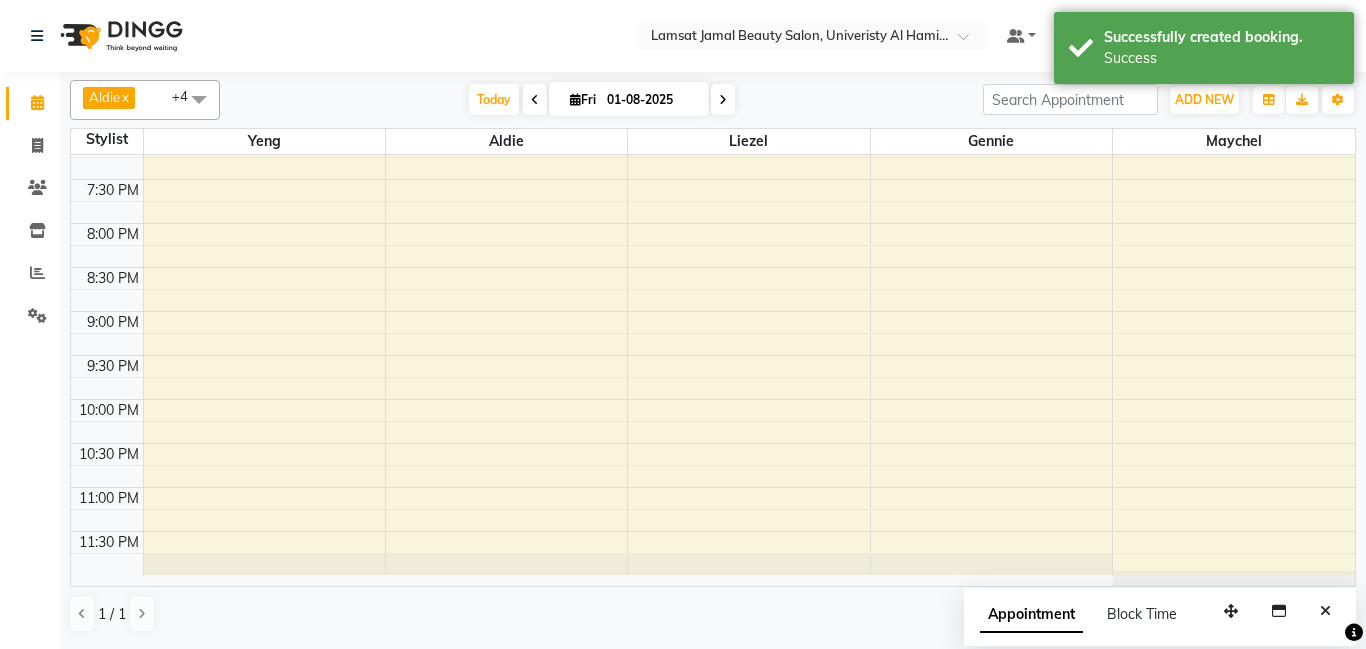 scroll, scrollTop: 639, scrollLeft: 0, axis: vertical 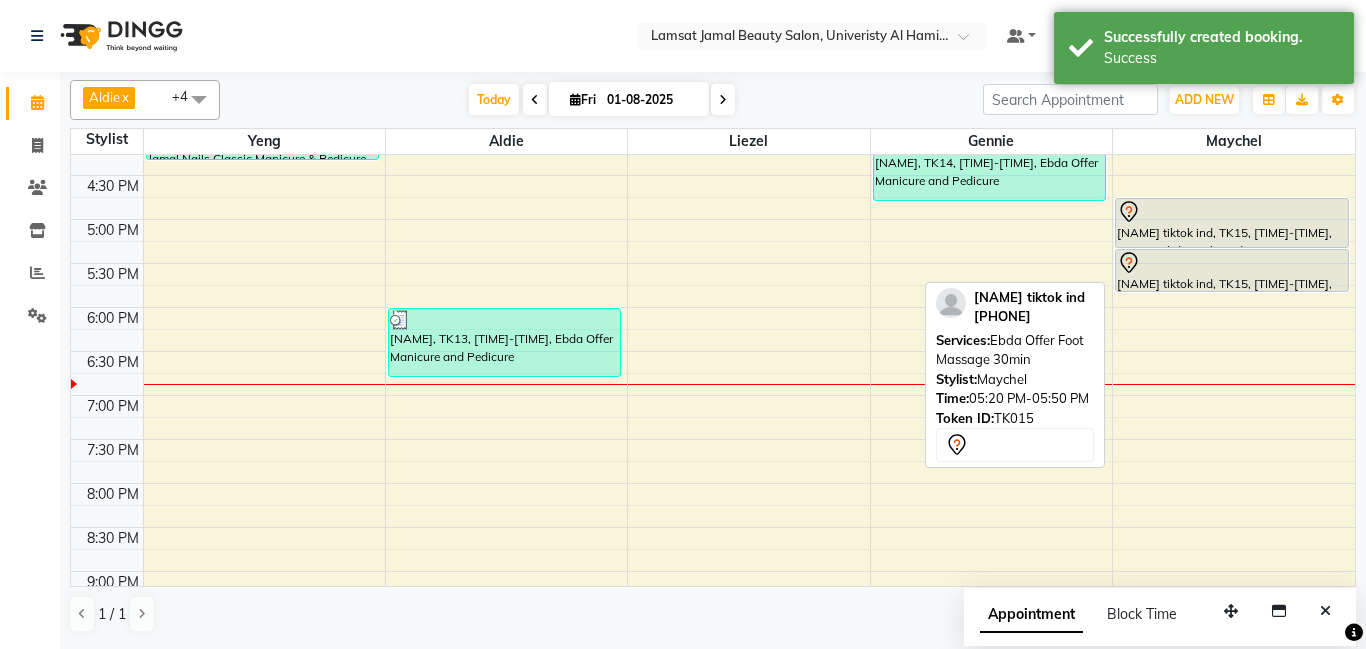 click at bounding box center (1232, 263) 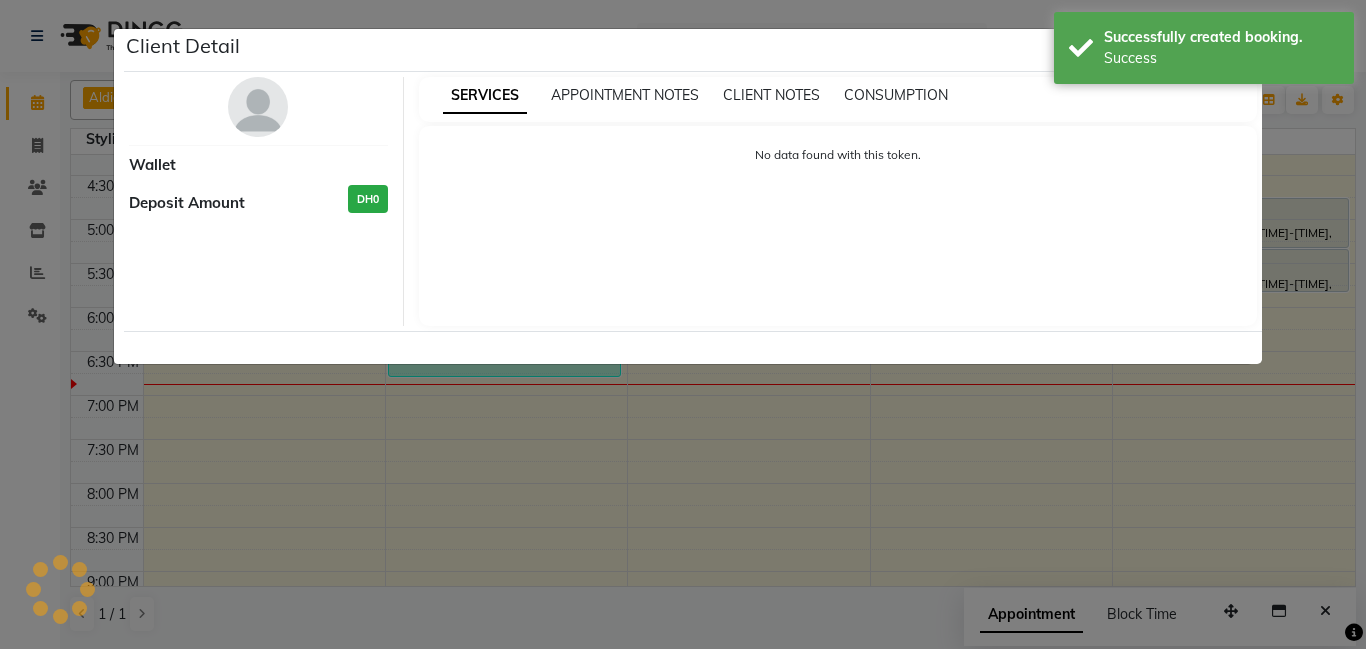 select on "7" 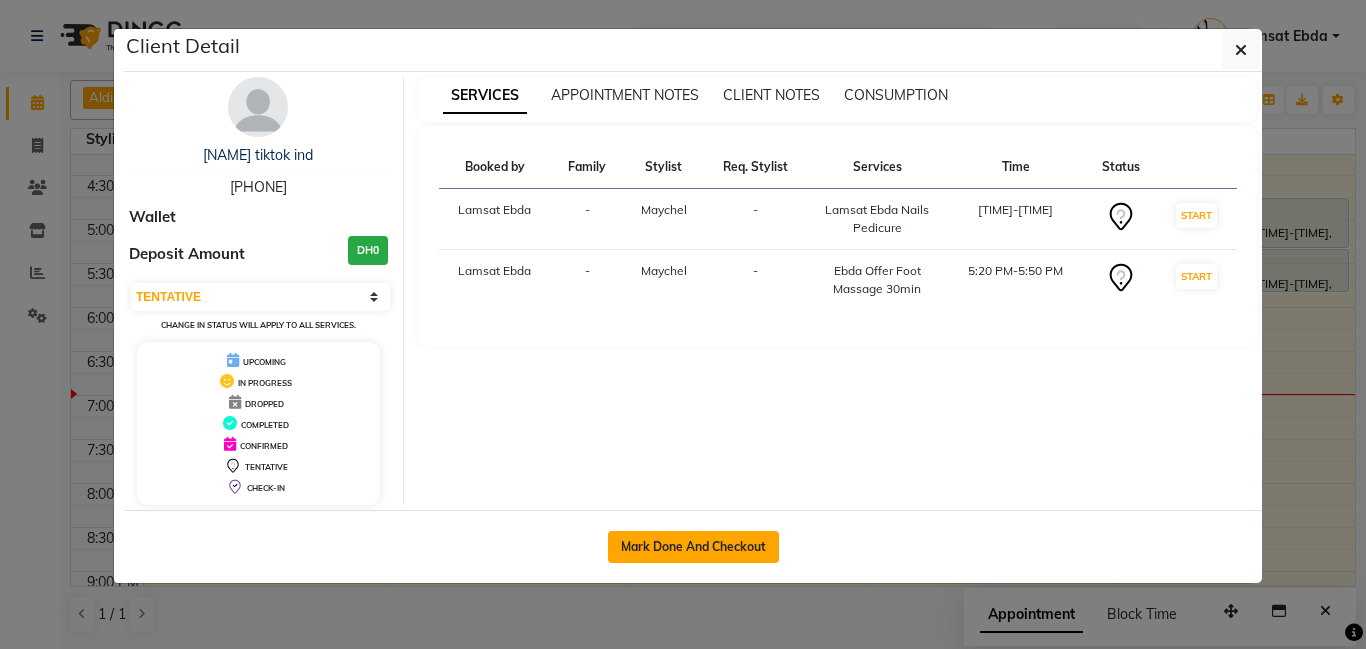 click on "Mark Done And Checkout" 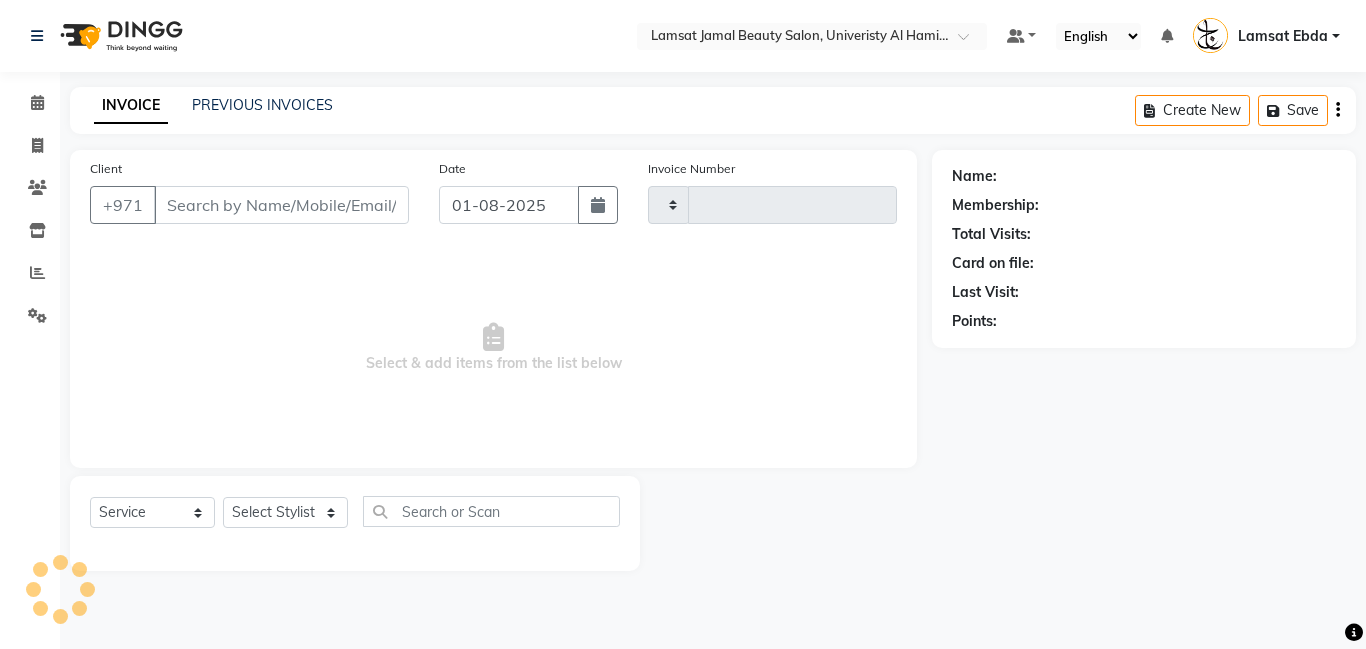 type on "2225" 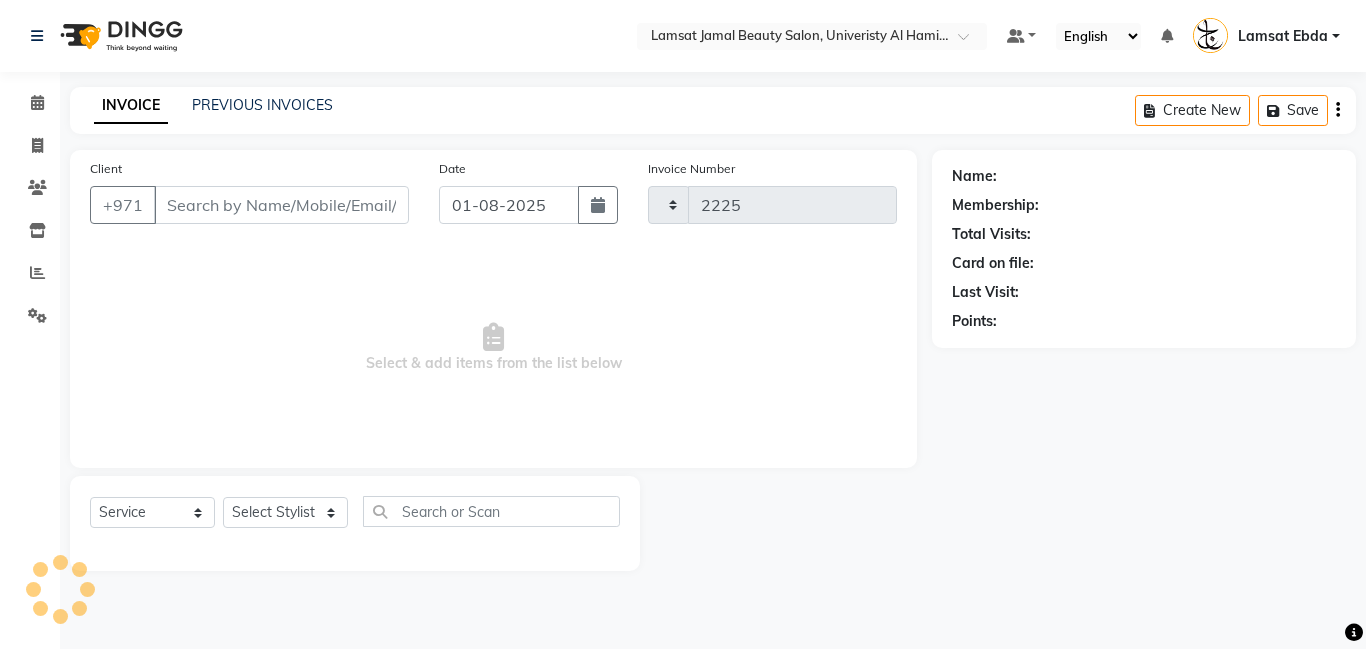 select on "8294" 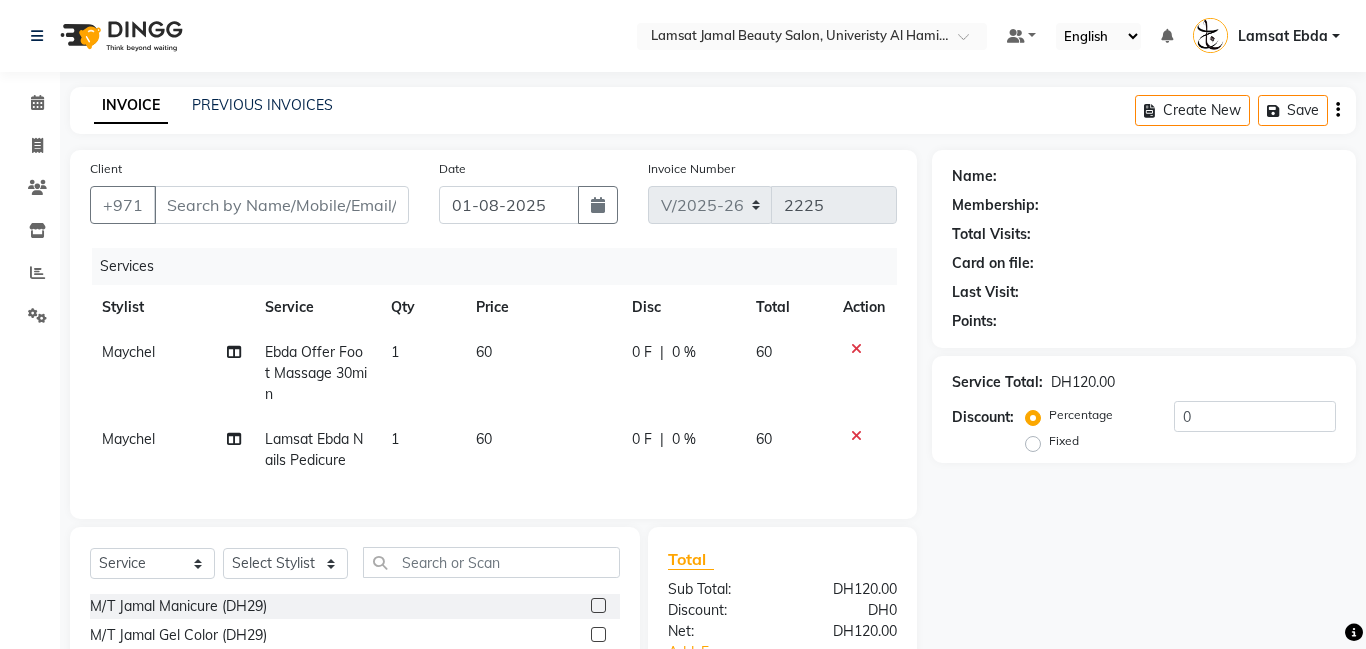 type on "55*****76" 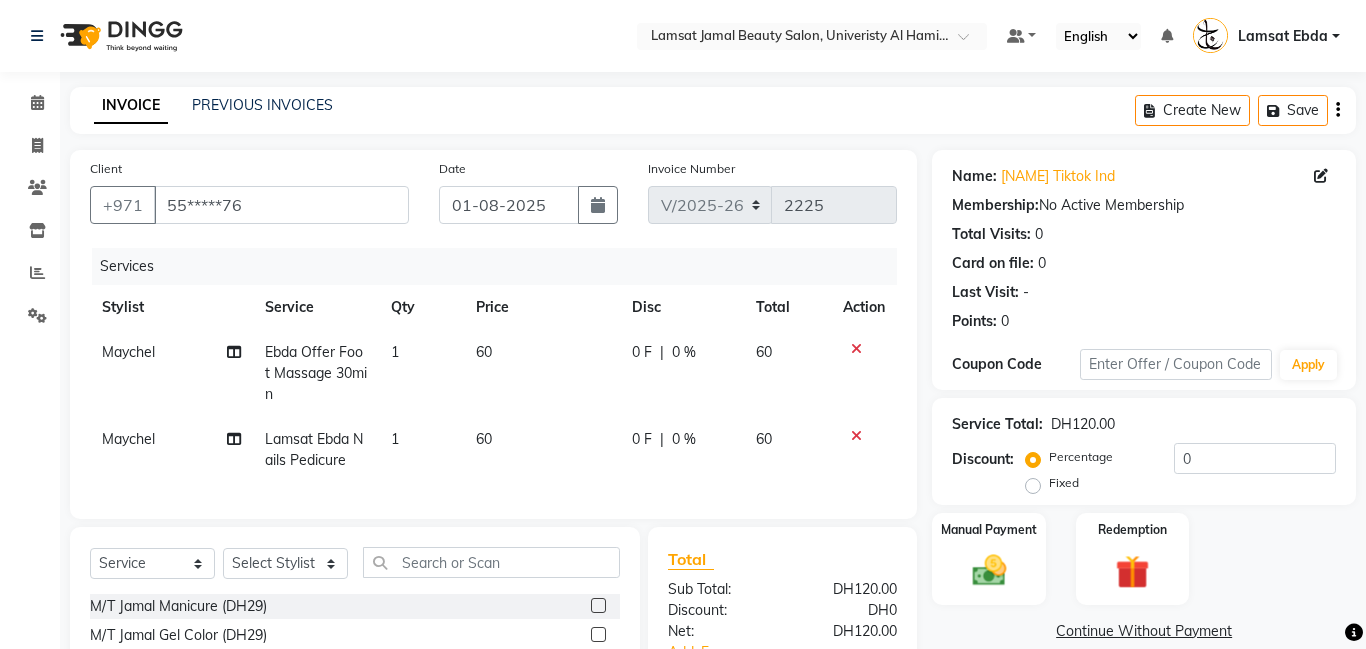 scroll, scrollTop: 203, scrollLeft: 0, axis: vertical 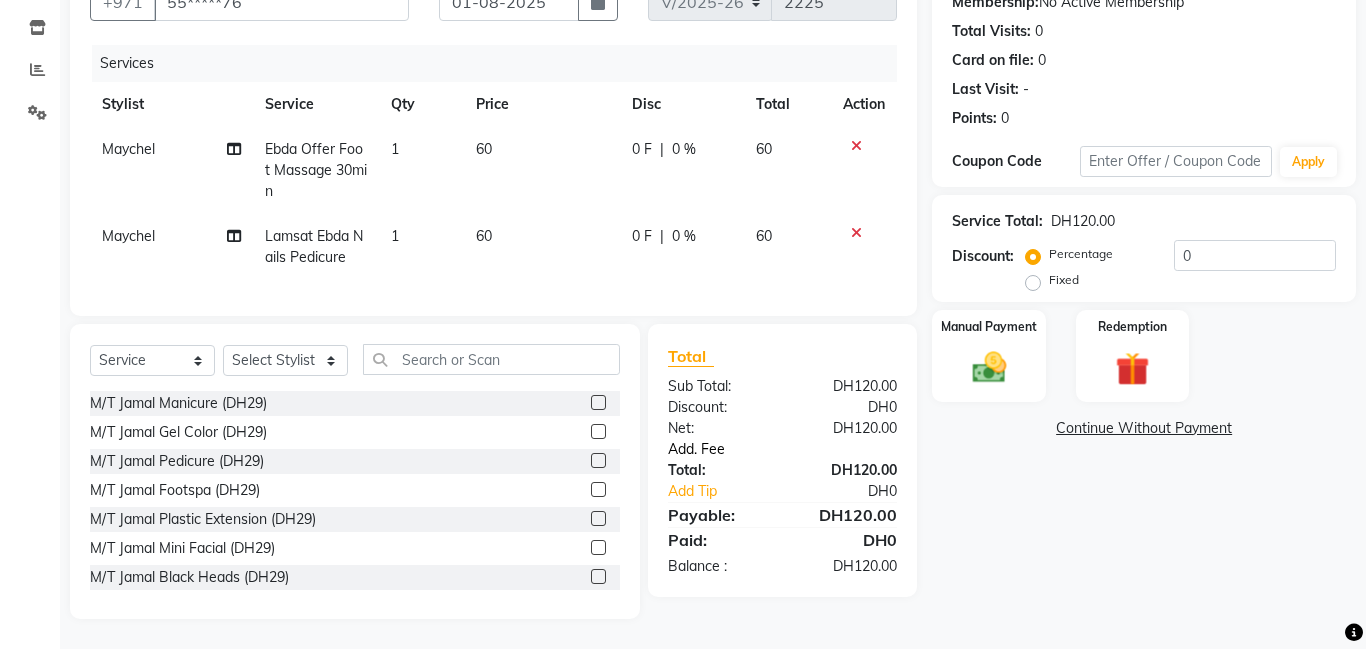 click on "Add. Fee" 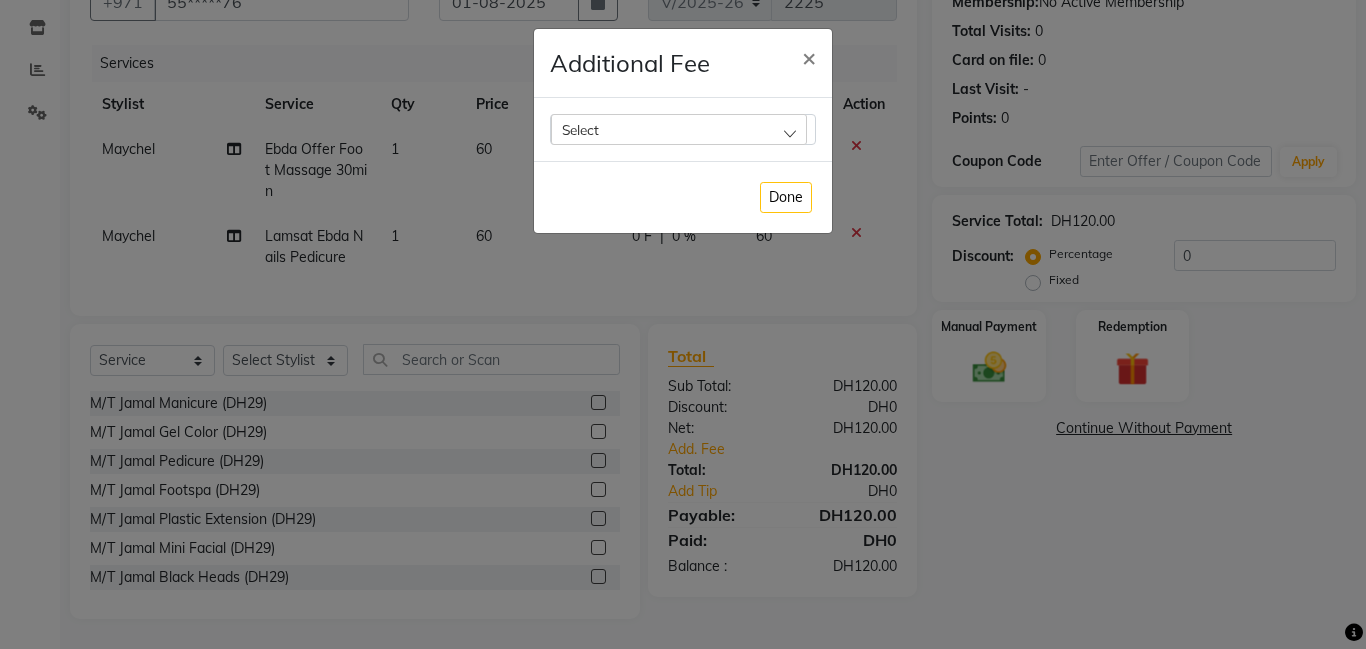 click on "Select" 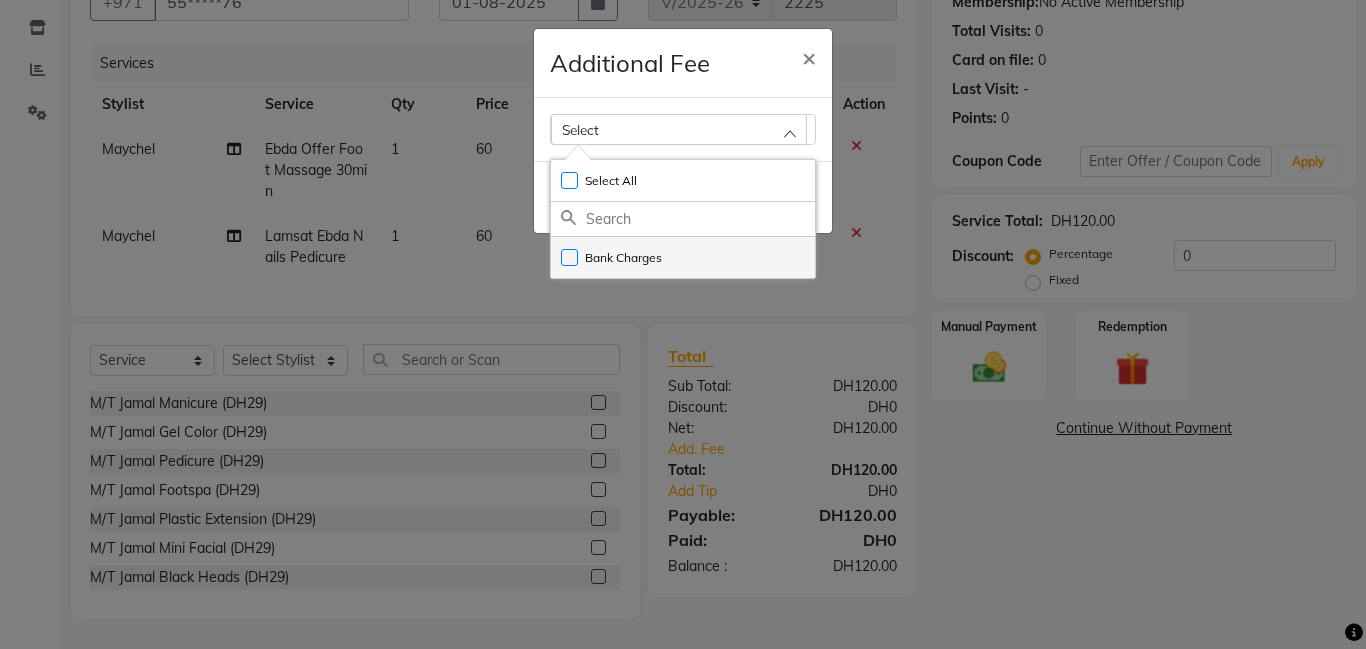 click on "Bank Charges" 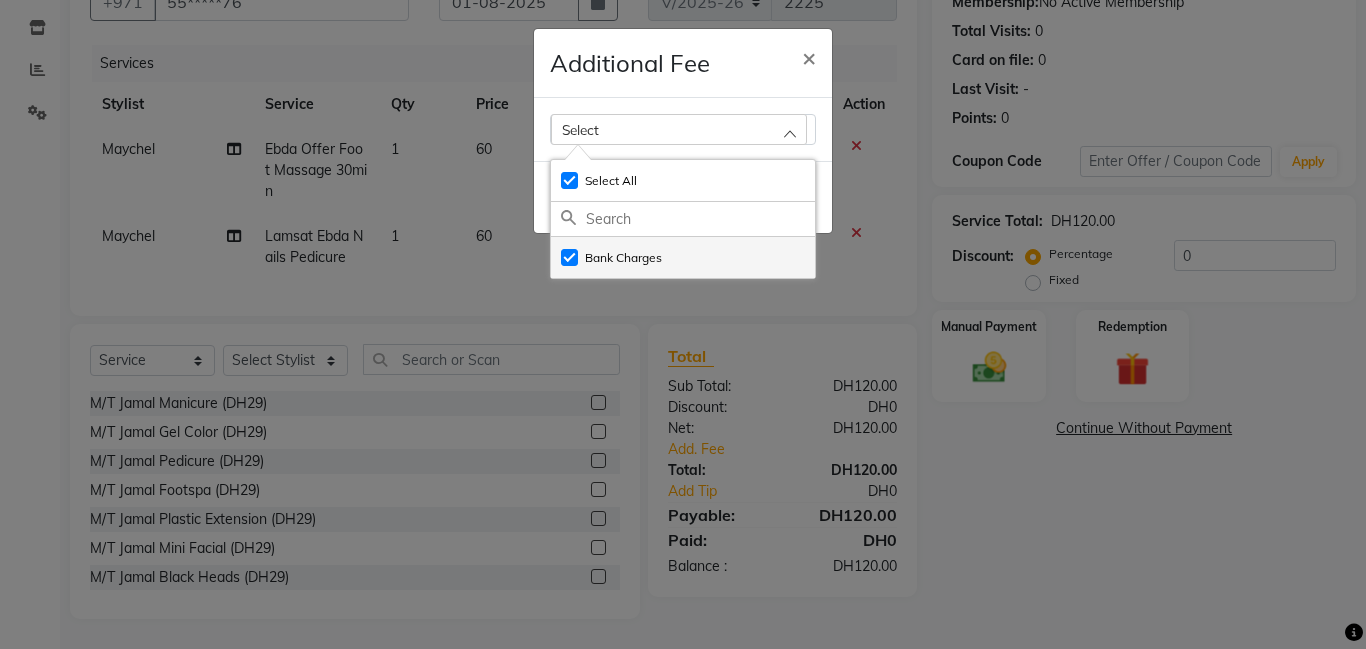 checkbox on "true" 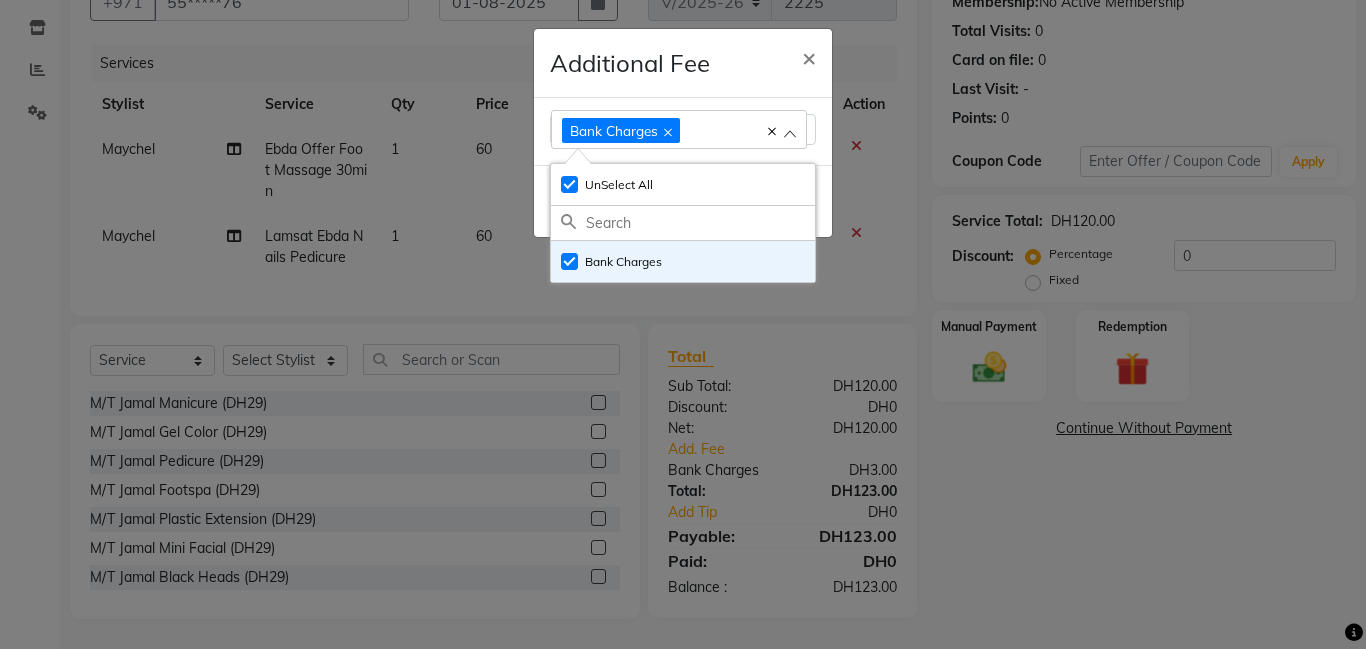 click on "Additional Fee × Bank Charges Select All UnSelect All Bank Charges  Done" 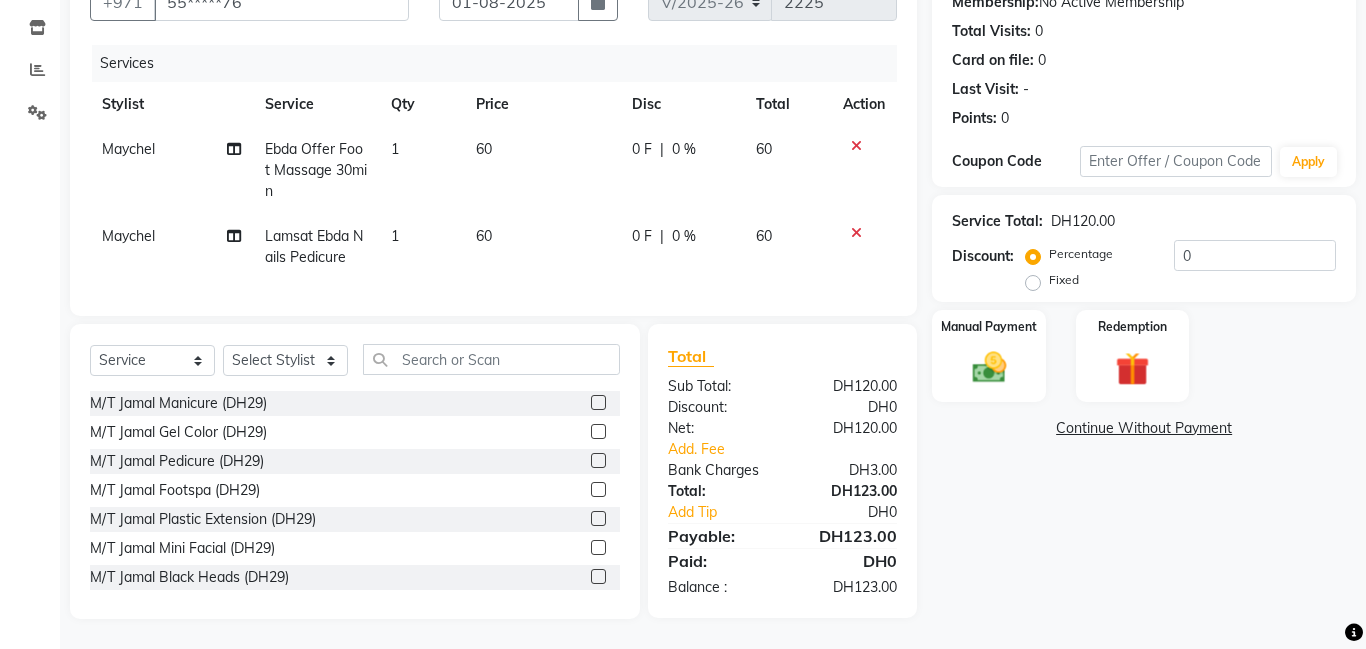 click on "Manual Payment" 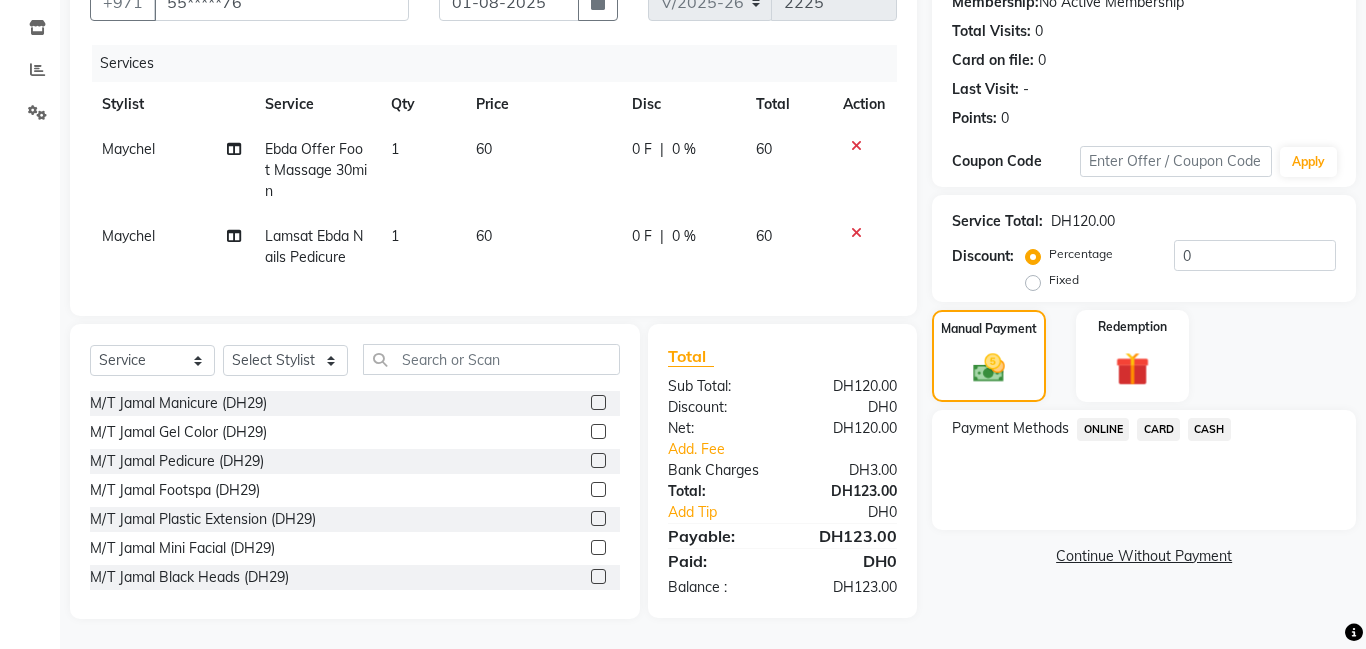 click on "CARD" 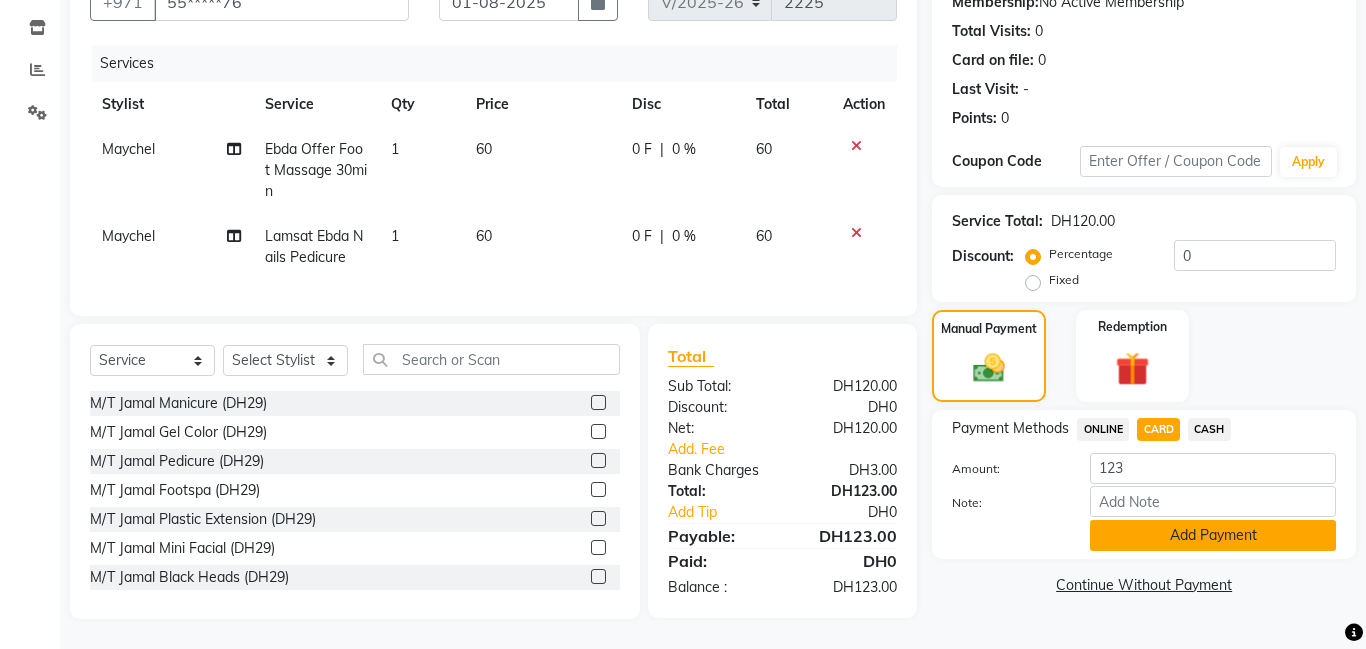 click on "Add Payment" 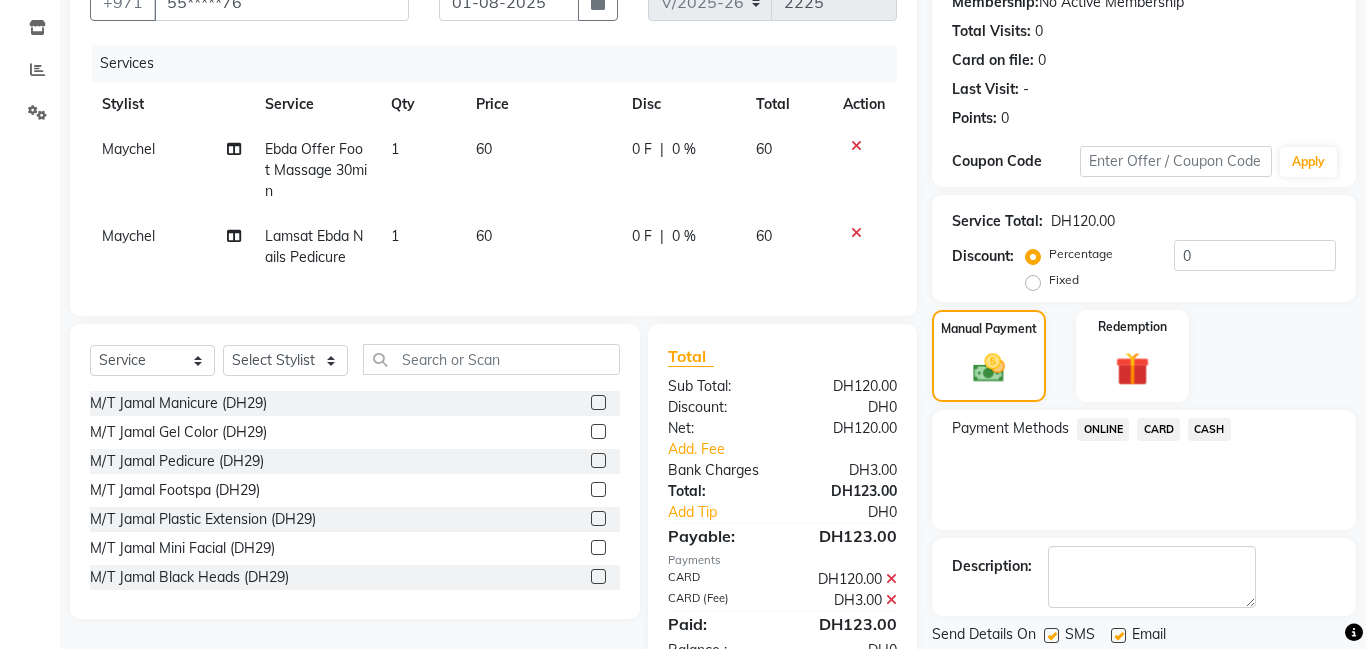 scroll, scrollTop: 268, scrollLeft: 0, axis: vertical 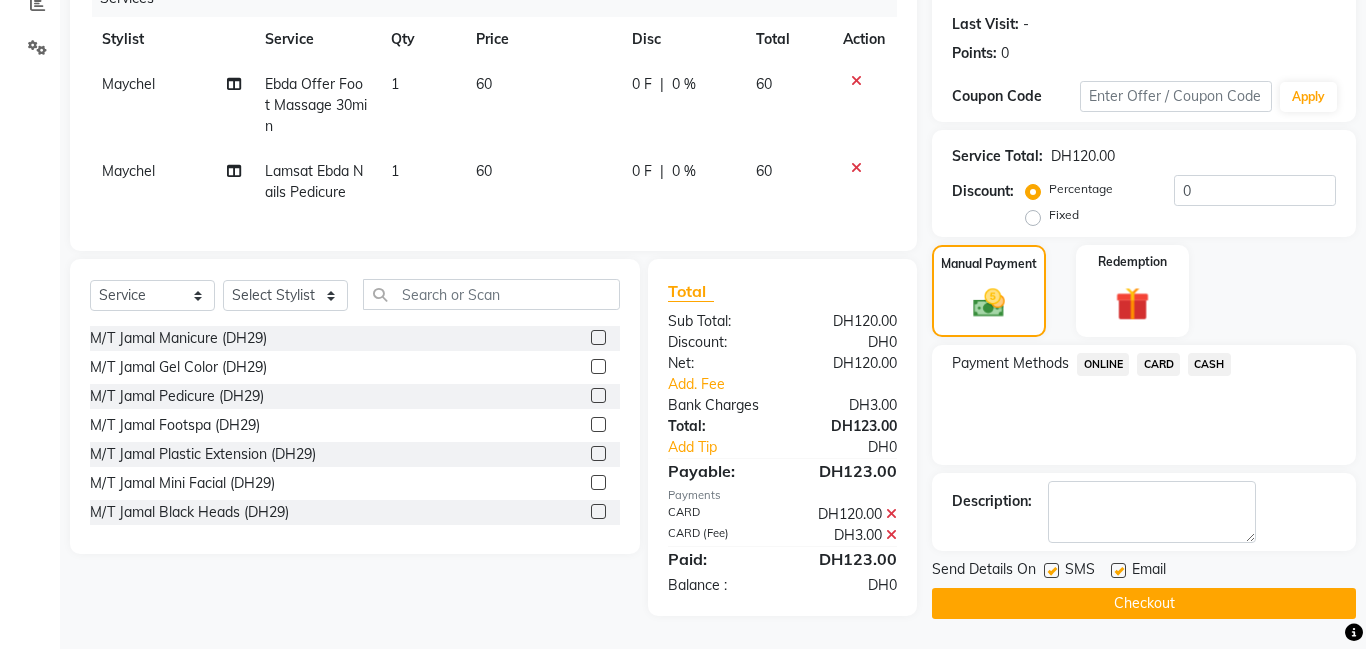 click on "Checkout" 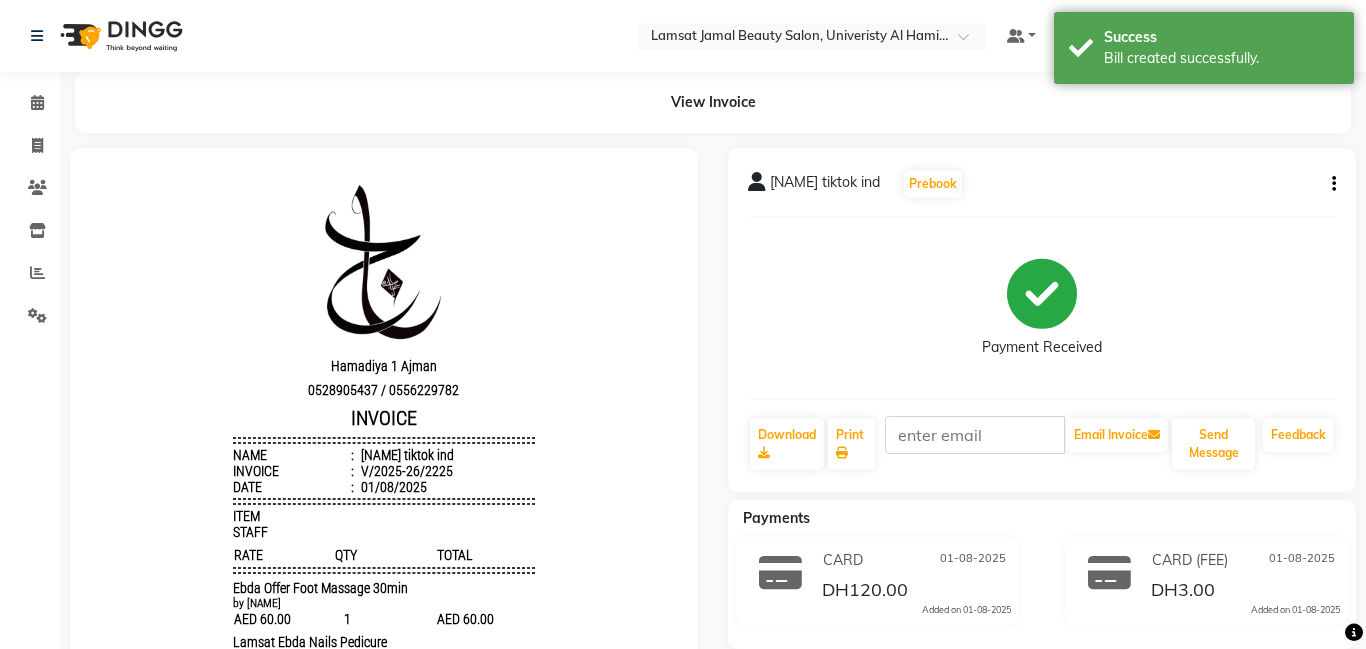 scroll, scrollTop: 0, scrollLeft: 0, axis: both 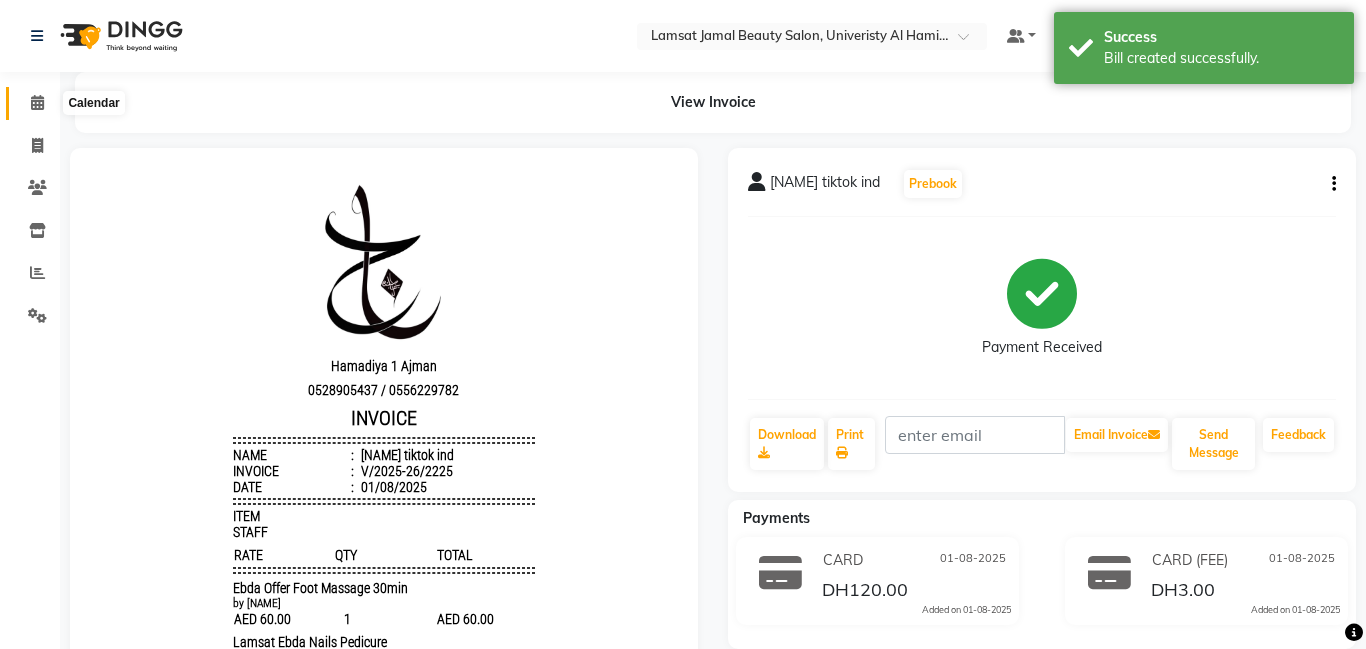 click 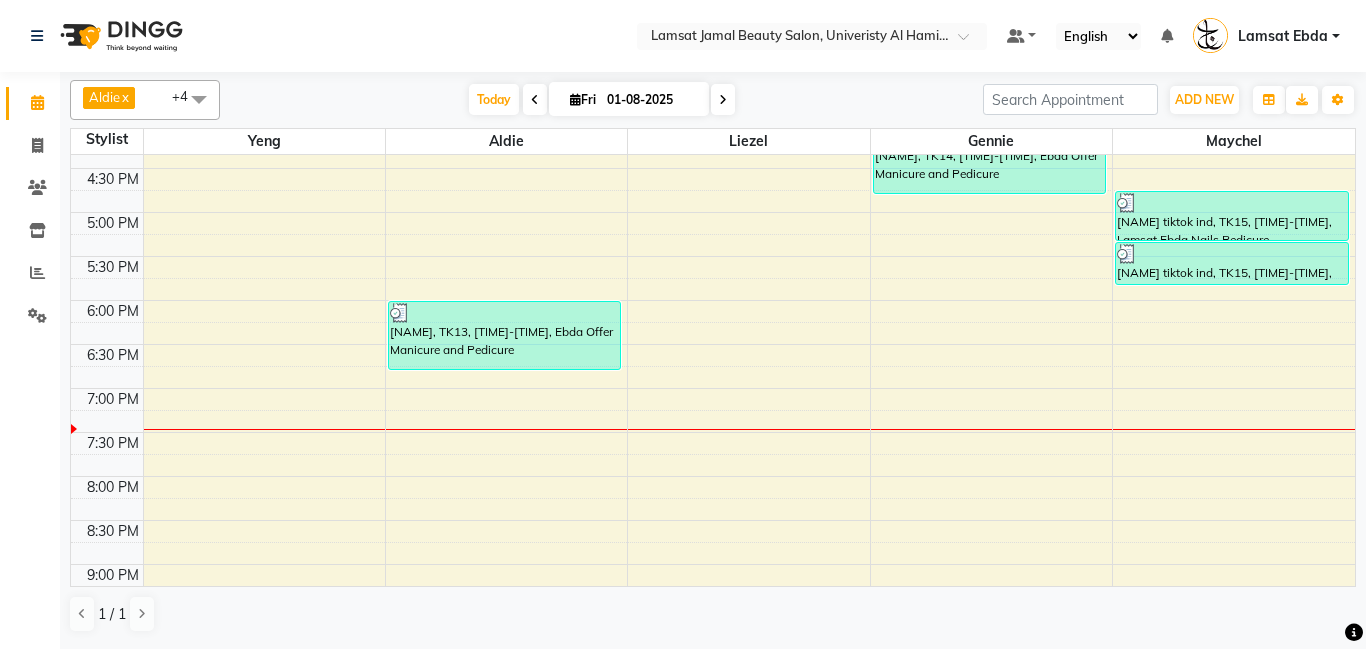 scroll, scrollTop: 648, scrollLeft: 0, axis: vertical 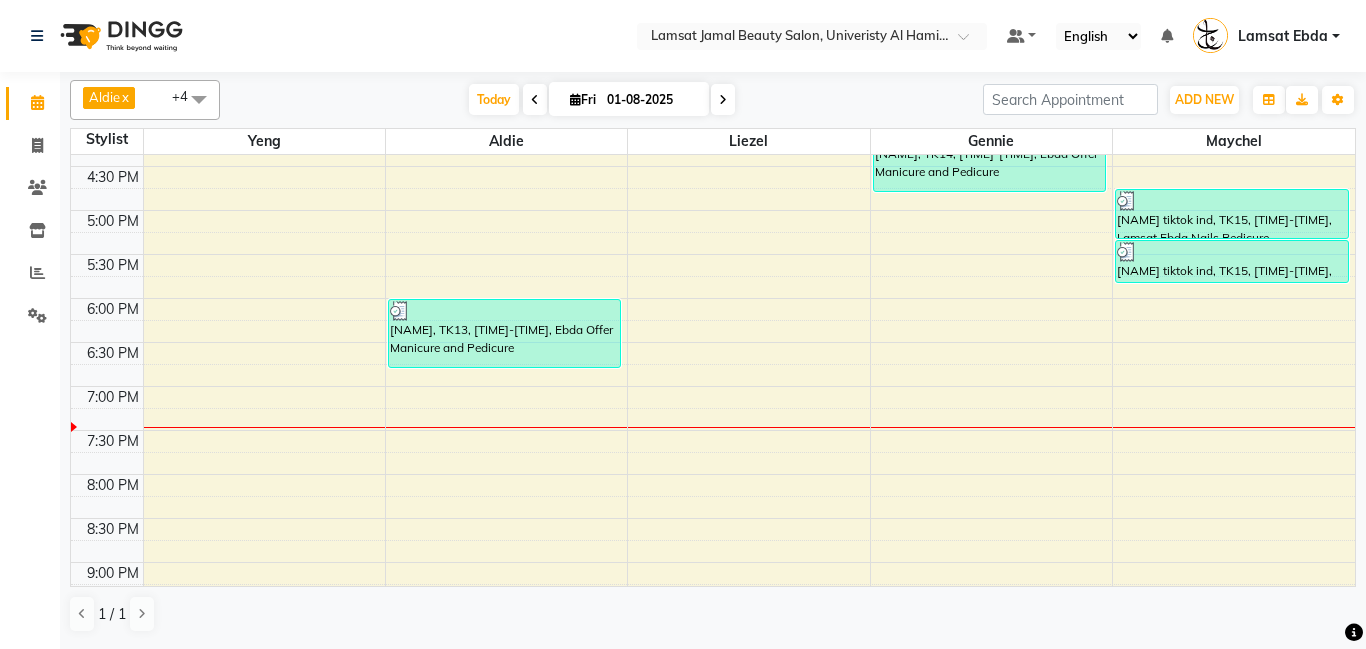 click at bounding box center [991, 427] 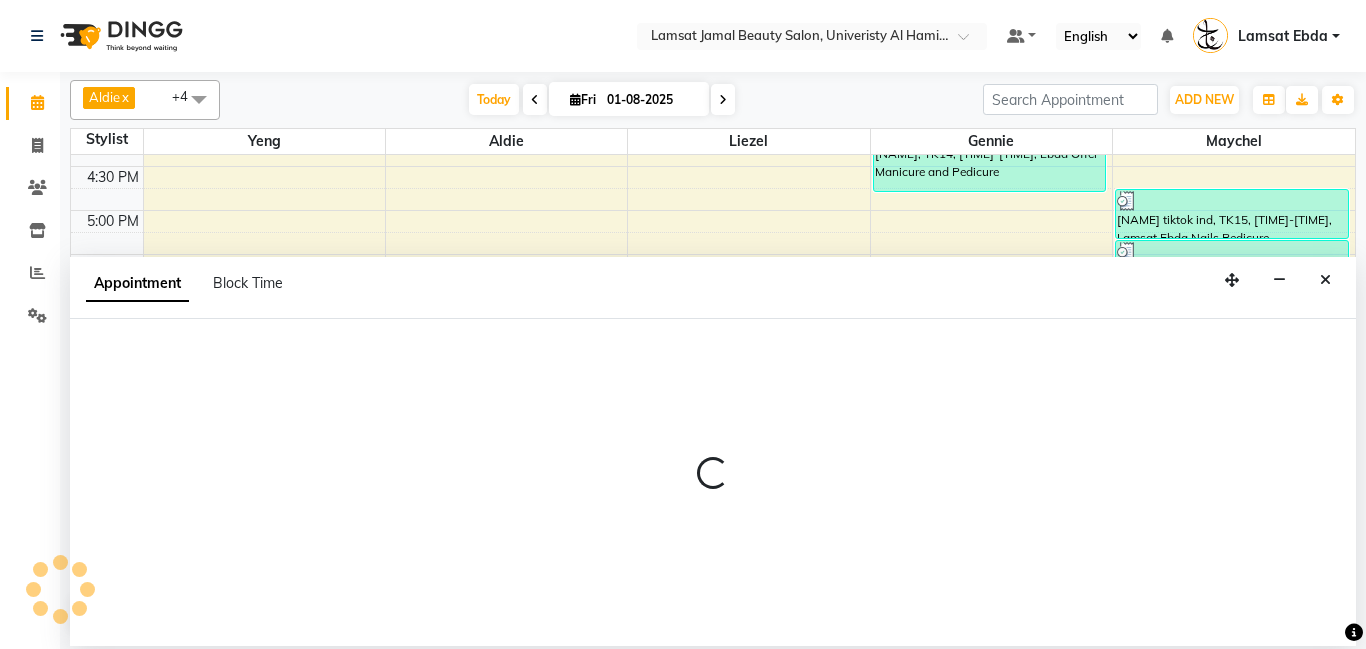 select on "[PHONE]" 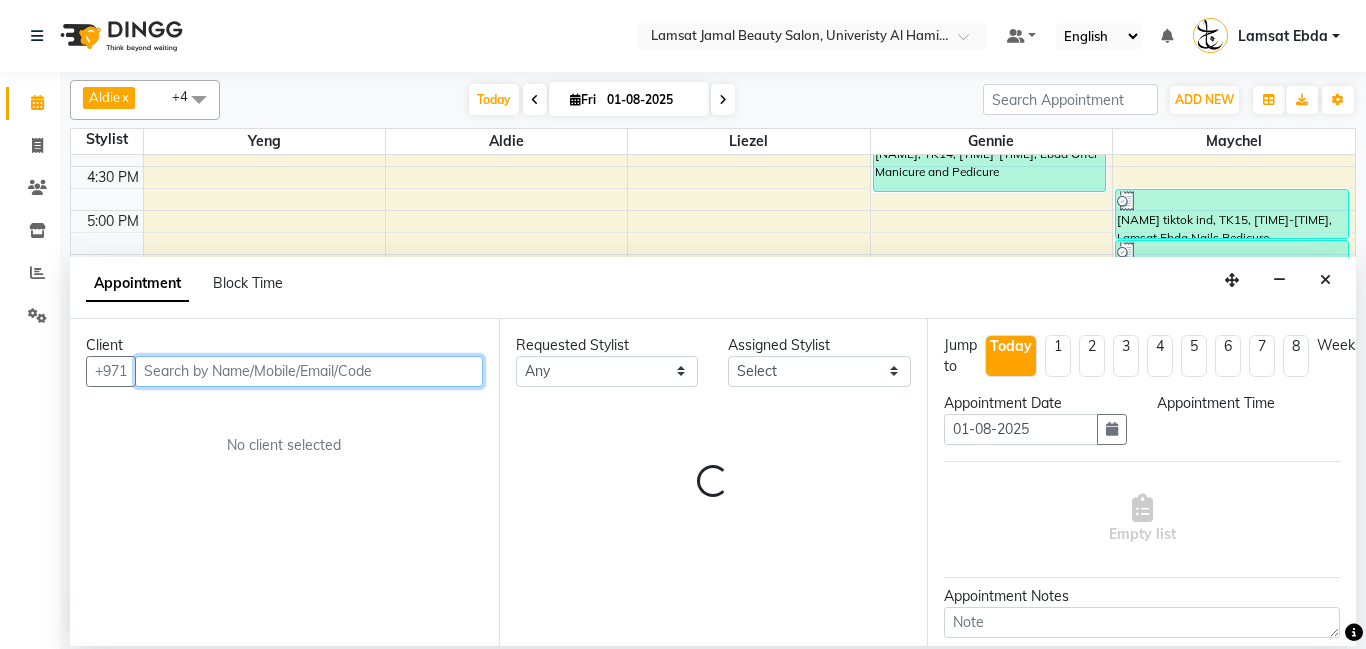 select on "1155" 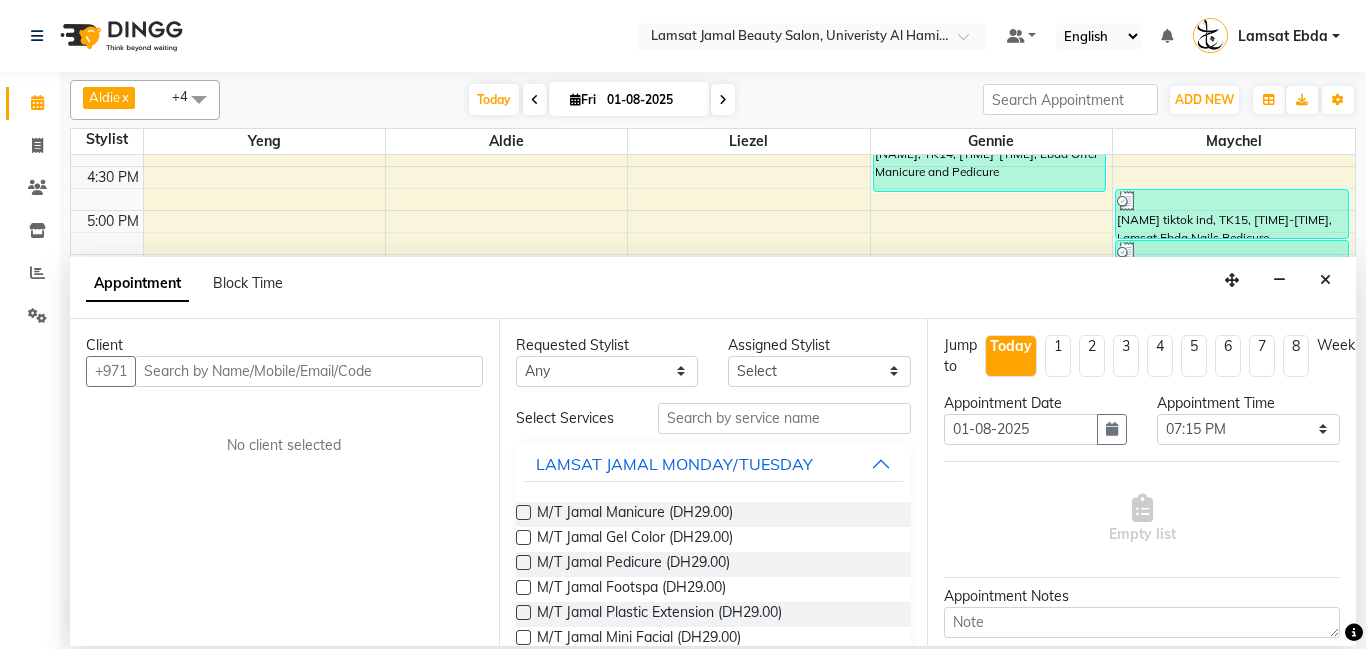 click on "Client +971  No client selected" at bounding box center [284, 482] 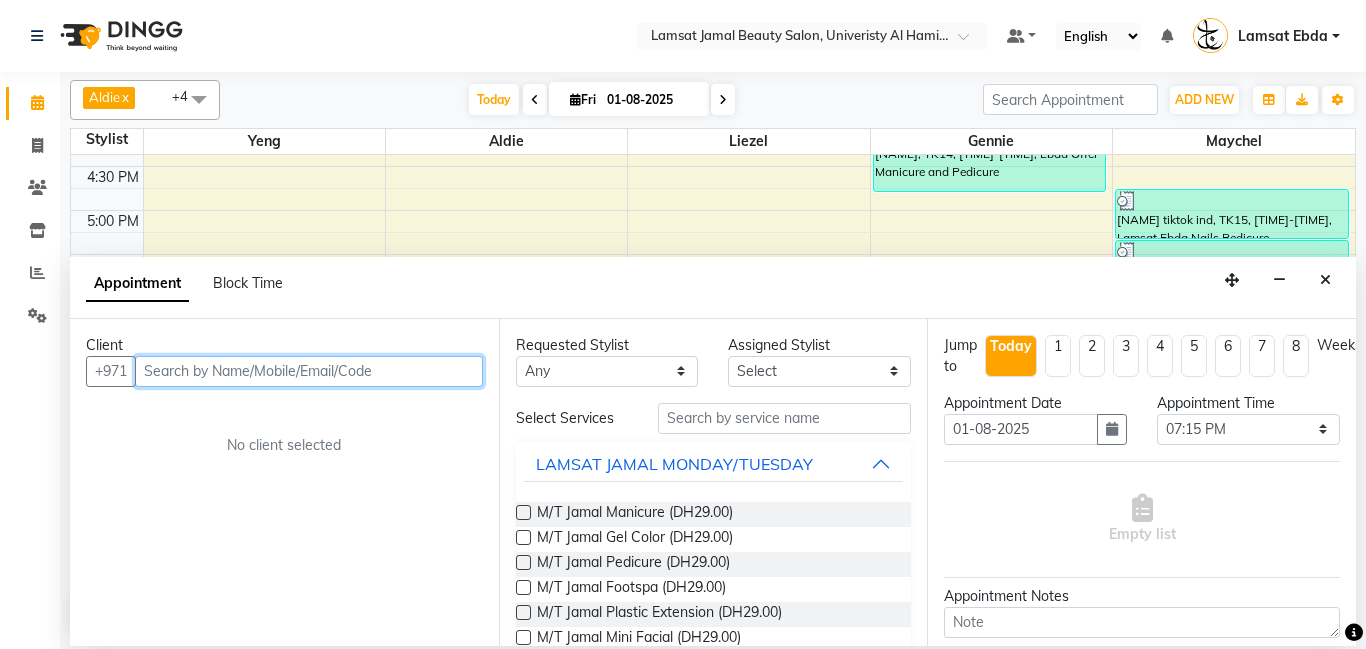 click at bounding box center [309, 371] 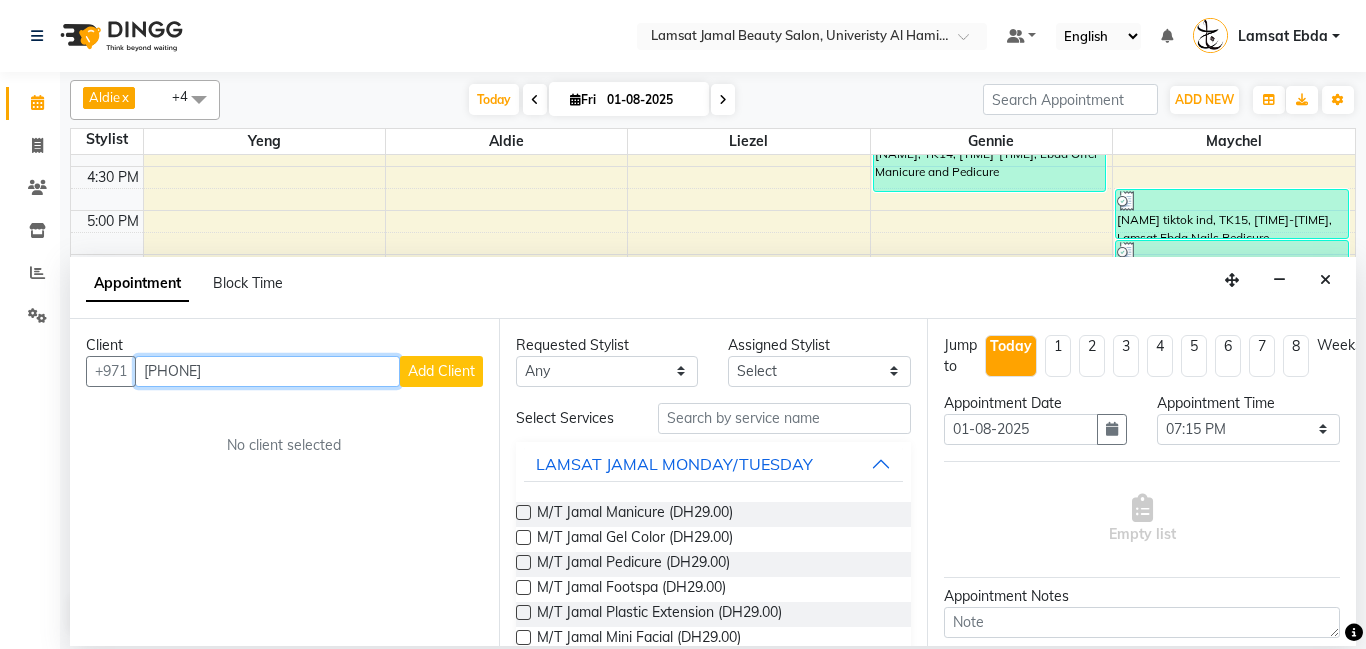 type on "[PHONE]" 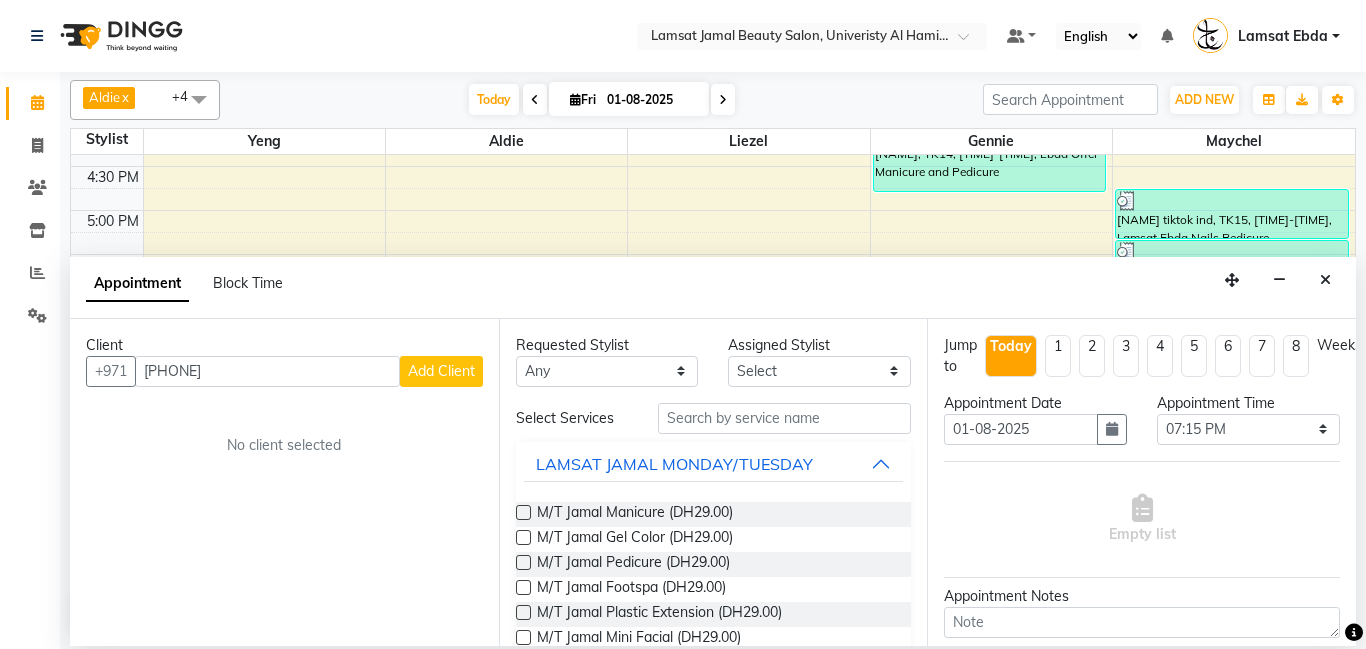 click on "Add Client" at bounding box center [441, 371] 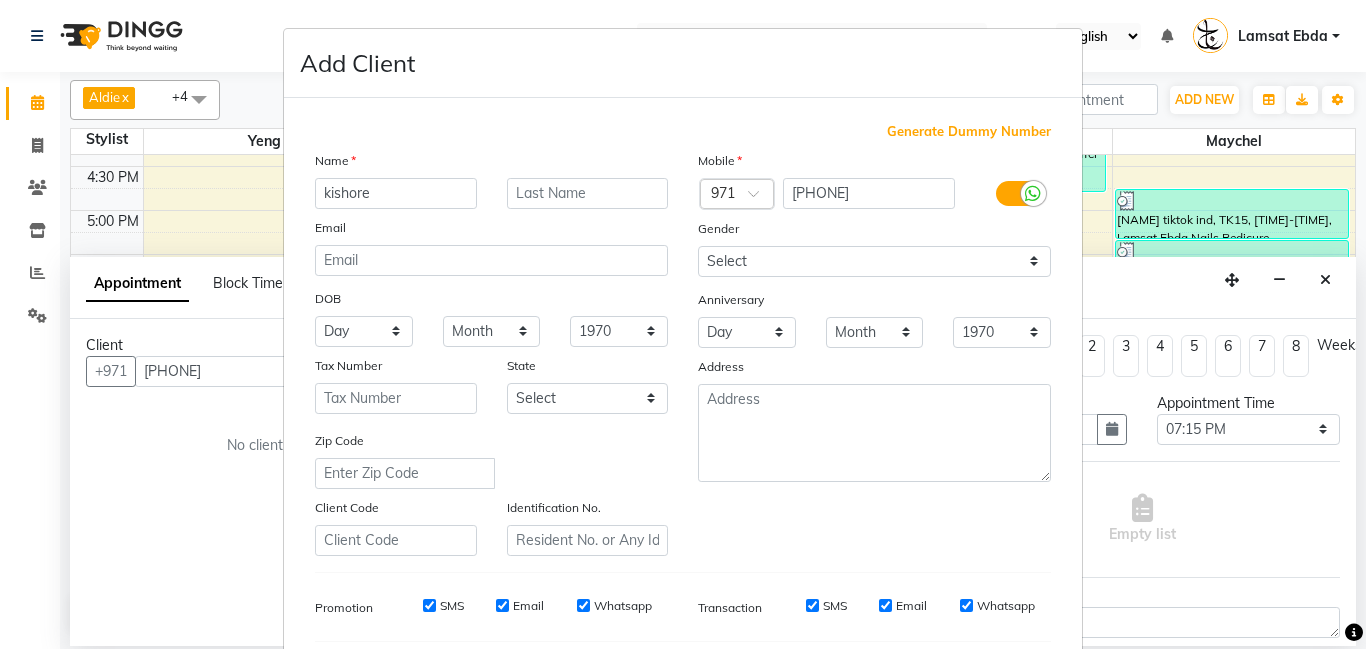 scroll, scrollTop: 274, scrollLeft: 0, axis: vertical 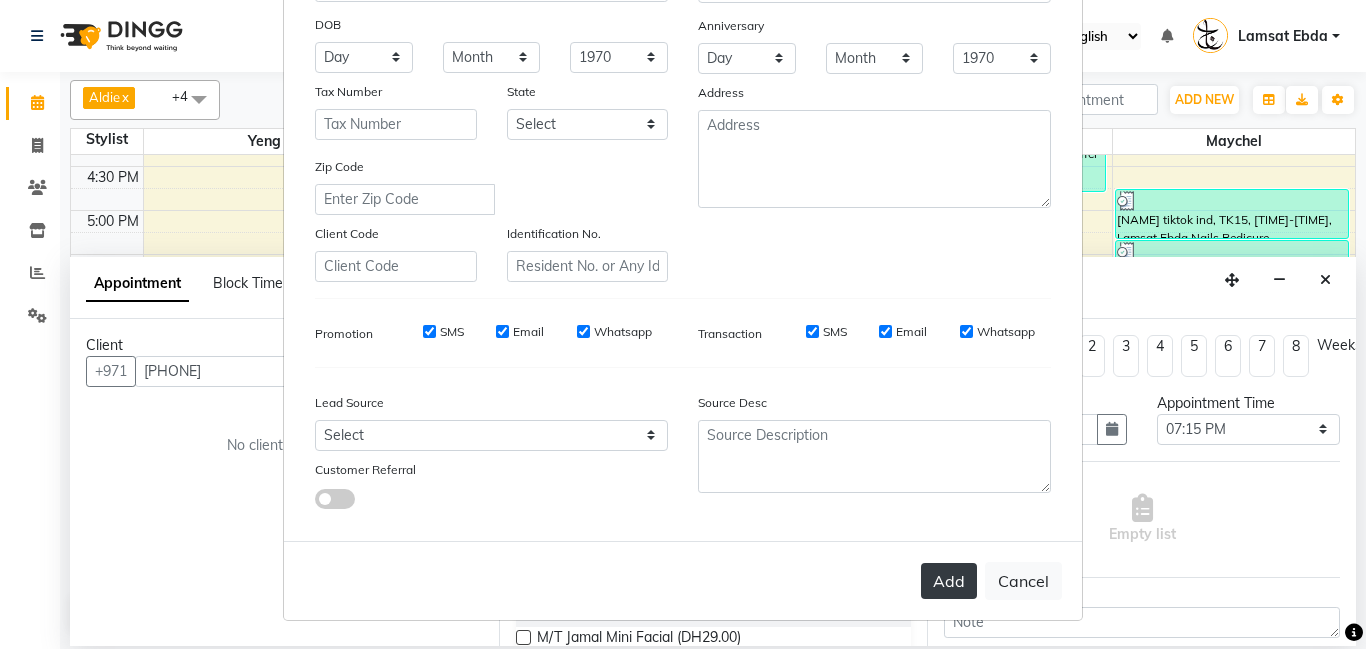 type on "kishore" 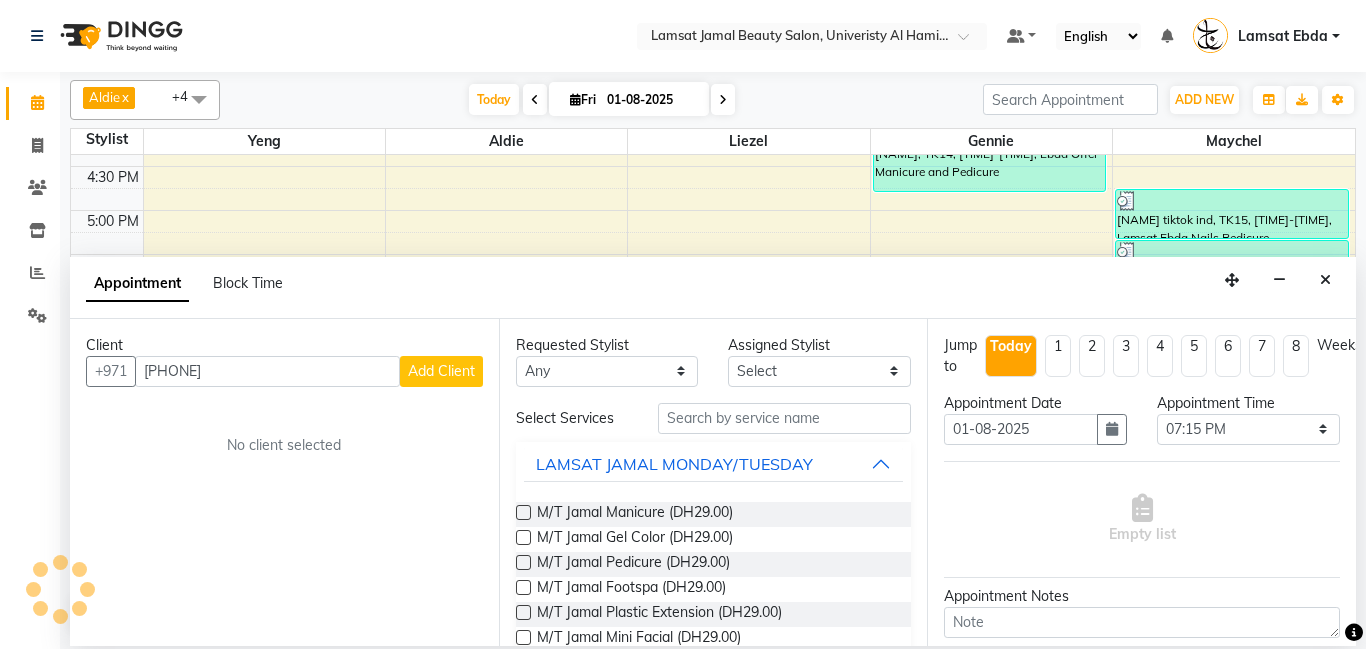 type on "55*****44" 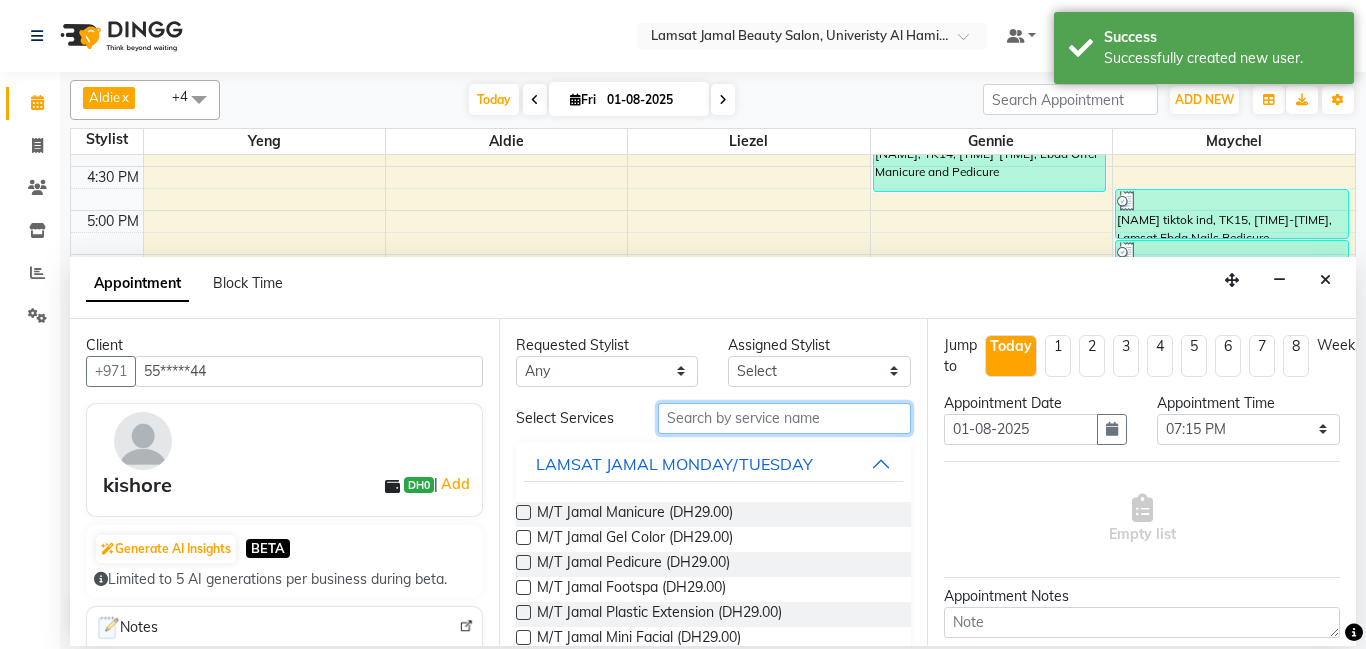 click at bounding box center (785, 418) 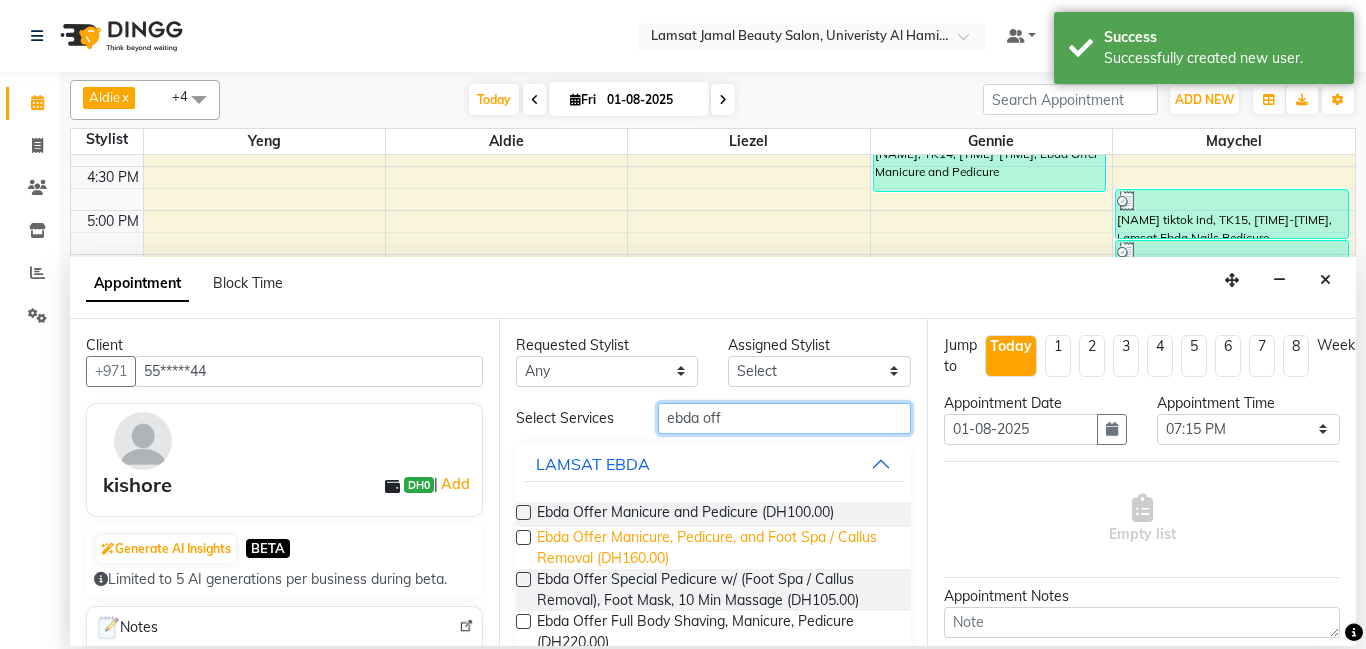 type on "ebda off" 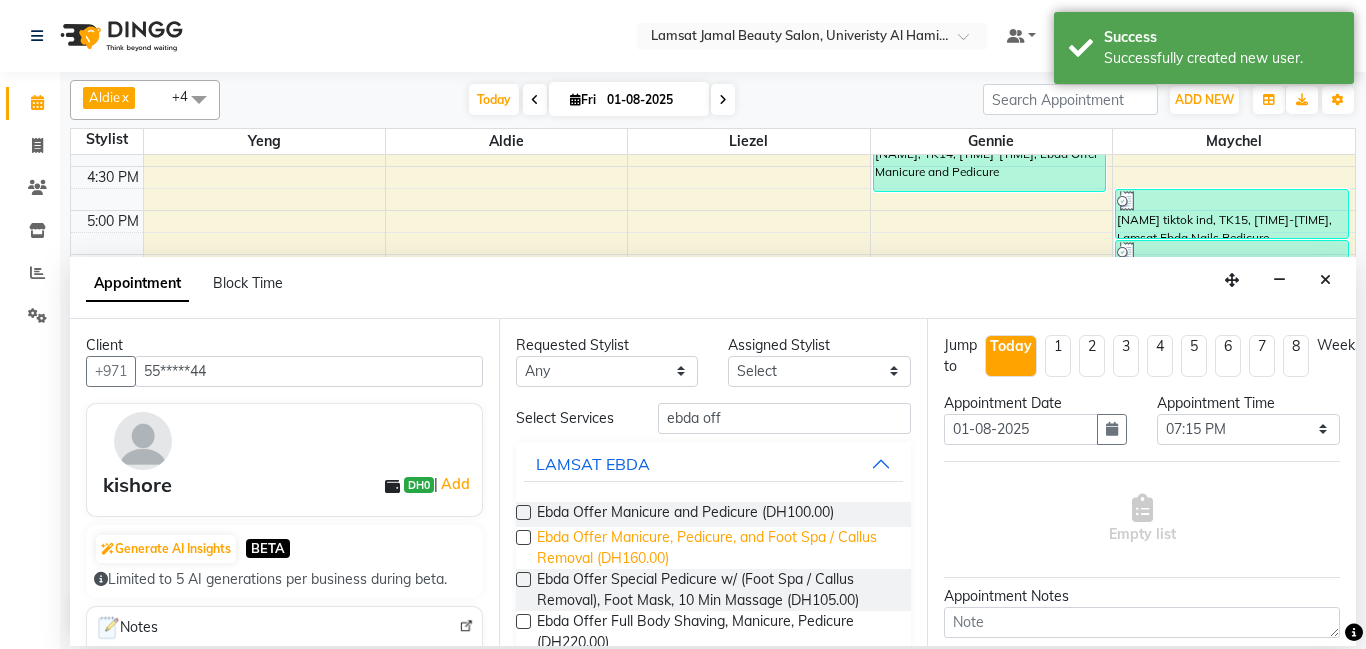 click on "Ebda Offer Manicure, Pedicure, and Foot Spa / Callus Removal (DH160.00)" at bounding box center (716, 548) 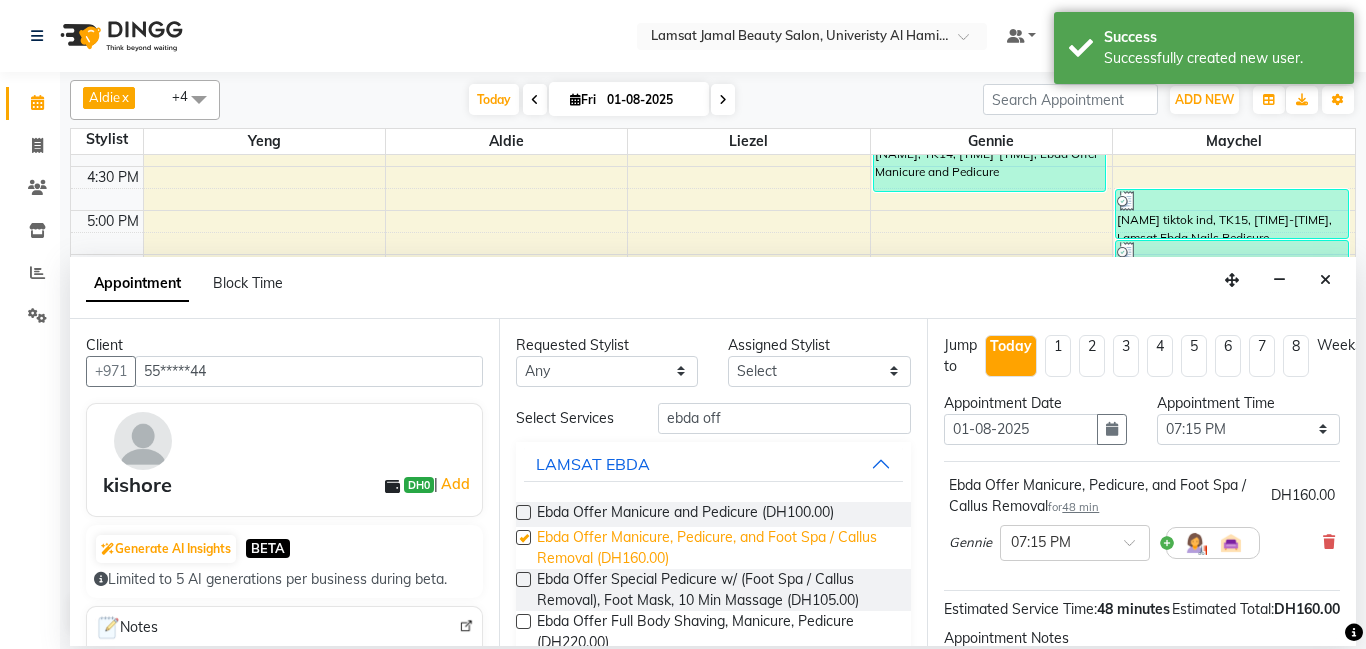 checkbox on "false" 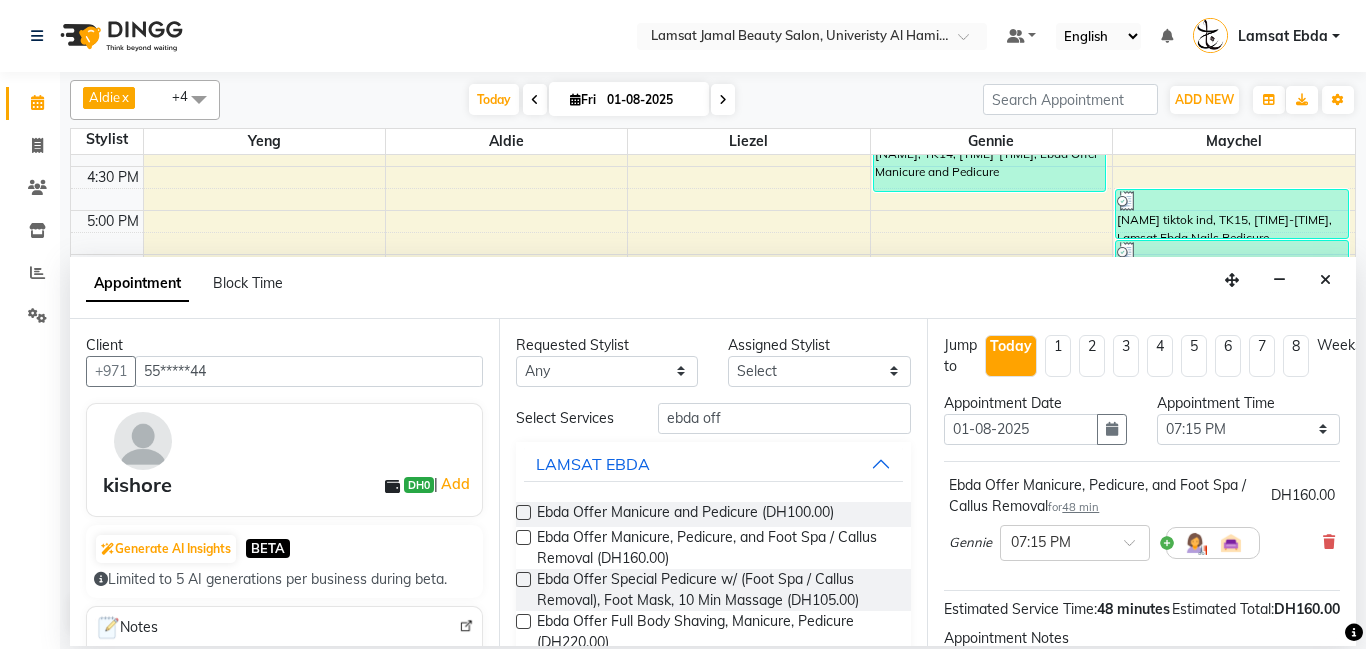 scroll, scrollTop: 241, scrollLeft: 0, axis: vertical 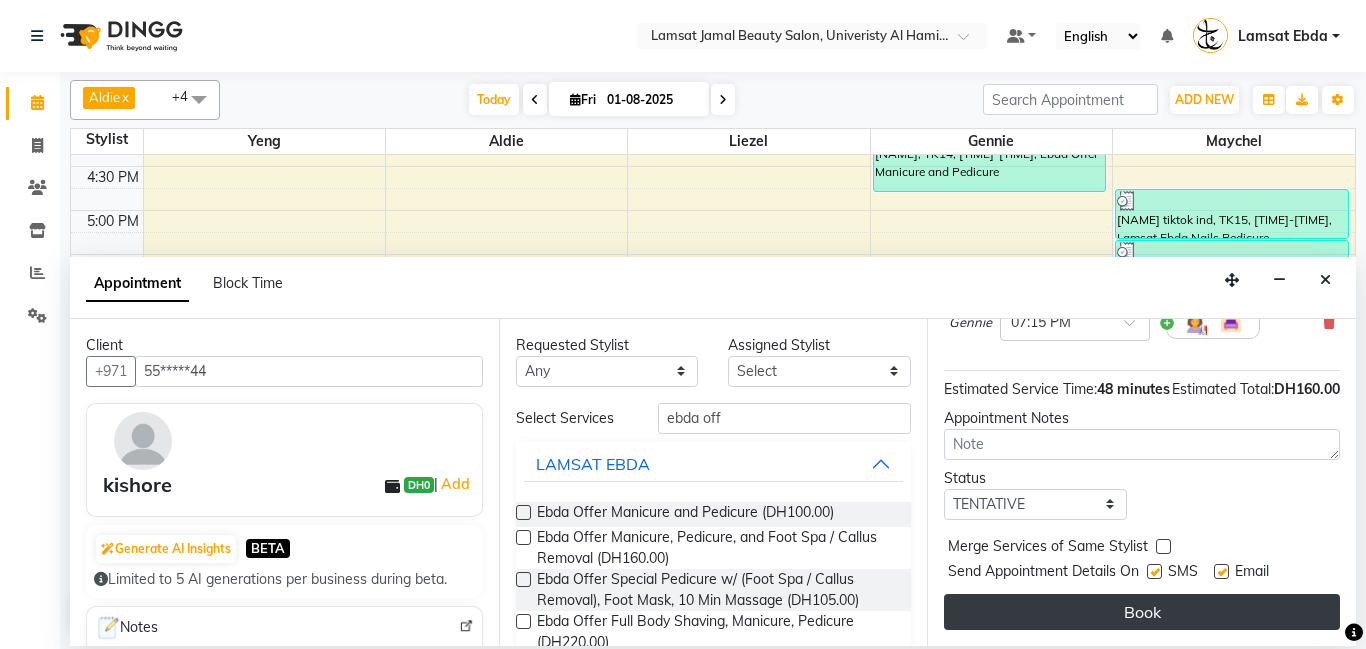 click on "Book" at bounding box center [1142, 612] 